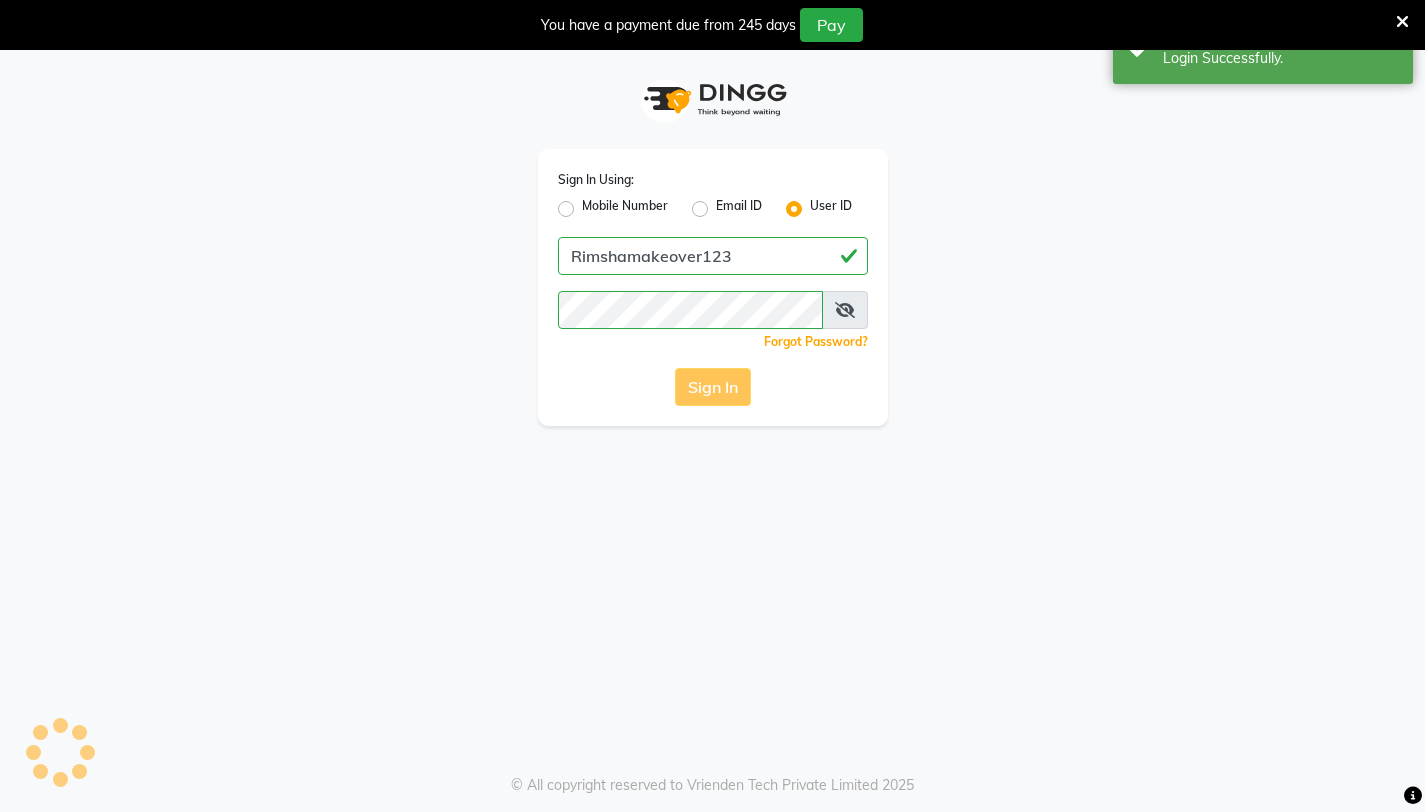 scroll, scrollTop: 0, scrollLeft: 0, axis: both 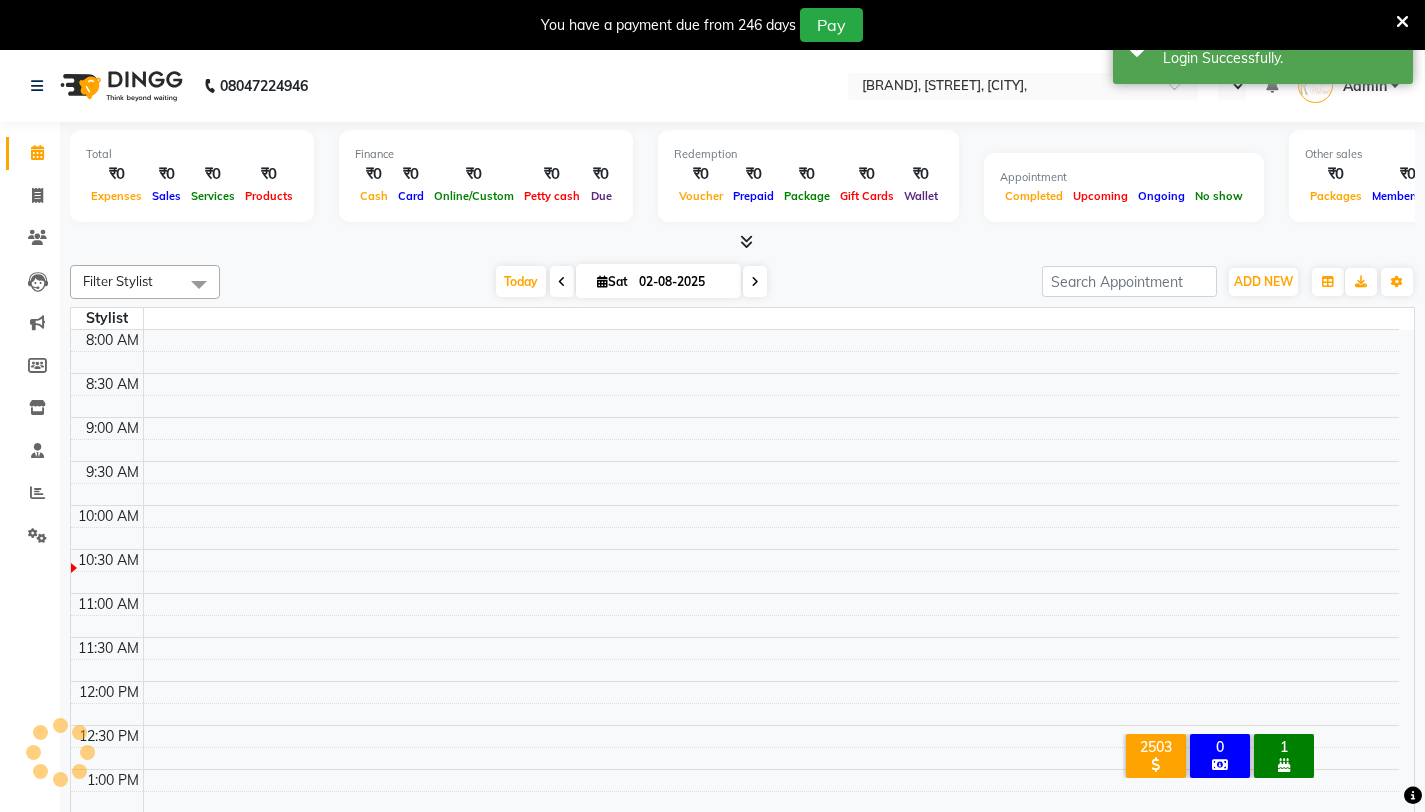 select on "en" 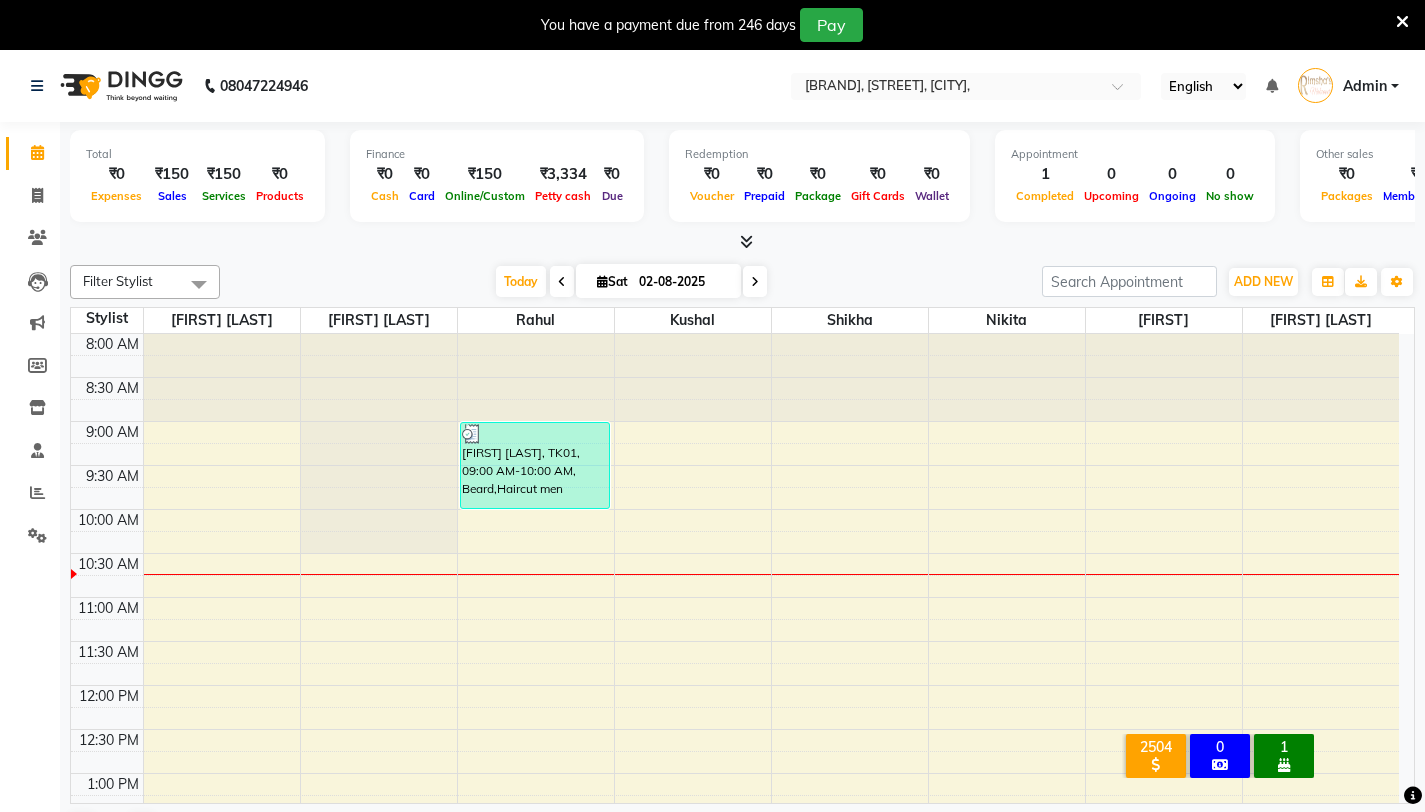 click on "Reports" 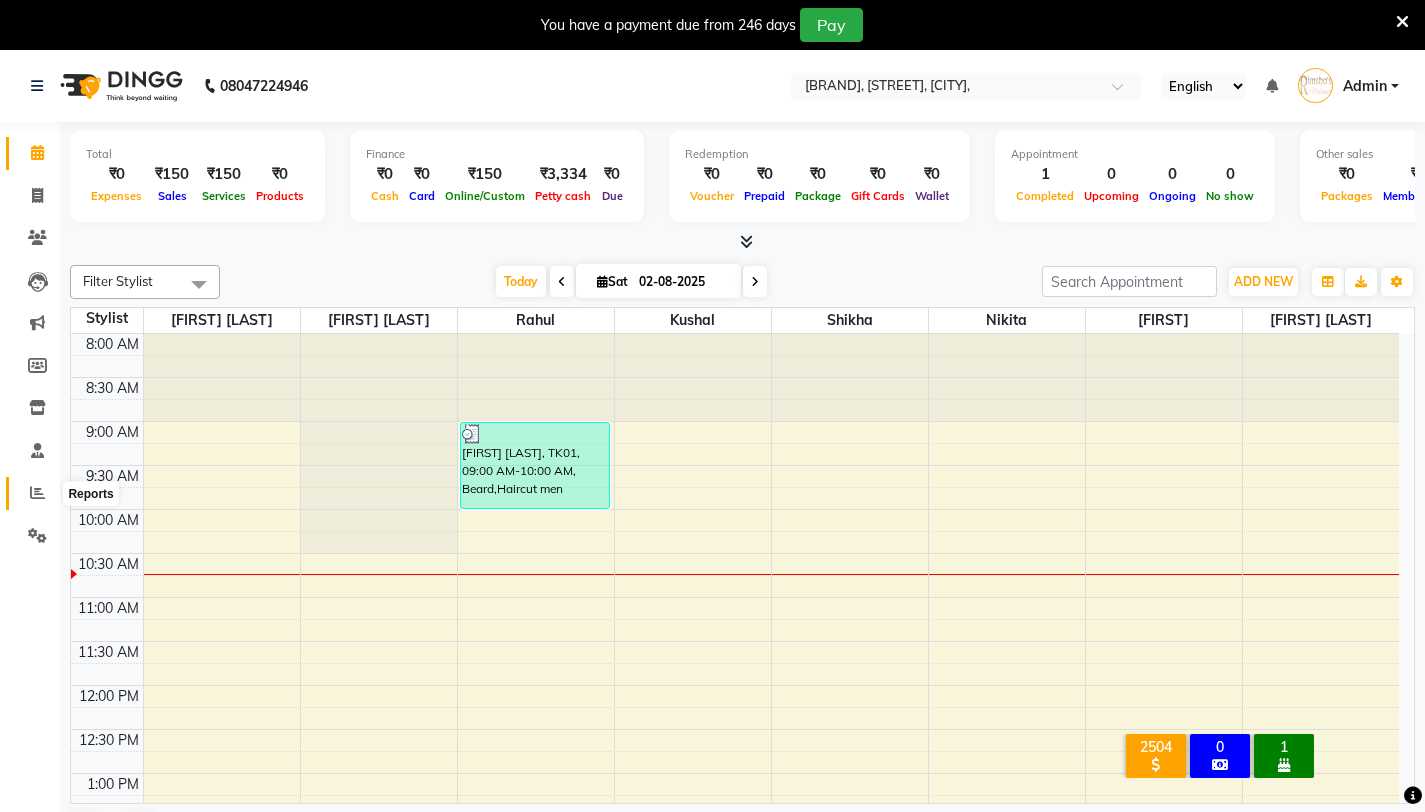 click 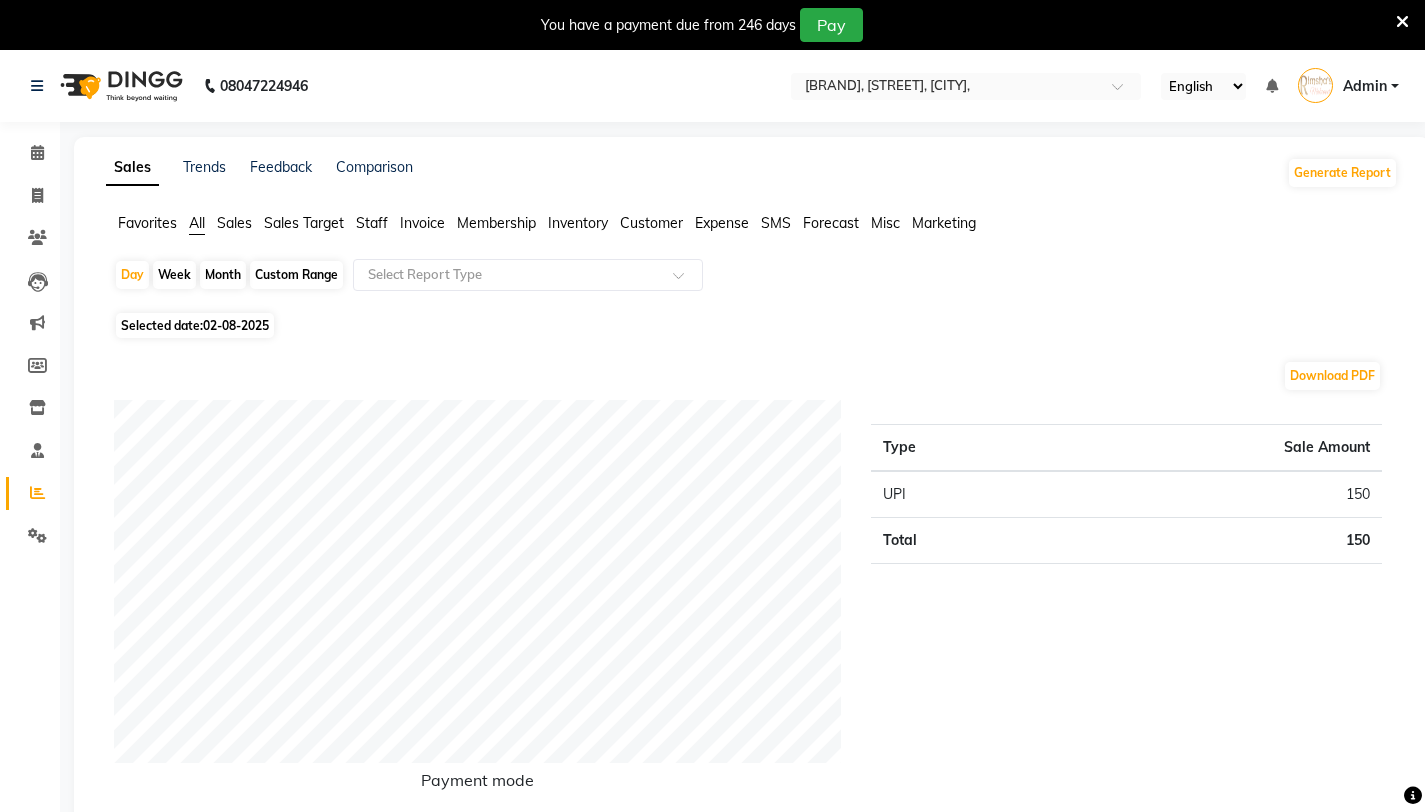 click on "Sales" 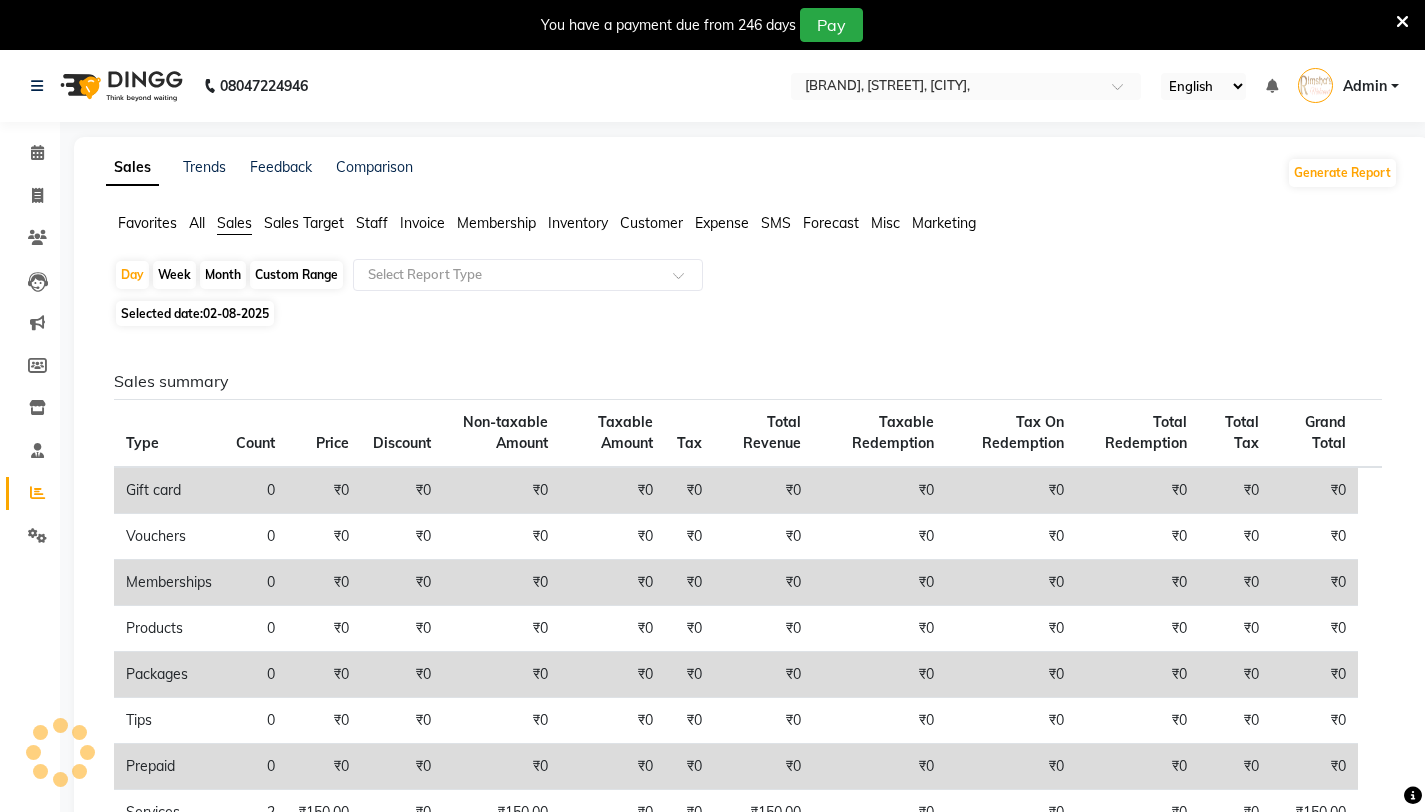 click on "Selected date:  02-08-2025" 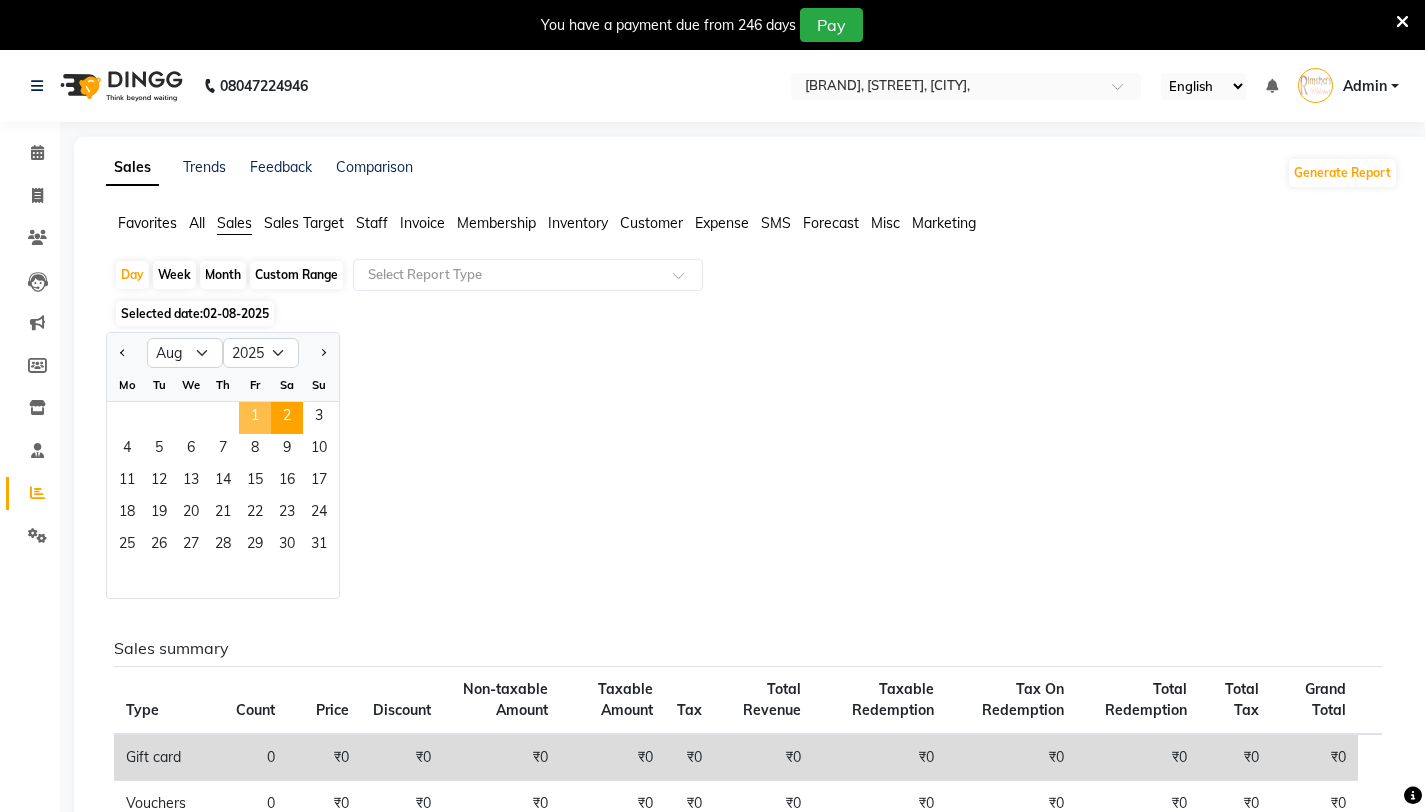 click on "1" 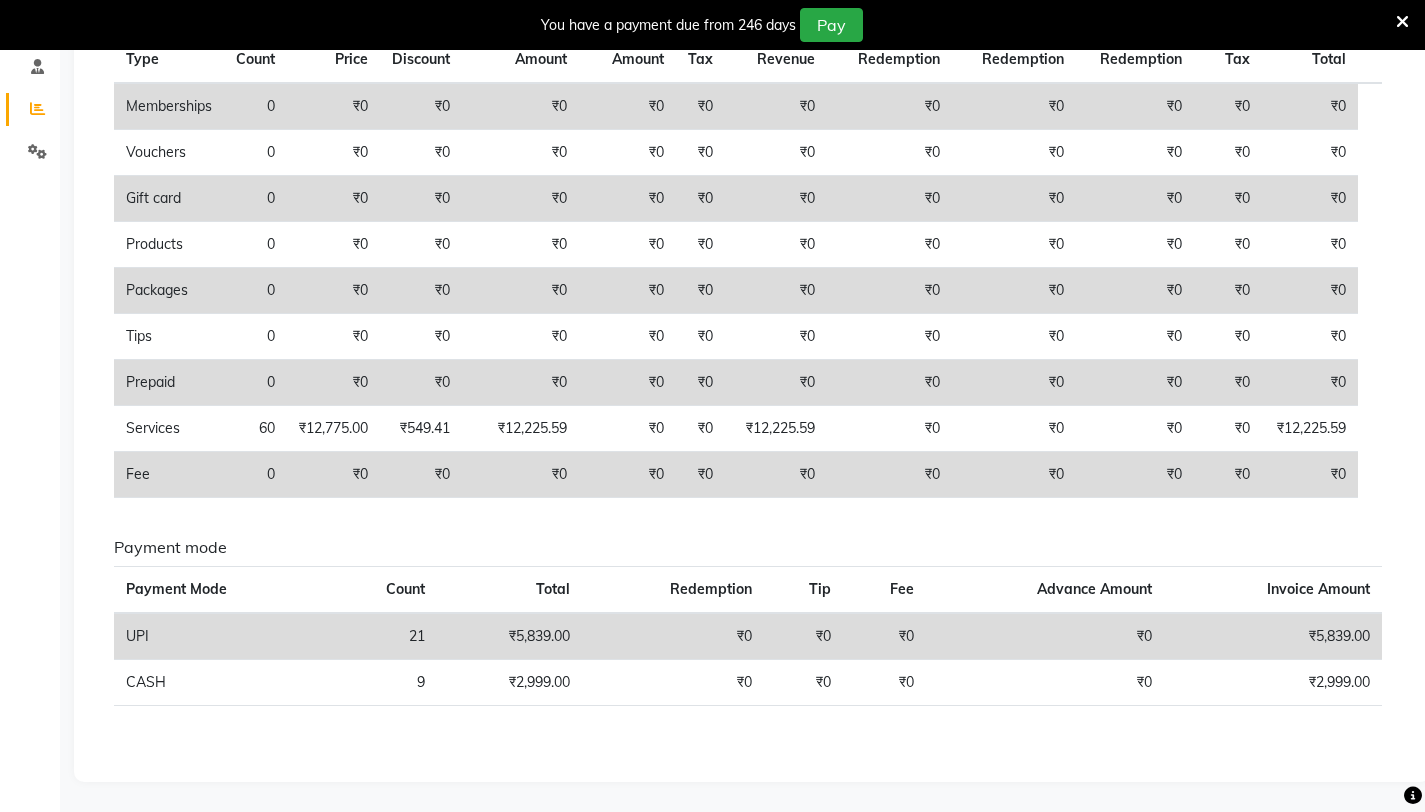 scroll, scrollTop: 0, scrollLeft: 0, axis: both 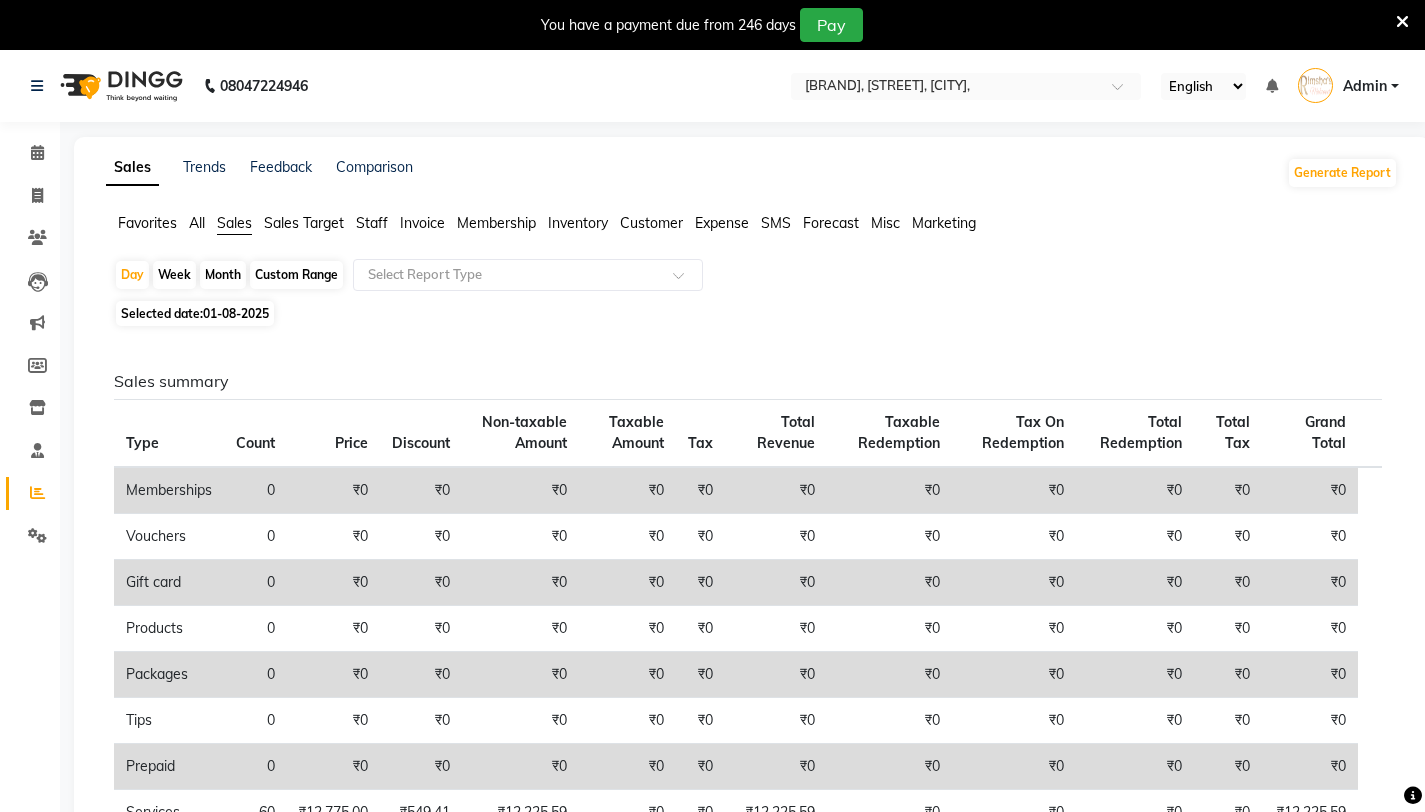click on "Expense" 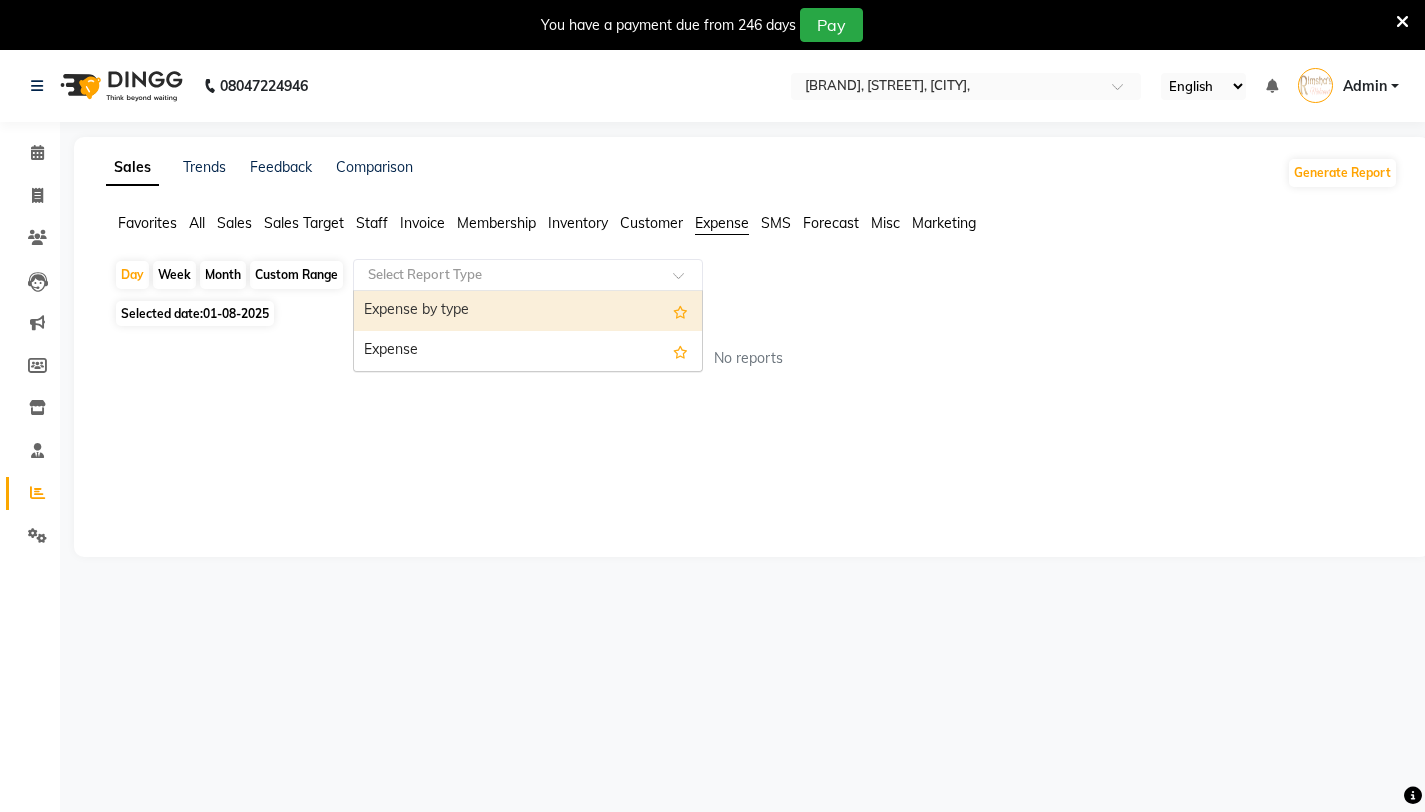 click on "Select Report Type" 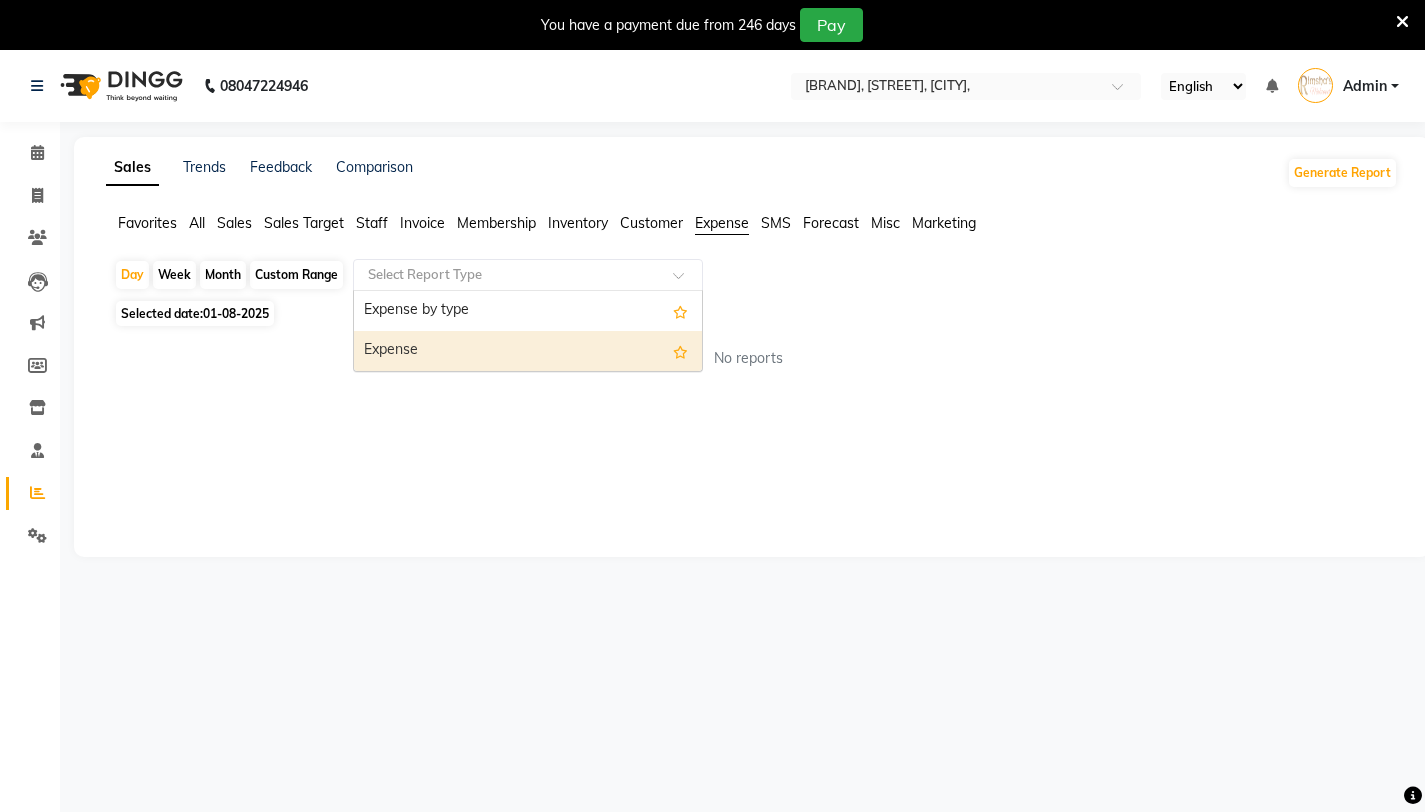 click on "Expense" at bounding box center (528, 351) 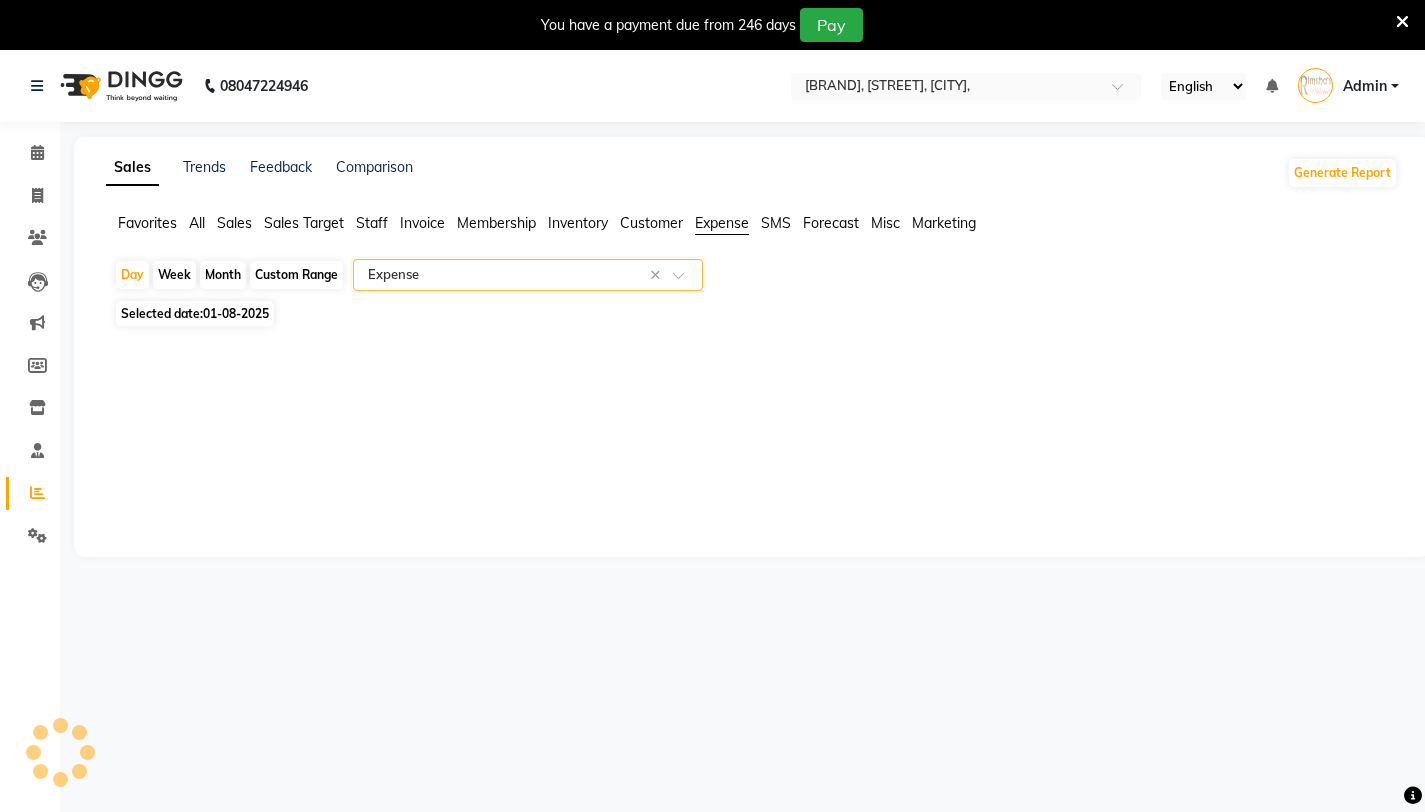 select on "filtered_report" 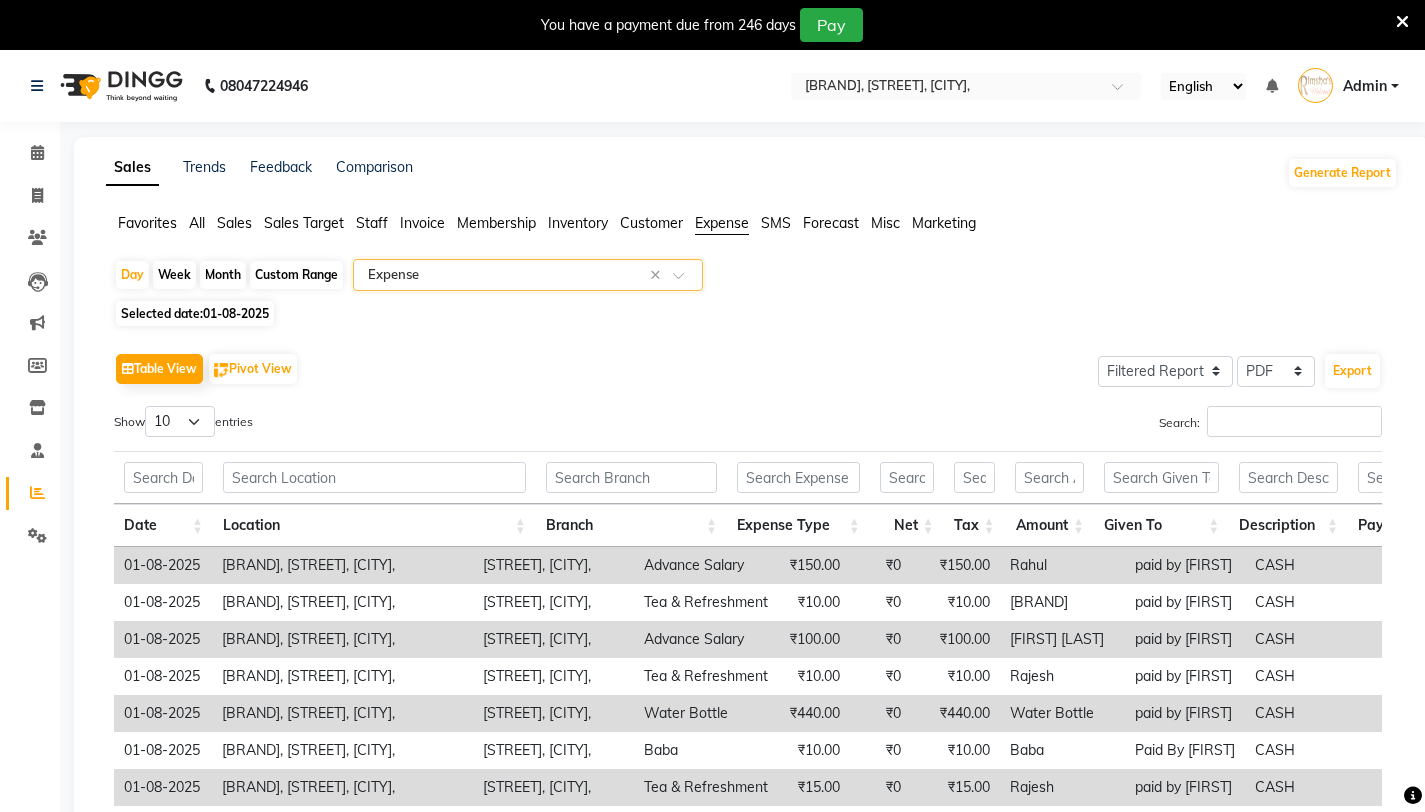 click on "01-08-2025" 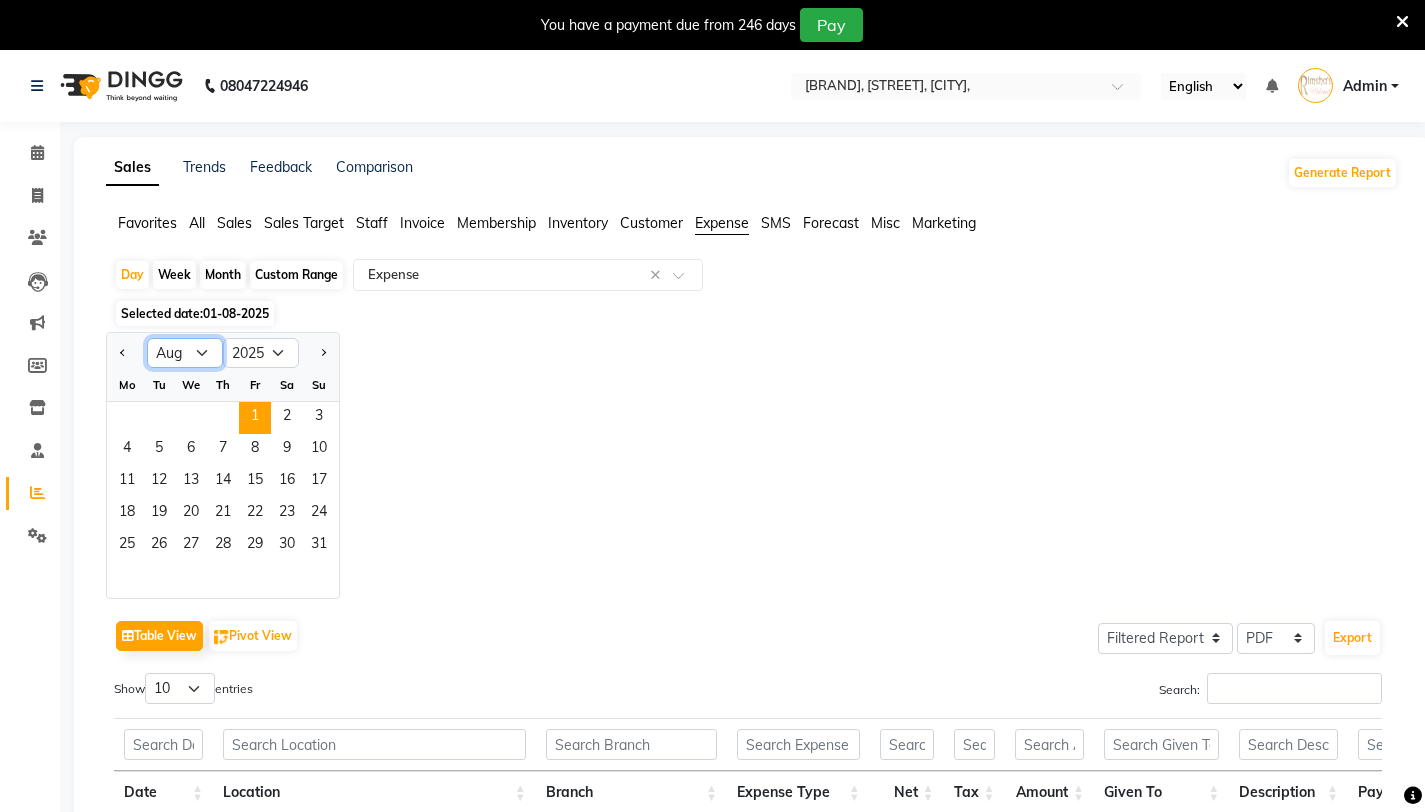 click on "Jan Feb Mar Apr May Jun Jul Aug Sep Oct Nov Dec" 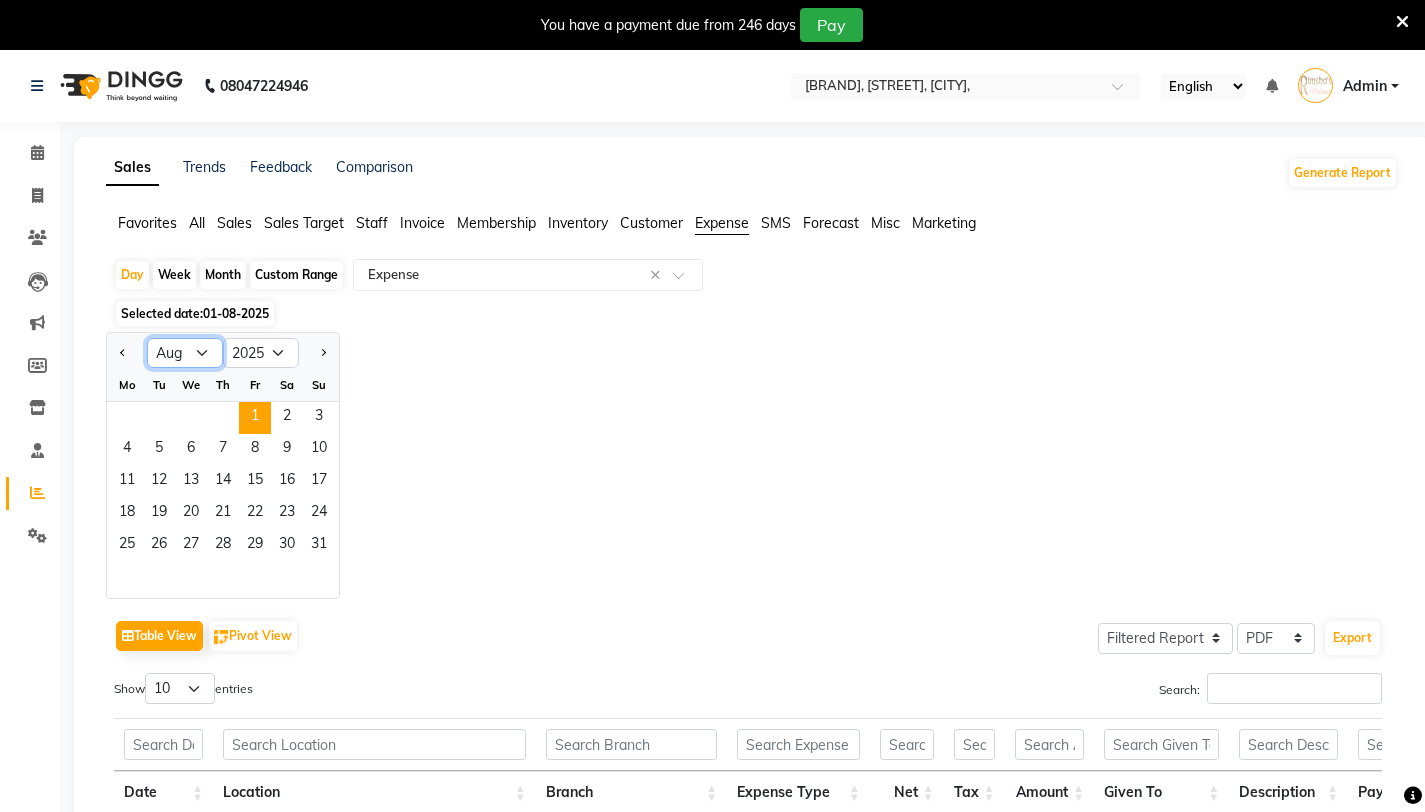 select on "7" 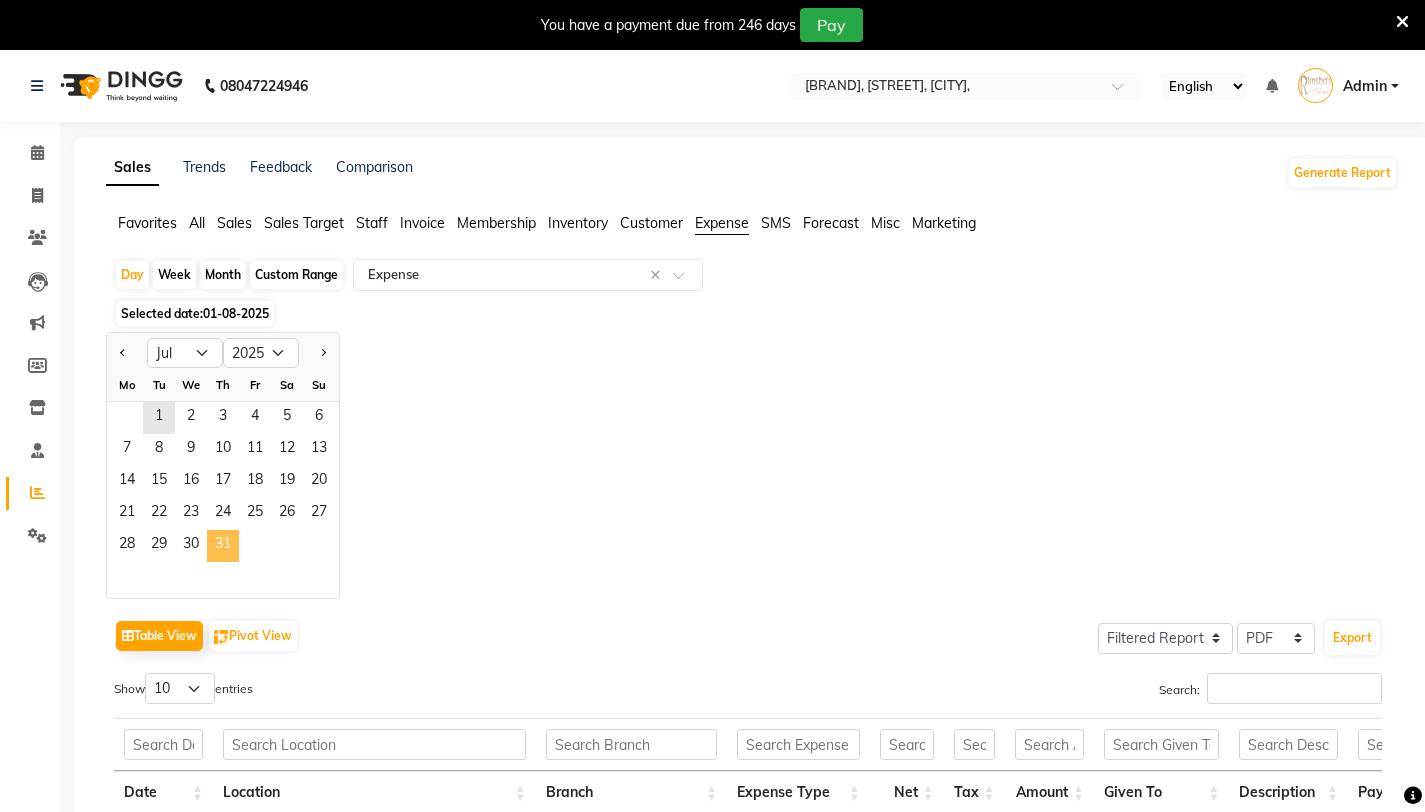 click on "31" 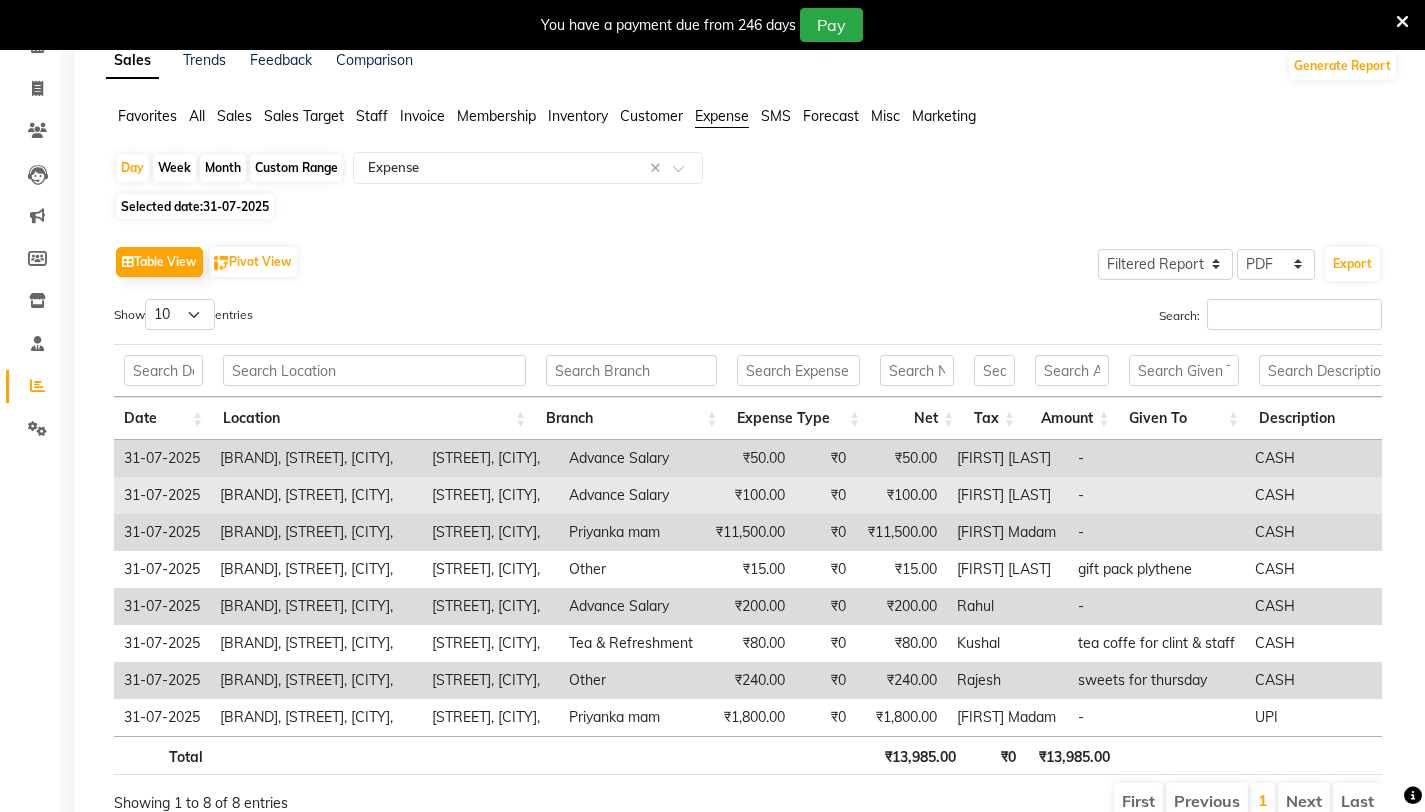 scroll, scrollTop: 86, scrollLeft: 0, axis: vertical 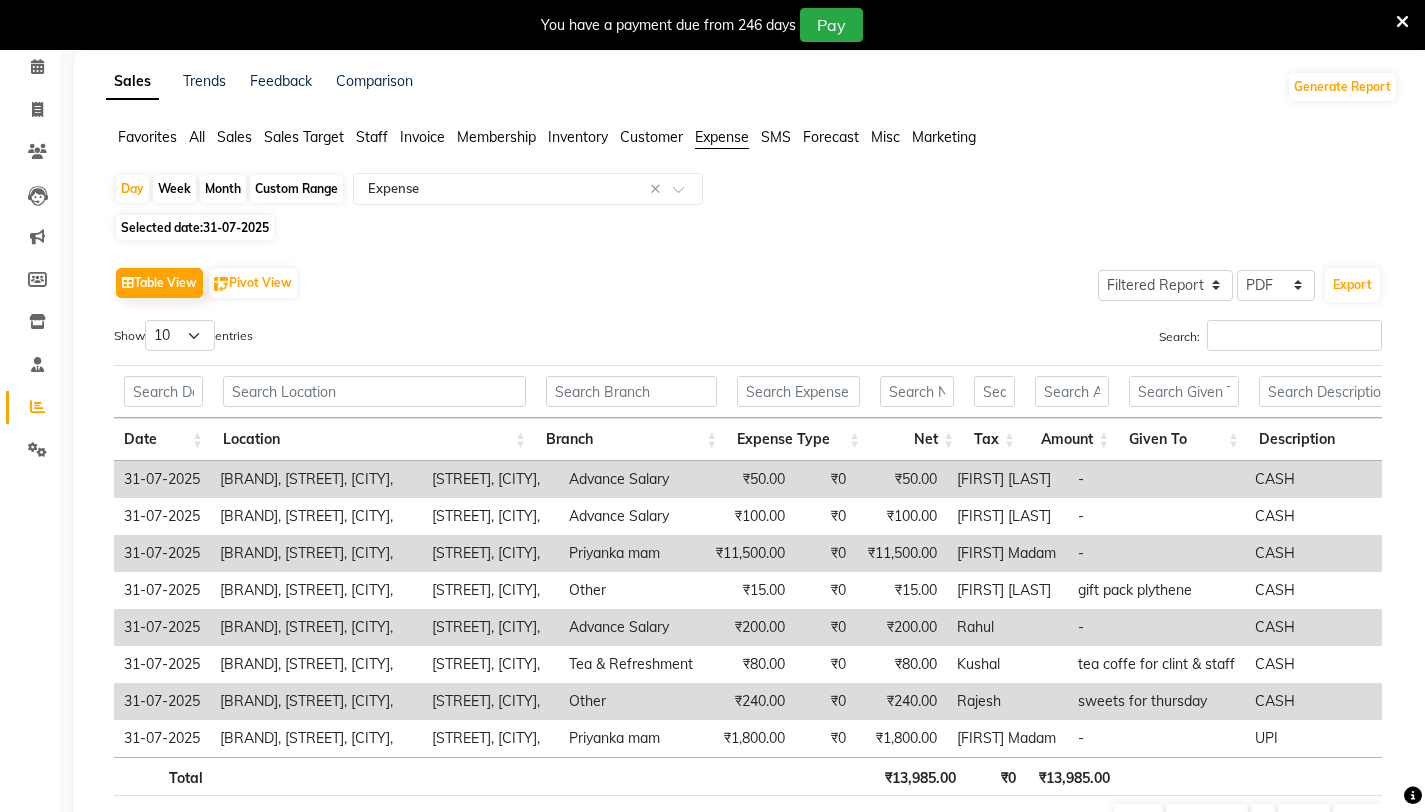 click on "Day Week Month Custom Range Select Report Type × Expense × Selected date: 31-07-2025 Table View Pivot View Select Full Report Filtered Report Select CSV PDF Export Show 10 25 50 100 entries Search: Date Location Branch Expense Type Net Tax Amount Given To Description Payment Mode Date Location Branch Expense Type Net Tax Amount Given To Description Payment Mode Total ₹13,985.00 ₹0 ₹13,985.00 31-07-2025 Rimsha's Makeover, Grand Sikar Road, Suncity, Grand Sikar Road, Suncity, Advance Salary ₹50.00 ₹0 ₹50.00 [FIRST] - CASH 31-07-2025 Rimsha's Makeover, Grand Sikar Road, Suncity, Grand Sikar Road, Suncity, Advance Salary ₹100.00 ₹0 ₹100.00 [FIRST] - CASH 31-07-2025 Rimsha's Makeover, Grand Sikar Road, Suncity, Grand Sikar Road, Suncity, Priyanka mam ₹11,500.00 ₹0 ₹11,500.00 [FIRST] Madam - CASH 31-07-2025 Rimsha's Makeover, Grand Sikar Road, Suncity, Grand Sikar Road, Suncity, Other ₹15.00 ₹0 ₹15.00 [FIRST] gift pack plythene CASH 31-07-2025 ₹0" 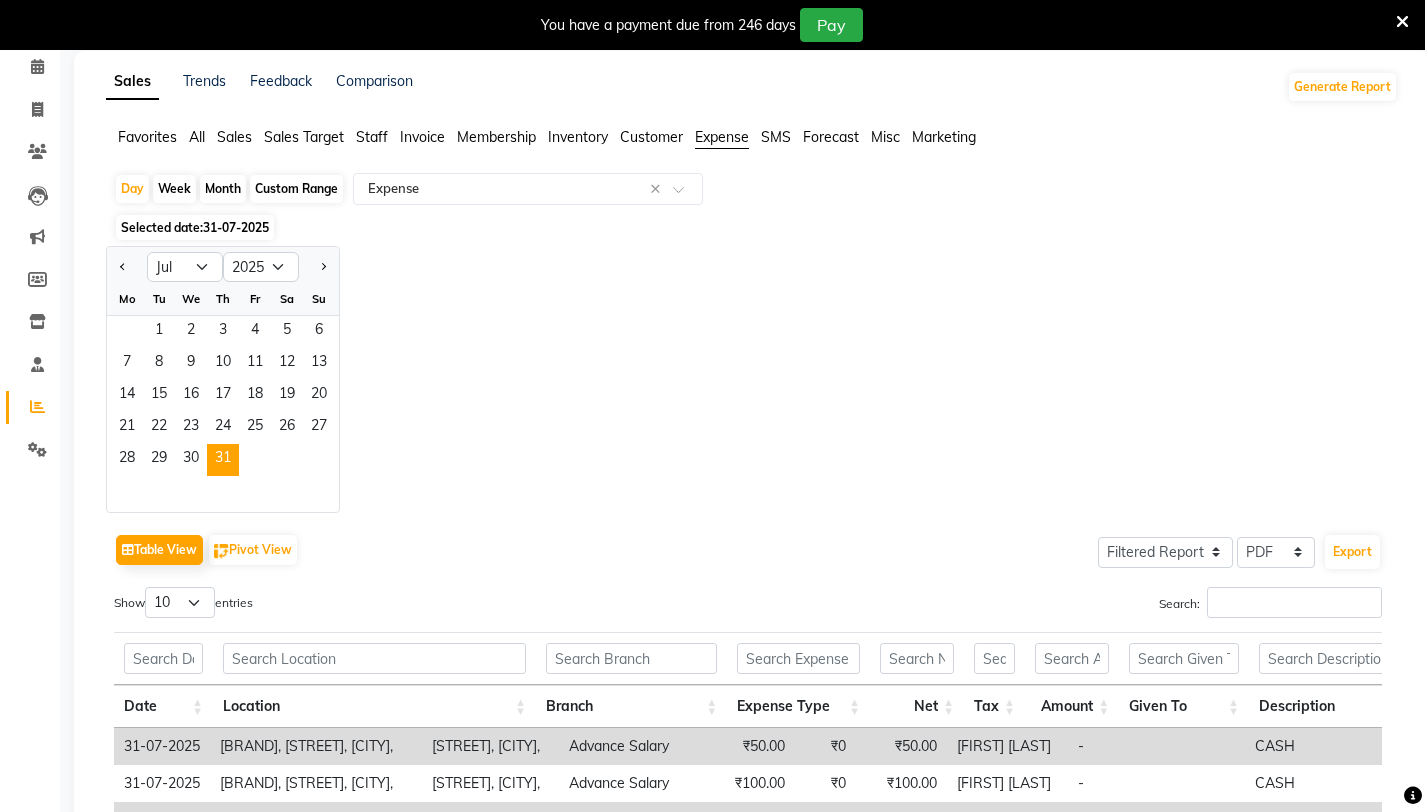 click 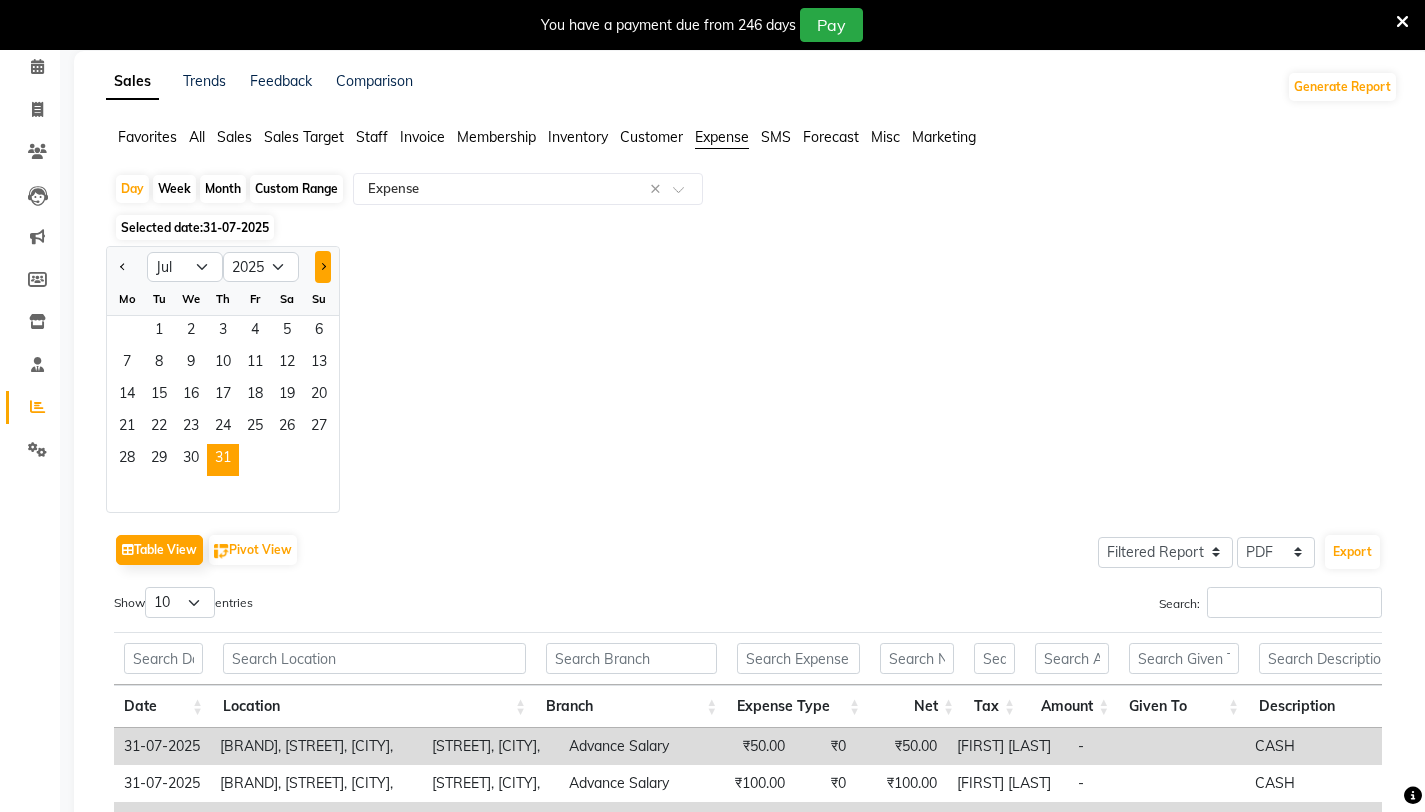 click 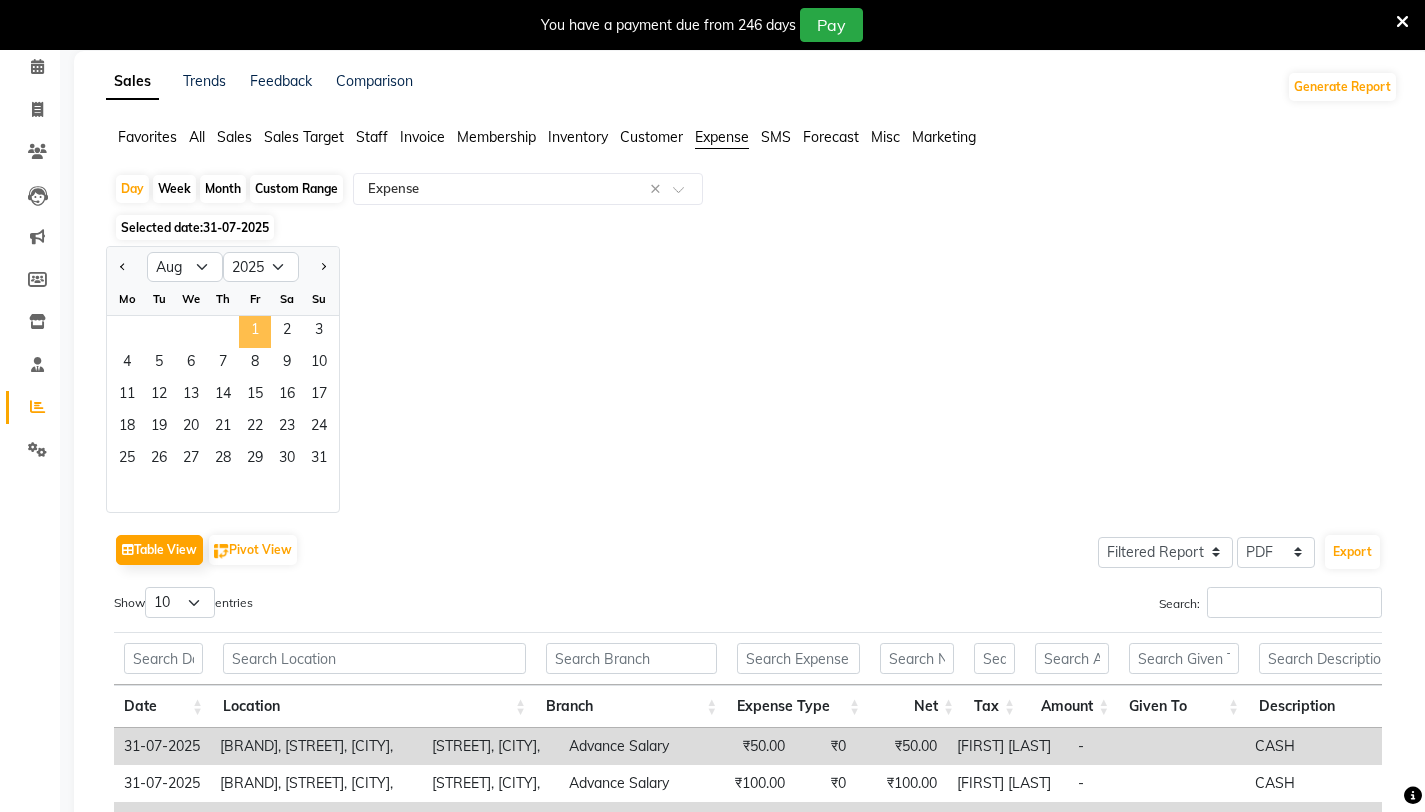 click on "1" 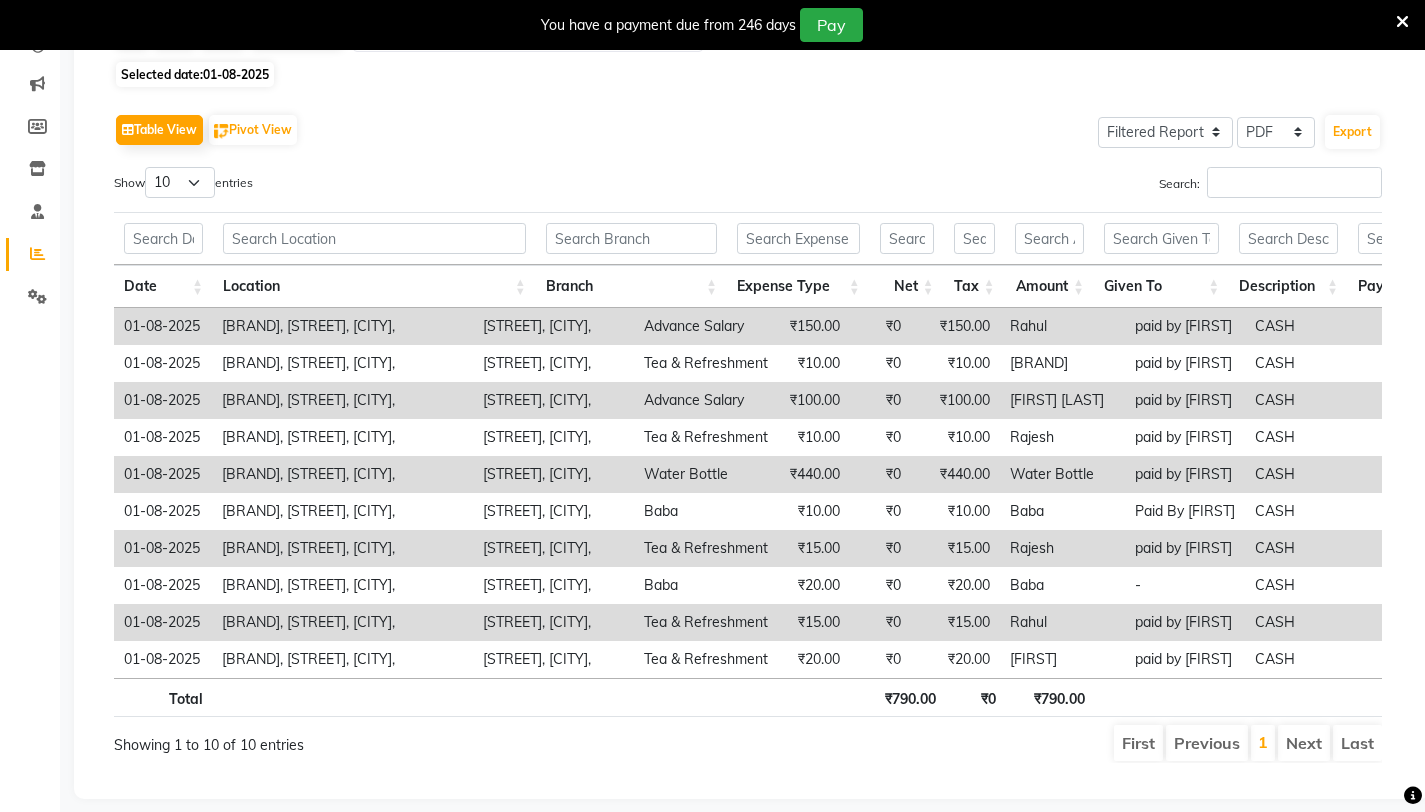 scroll, scrollTop: 287, scrollLeft: 0, axis: vertical 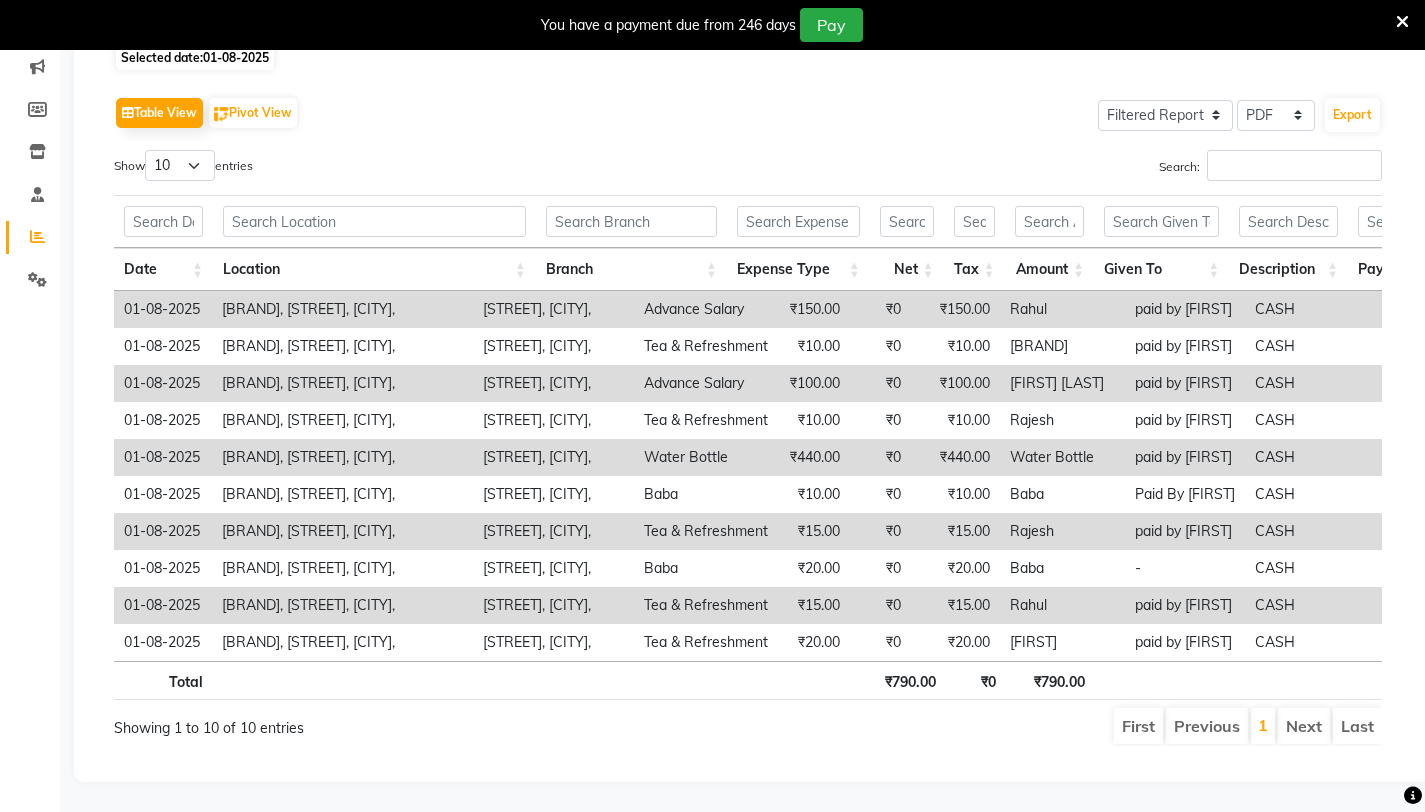 click at bounding box center (800, 680) 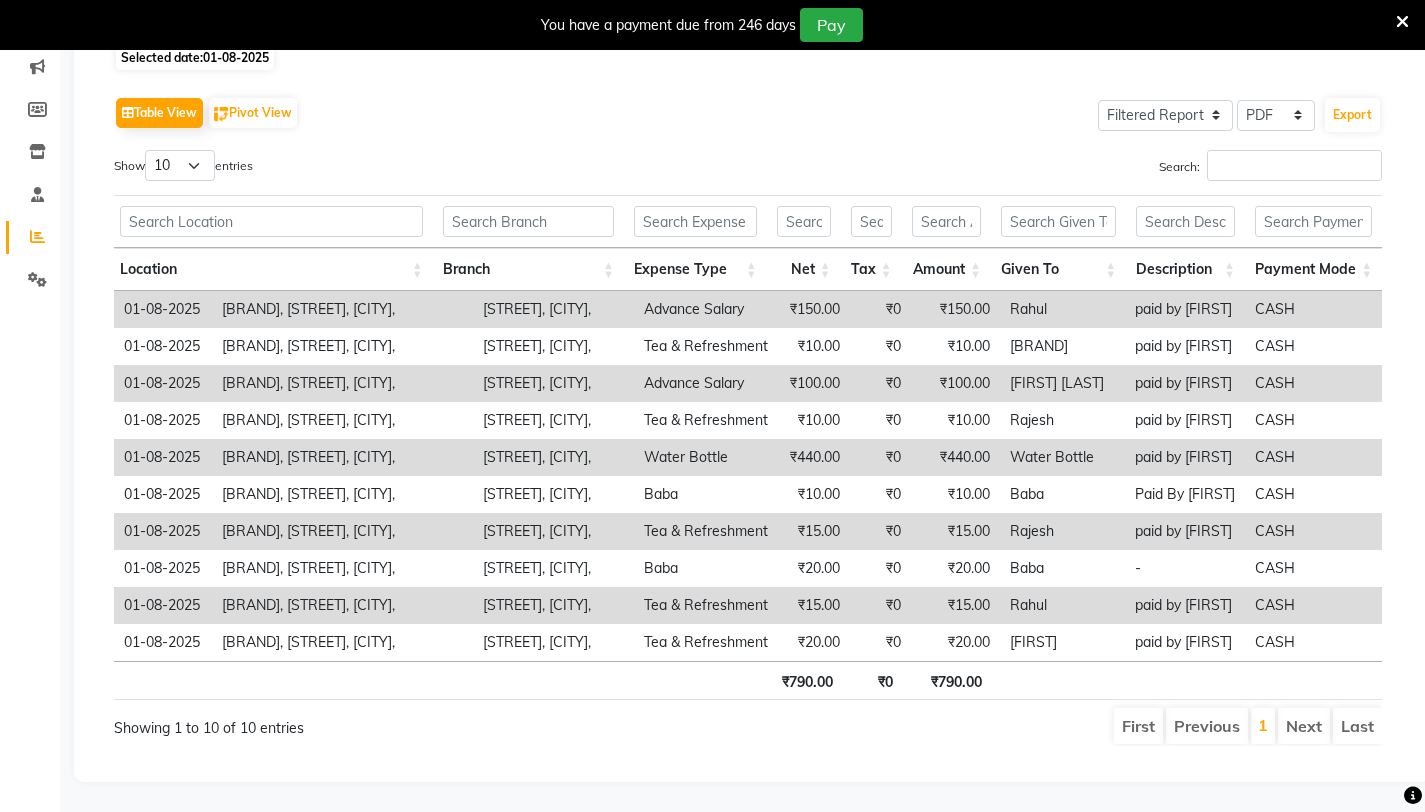 scroll, scrollTop: 0, scrollLeft: 0, axis: both 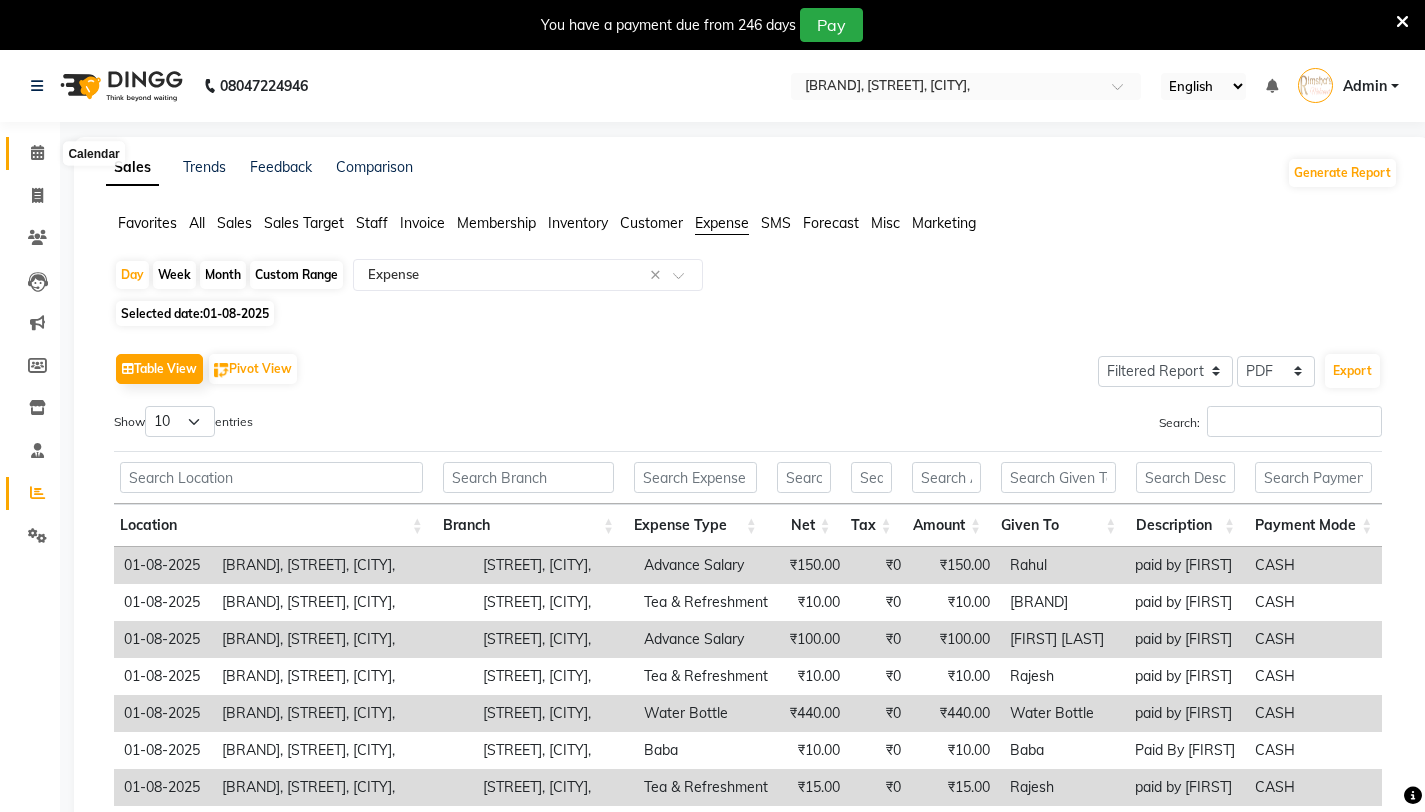 click 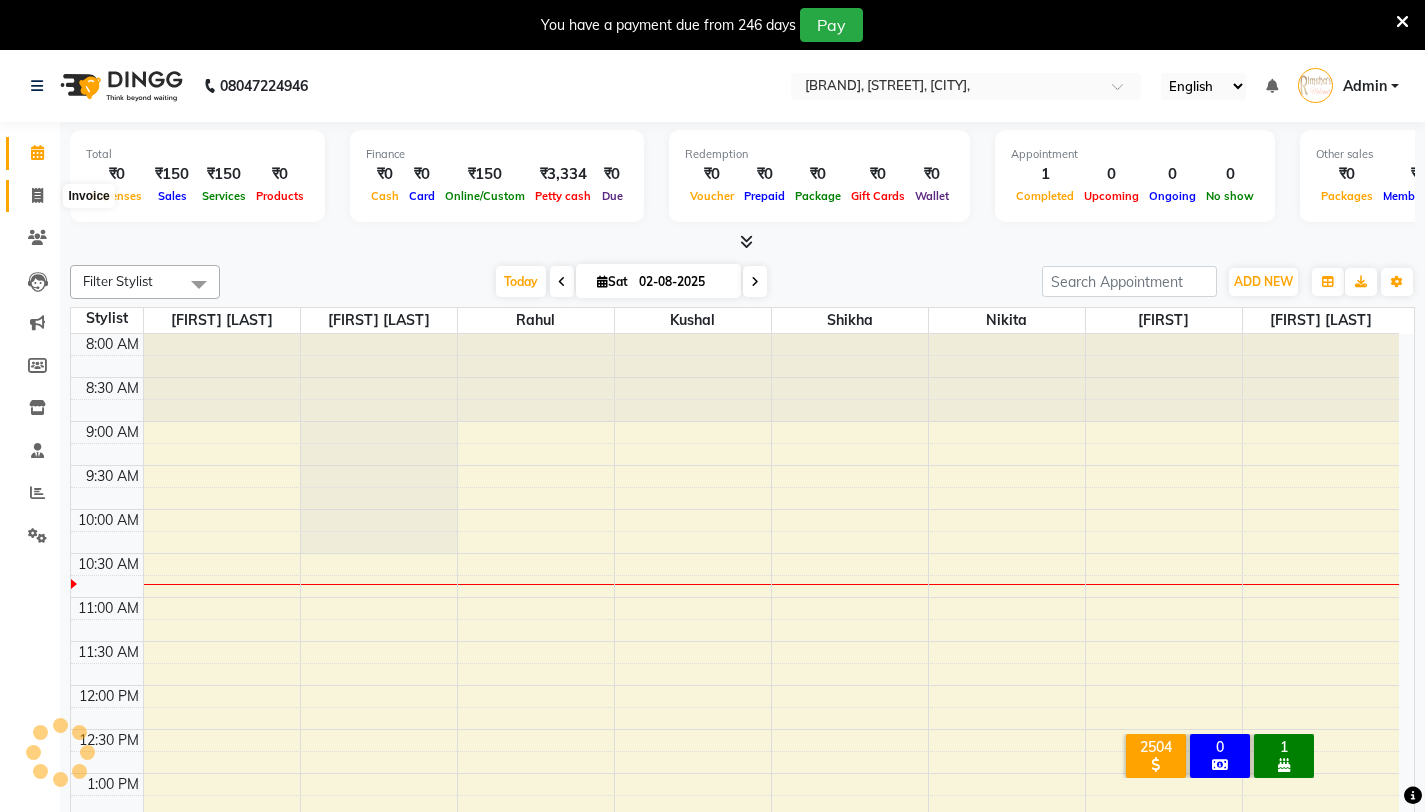 scroll, scrollTop: 177, scrollLeft: 0, axis: vertical 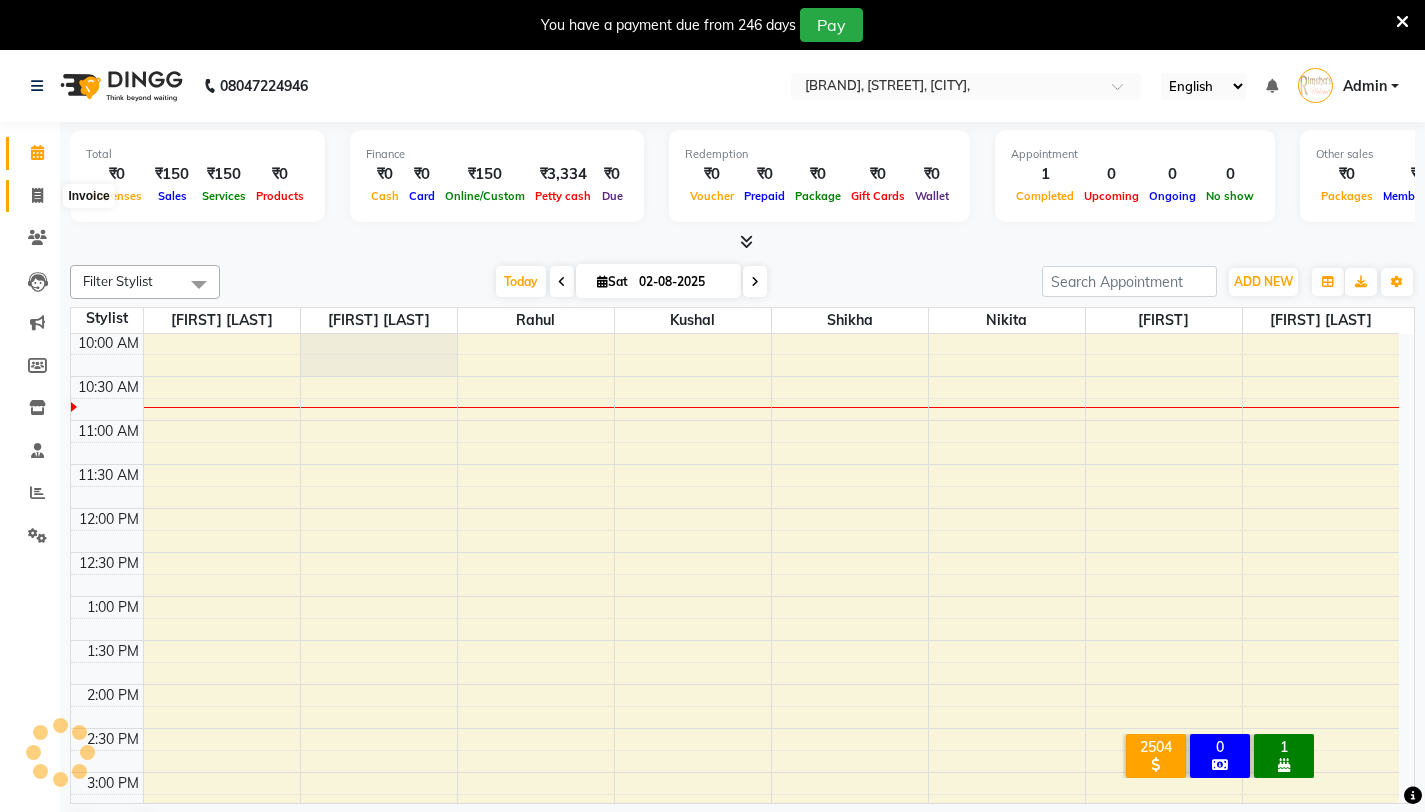 click 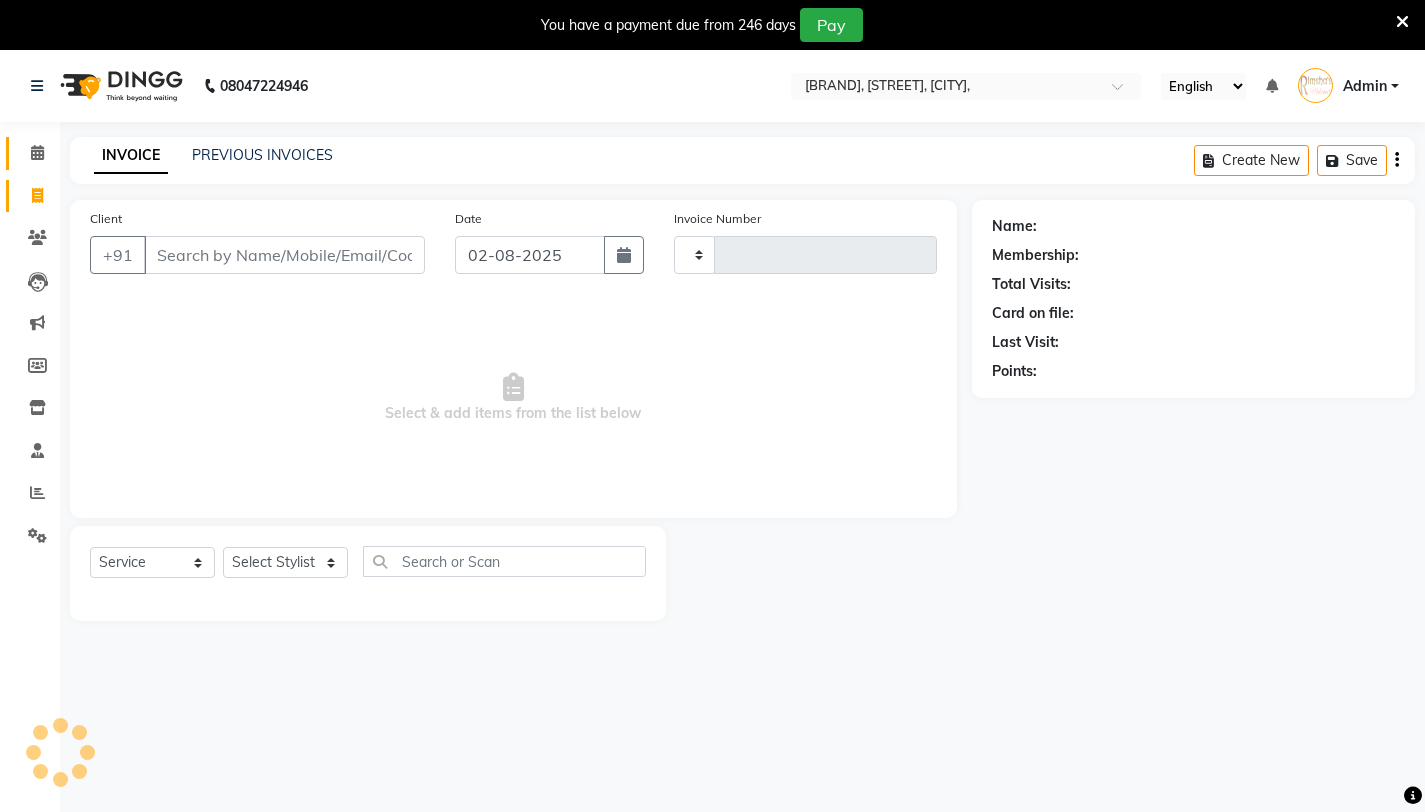 type on "3096" 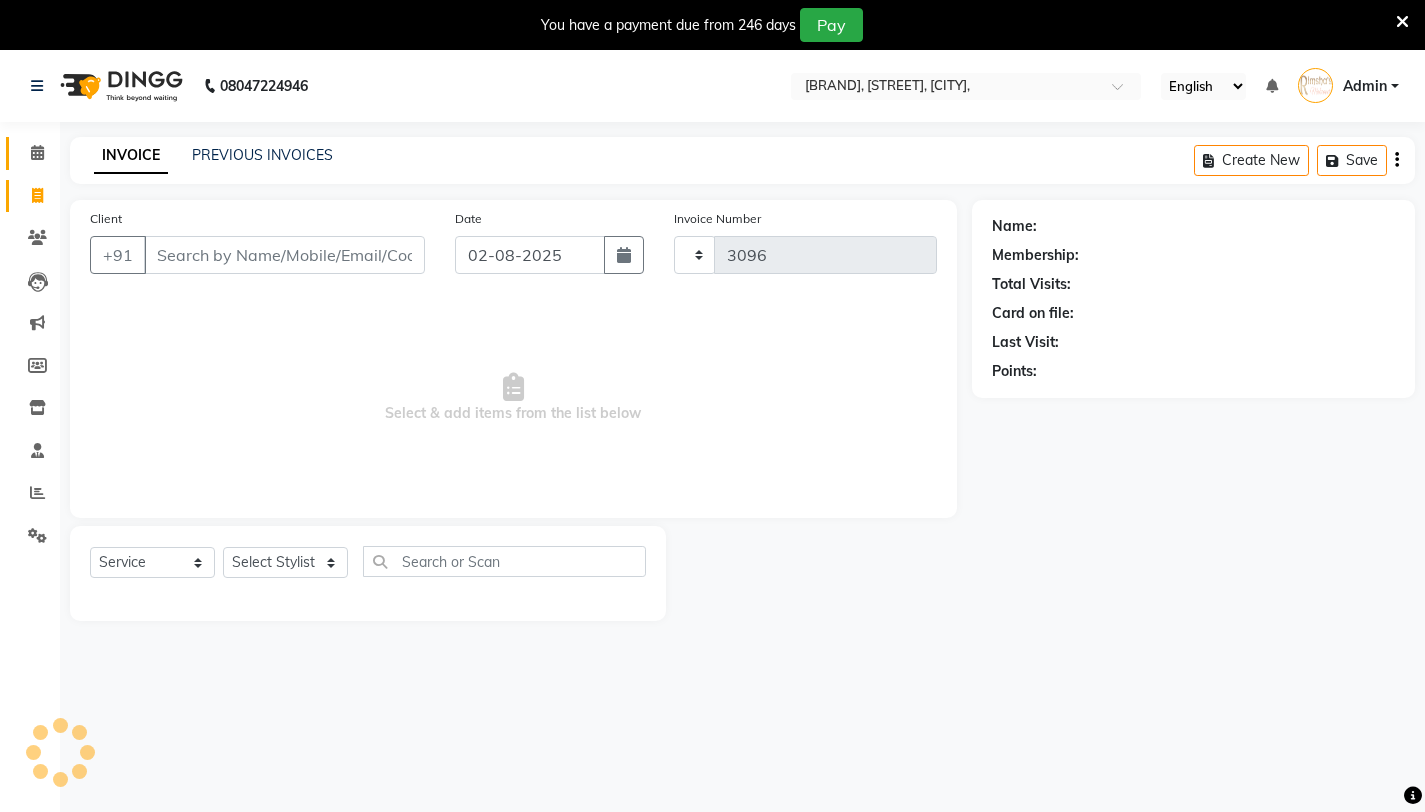select on "7317" 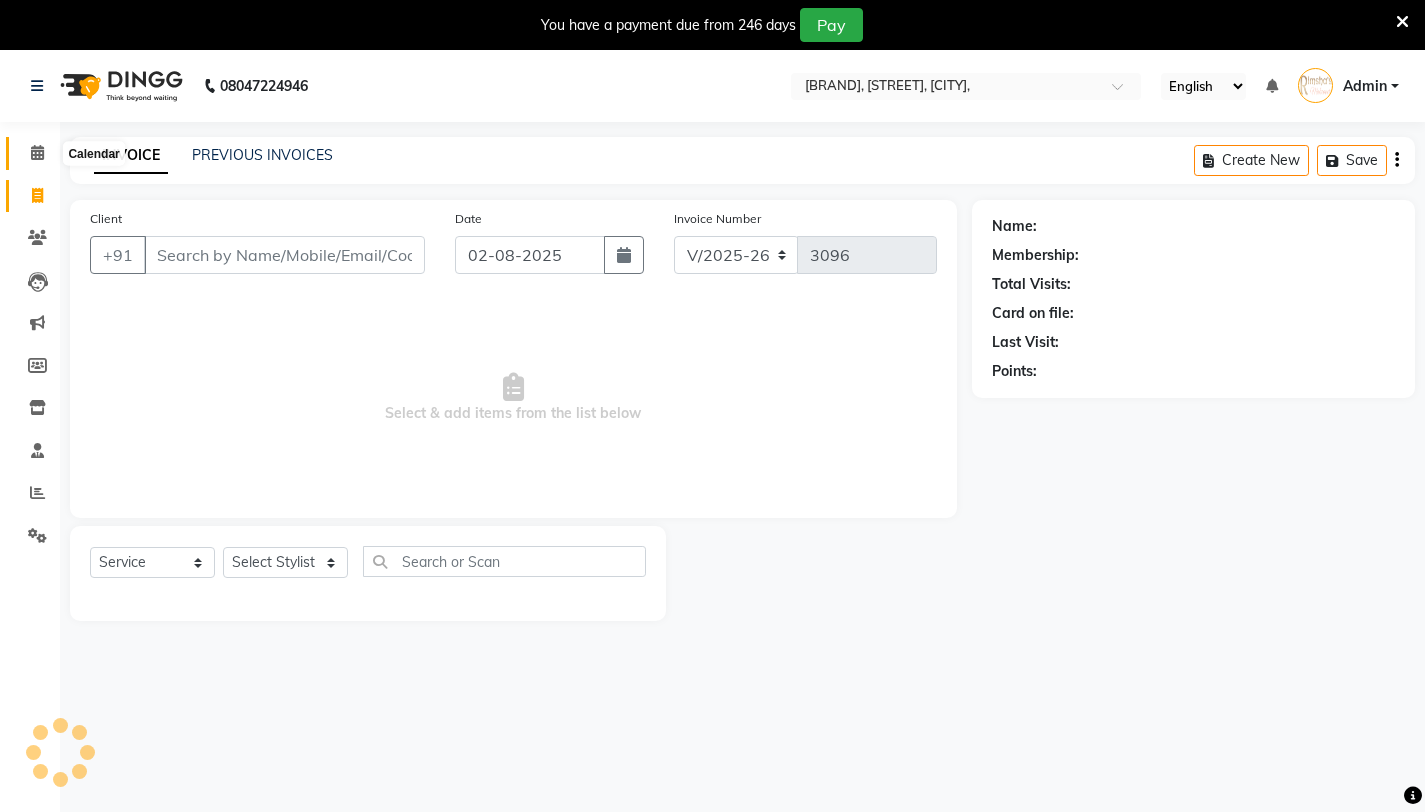 click 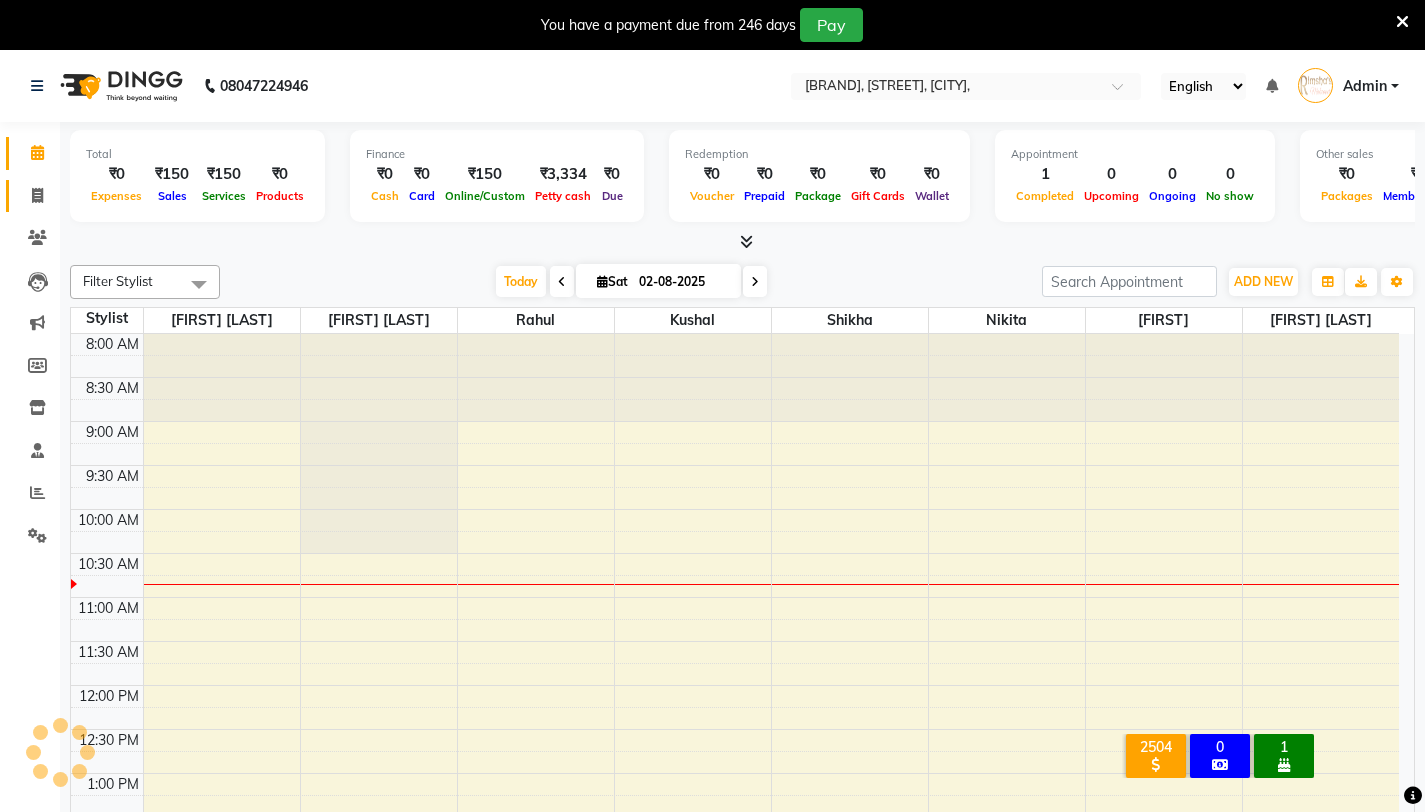 scroll, scrollTop: 0, scrollLeft: 0, axis: both 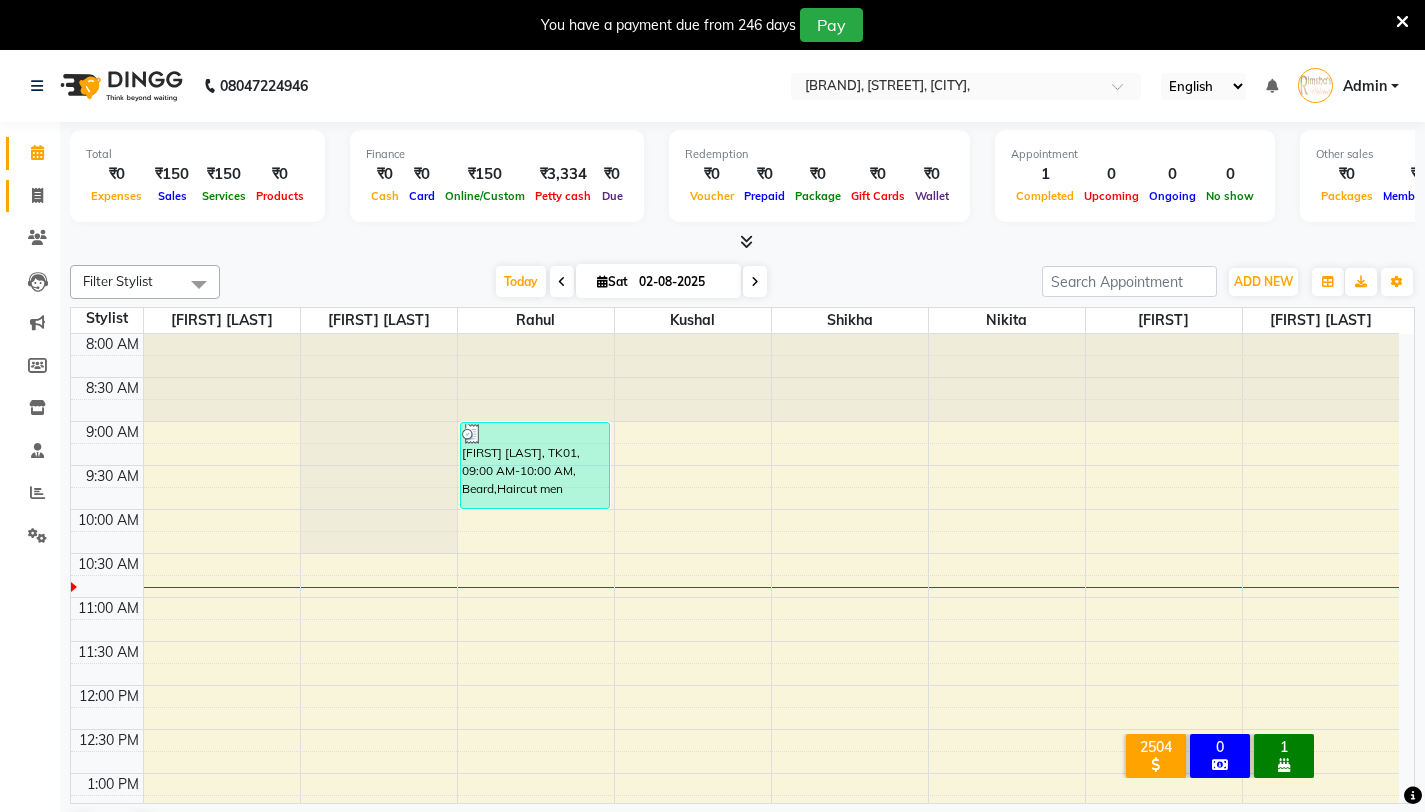 click 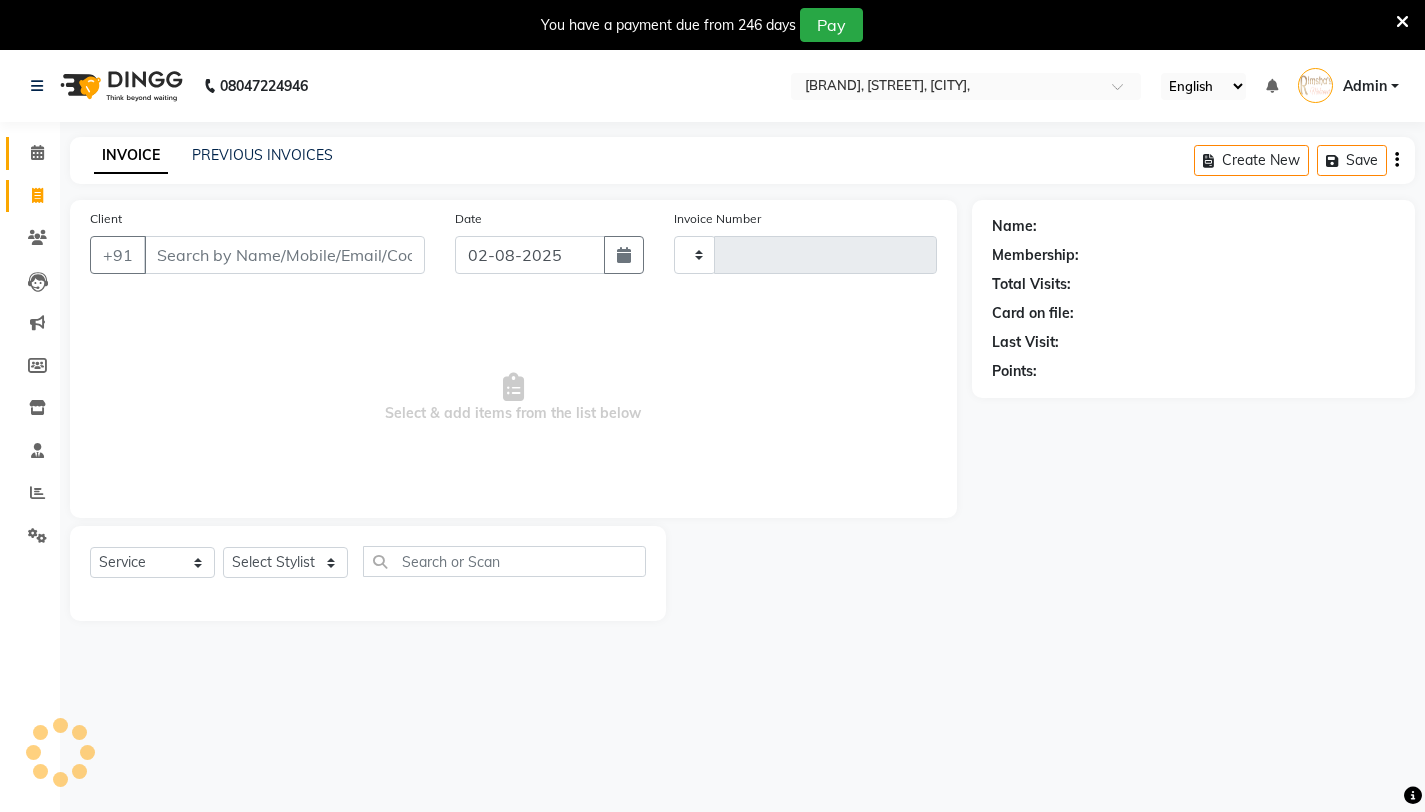 click on "Calendar" 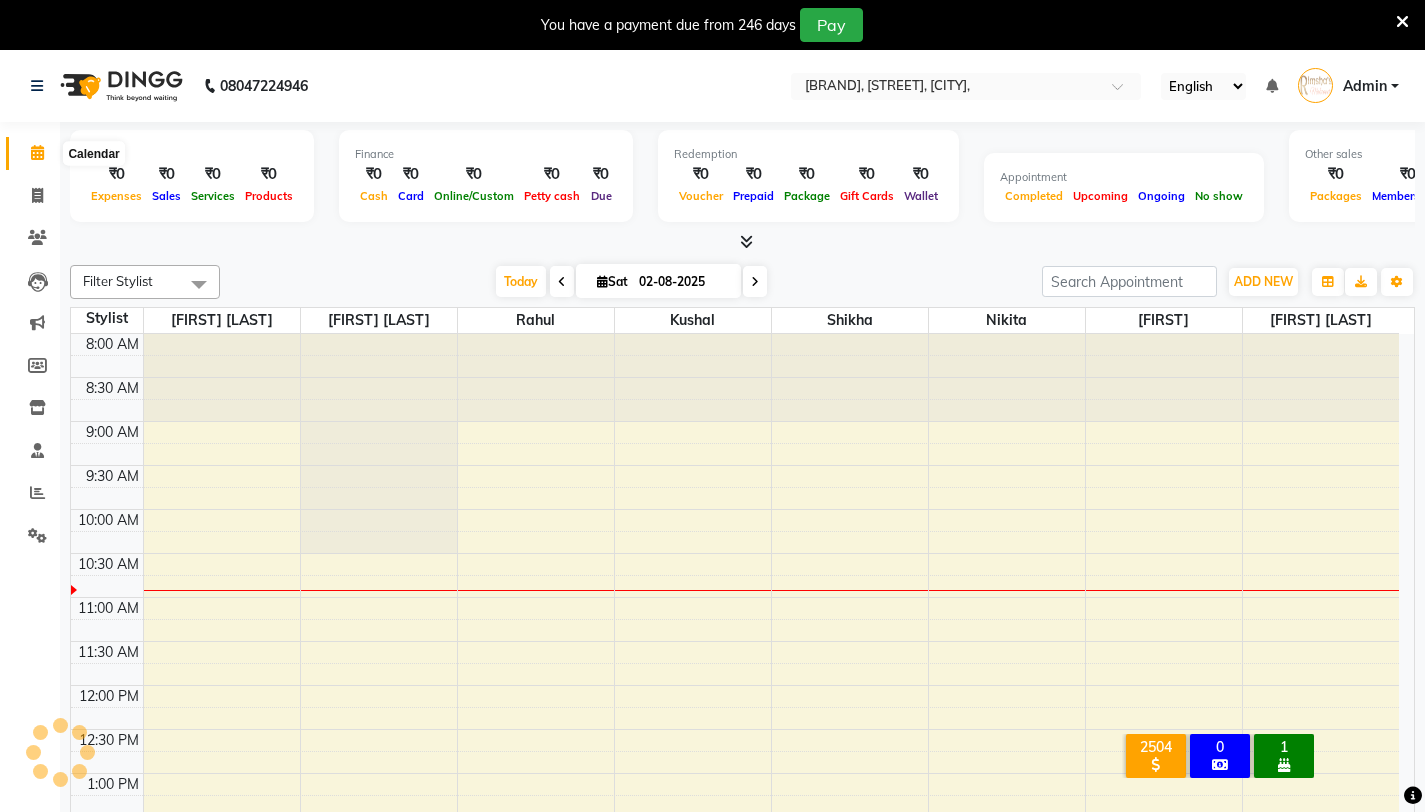 scroll, scrollTop: 177, scrollLeft: 0, axis: vertical 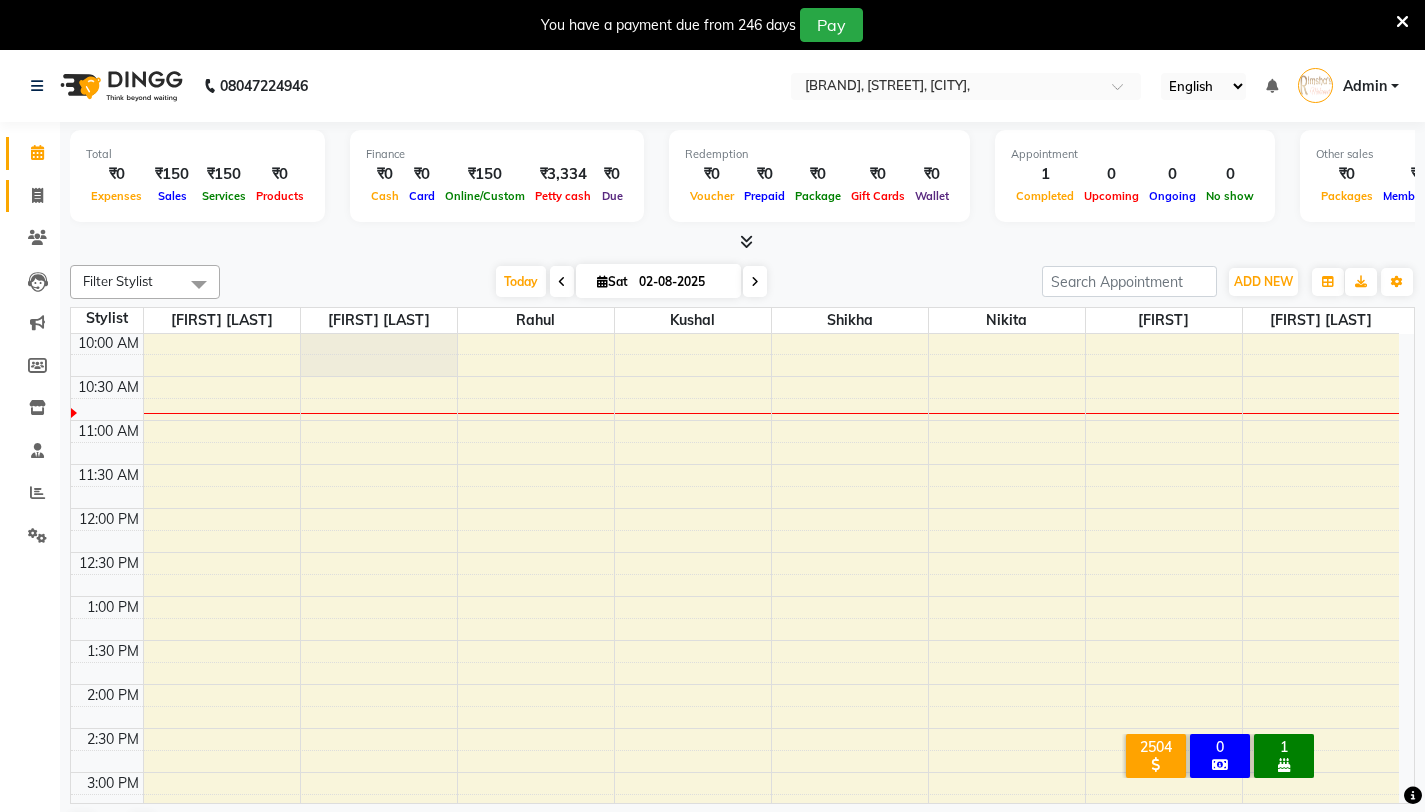 click on "Invoice" 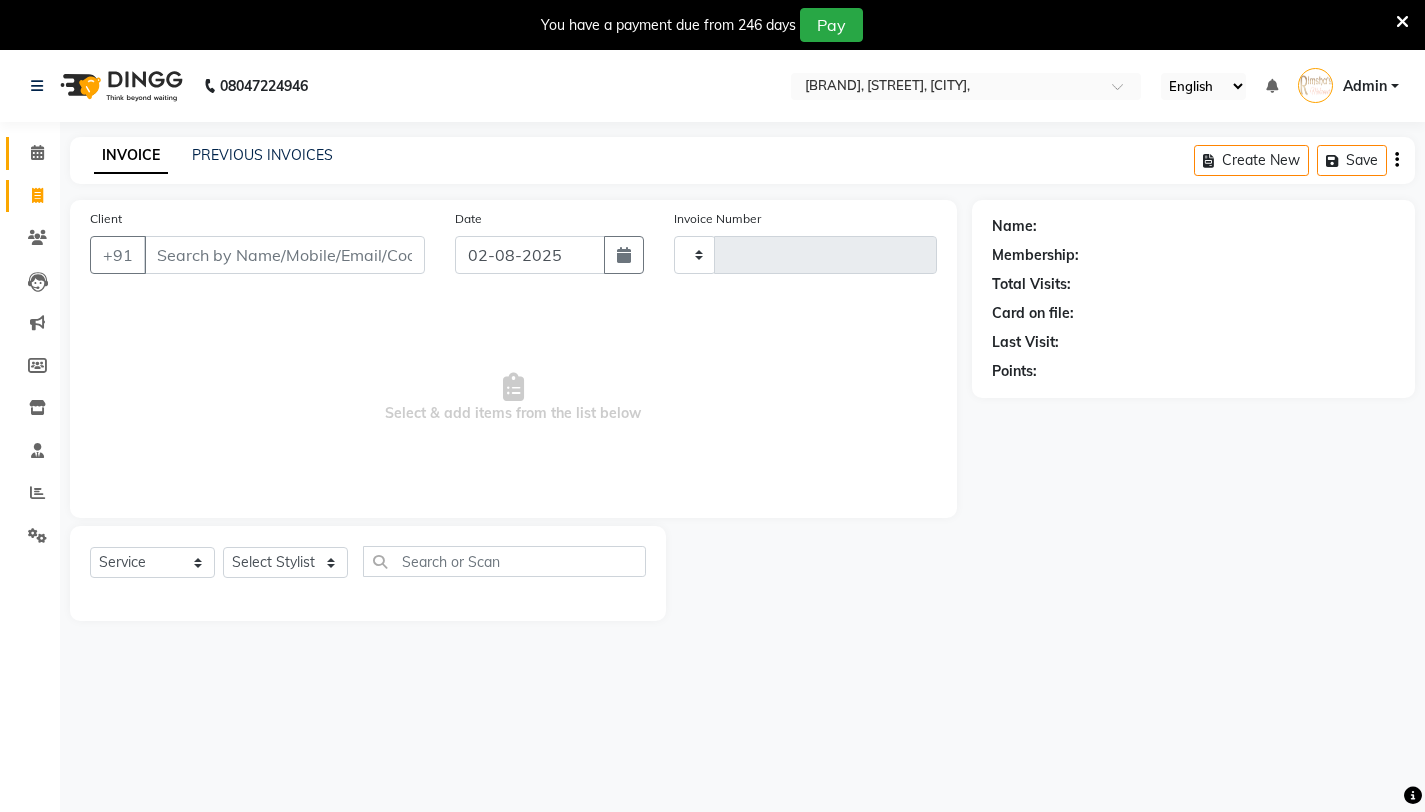 type on "3096" 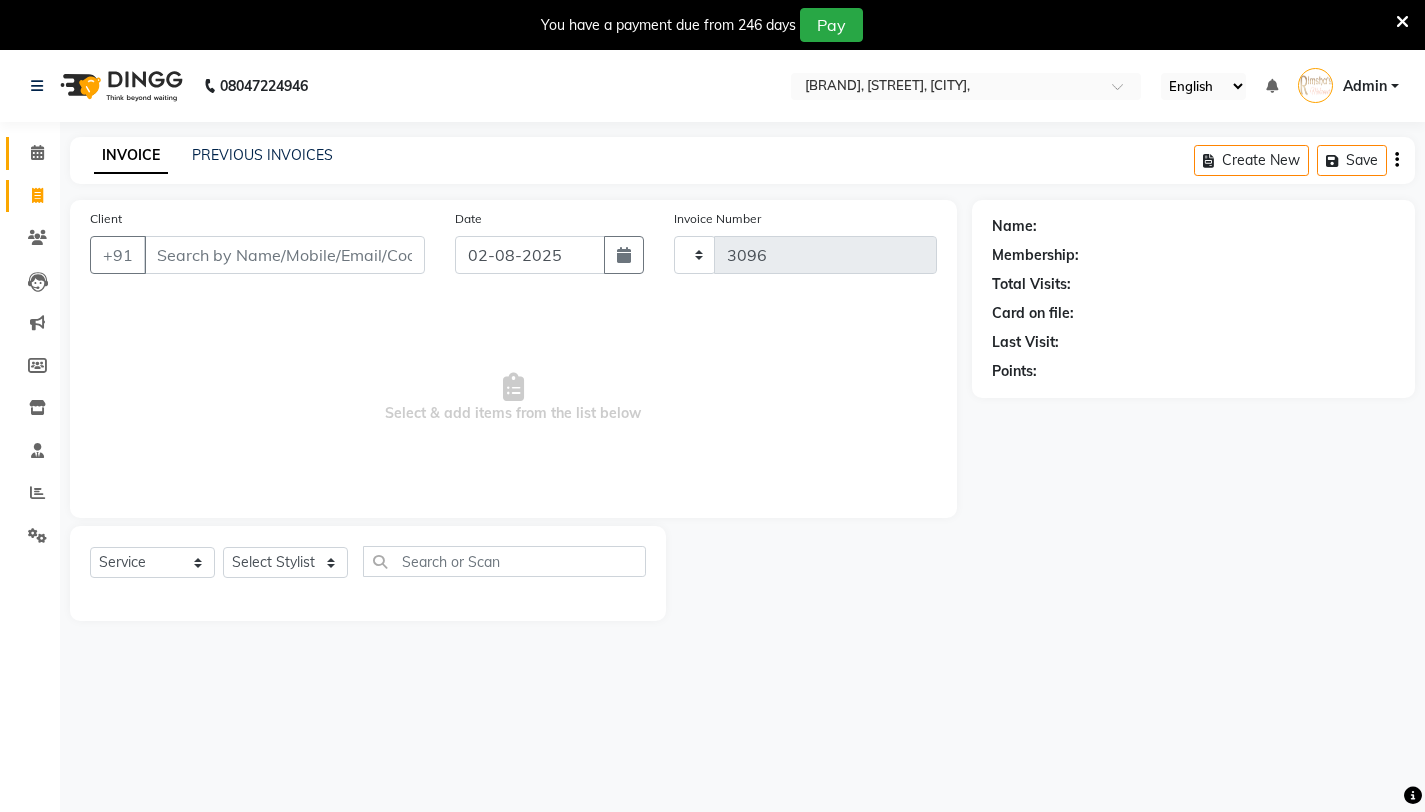 select on "7317" 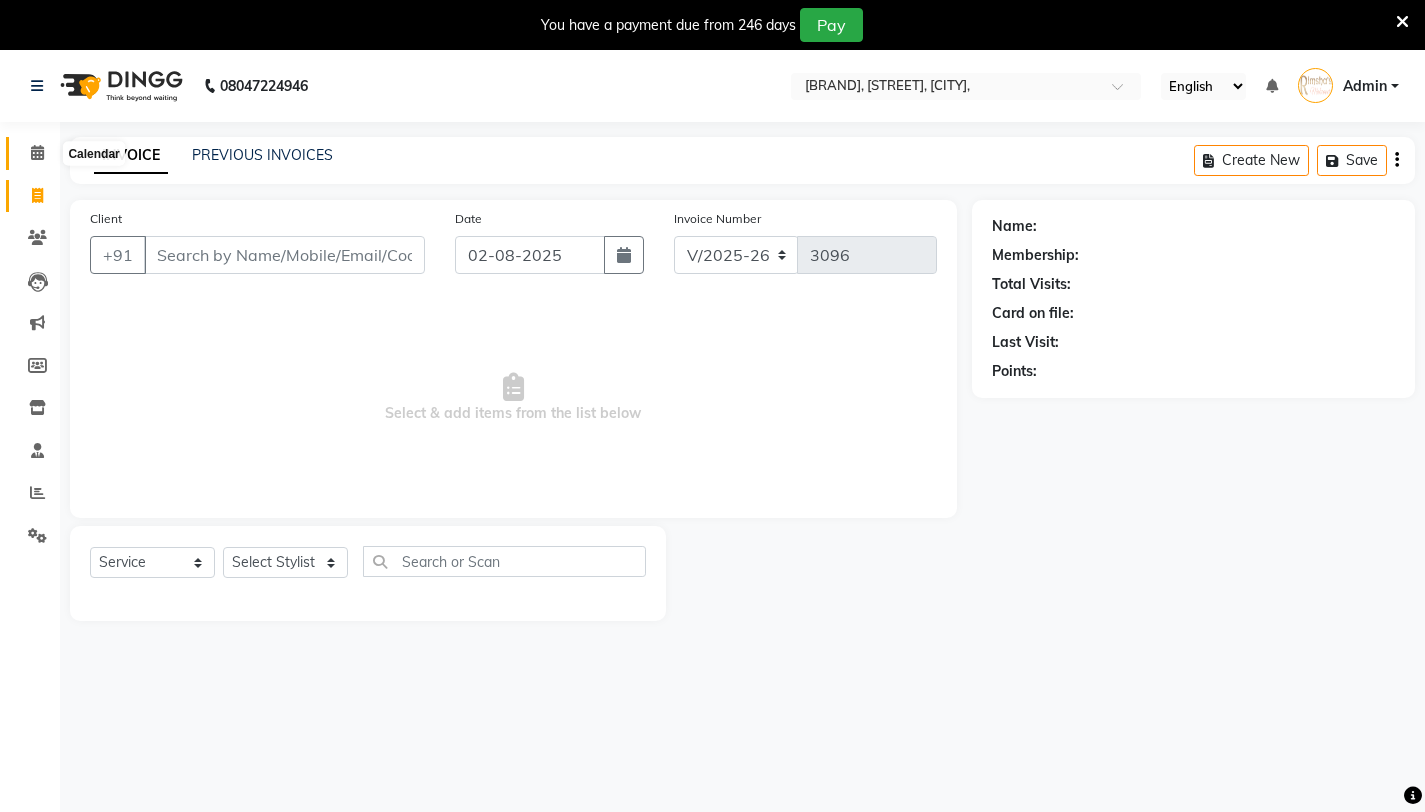 click 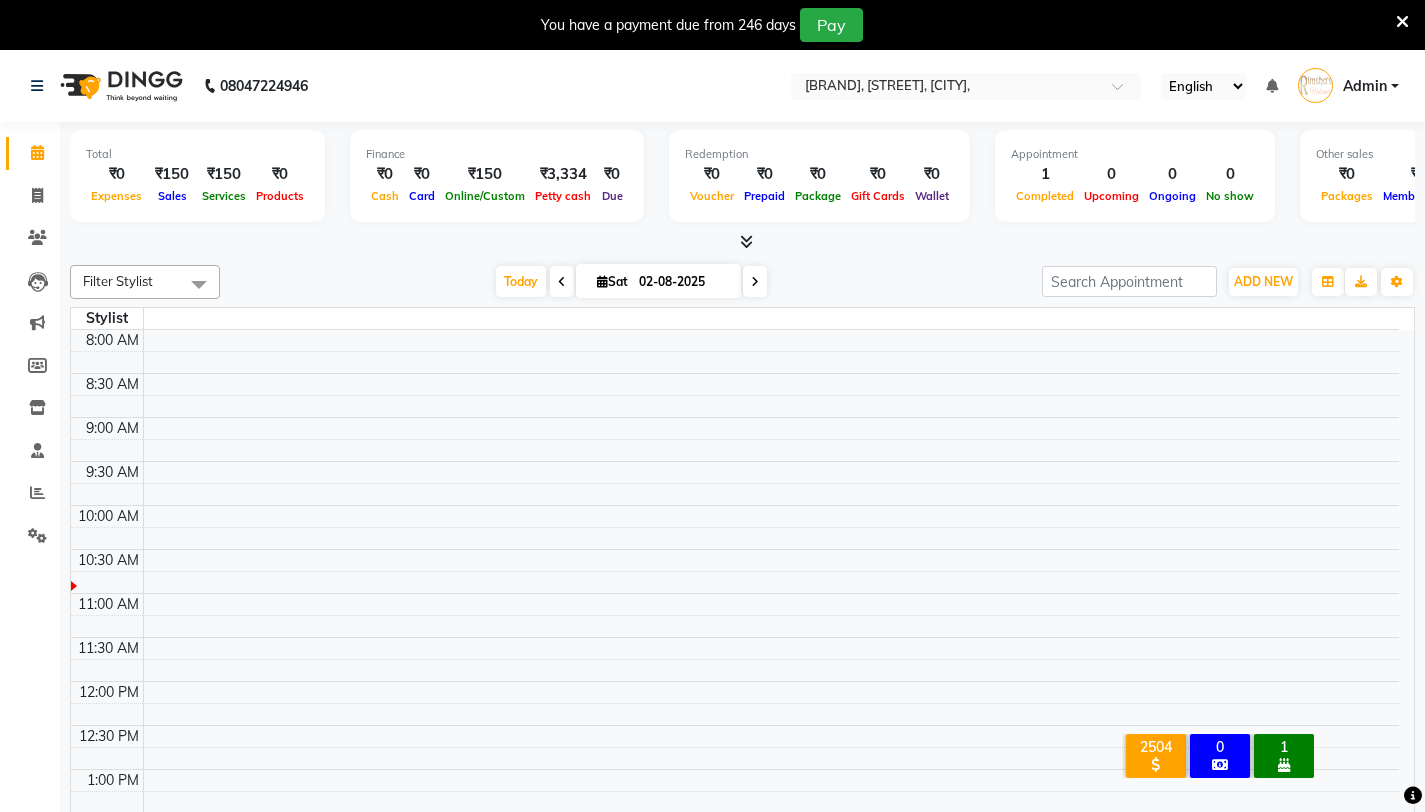 scroll, scrollTop: 0, scrollLeft: 0, axis: both 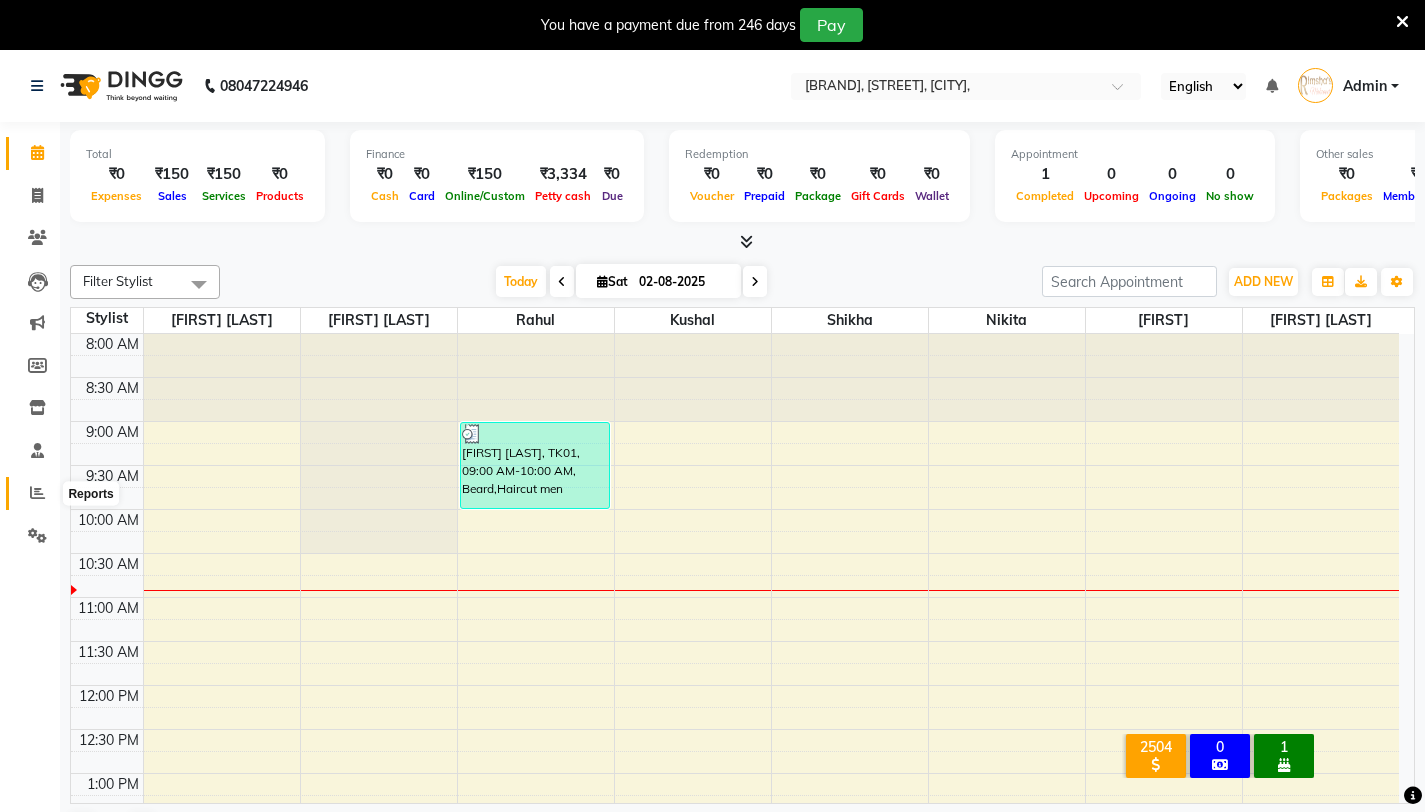 click 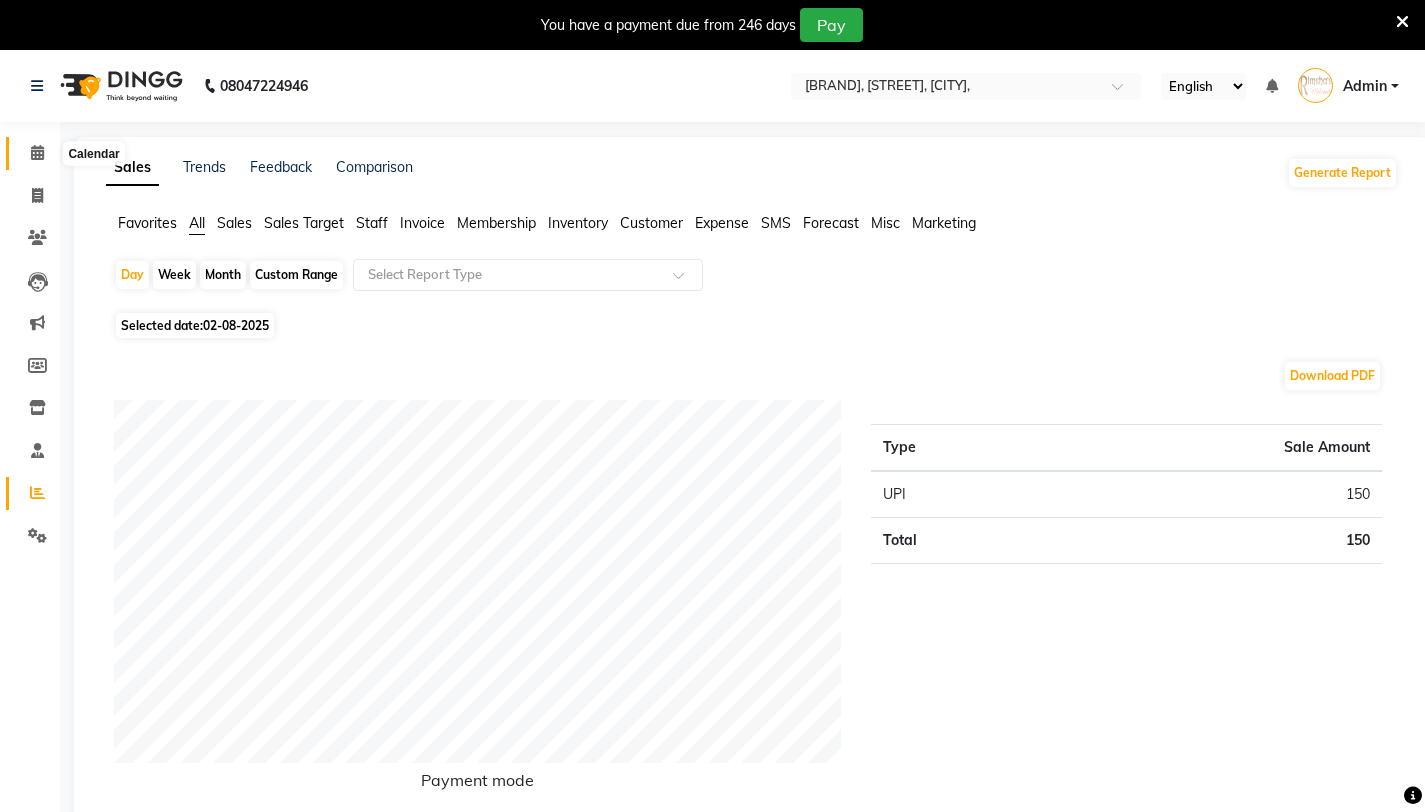 click 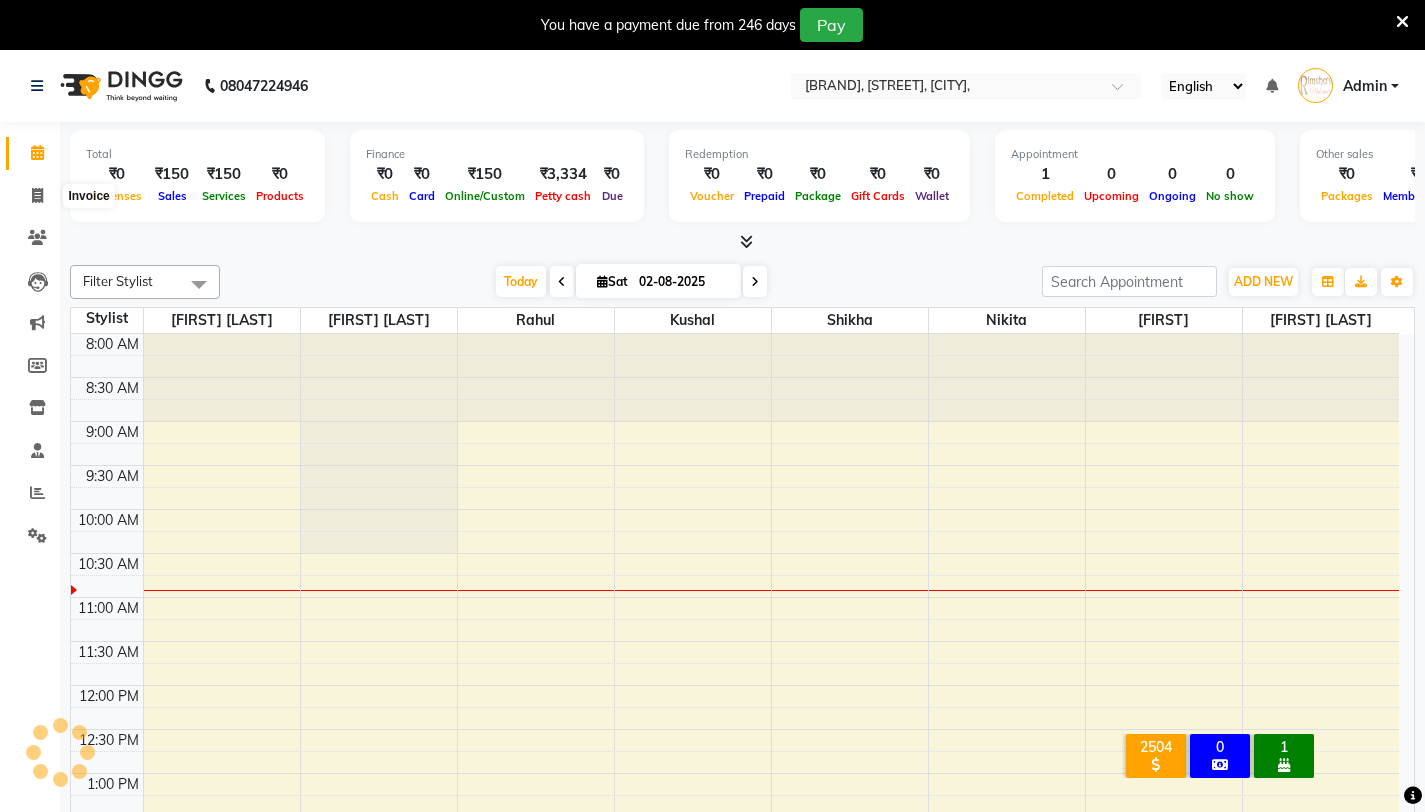 scroll, scrollTop: 177, scrollLeft: 0, axis: vertical 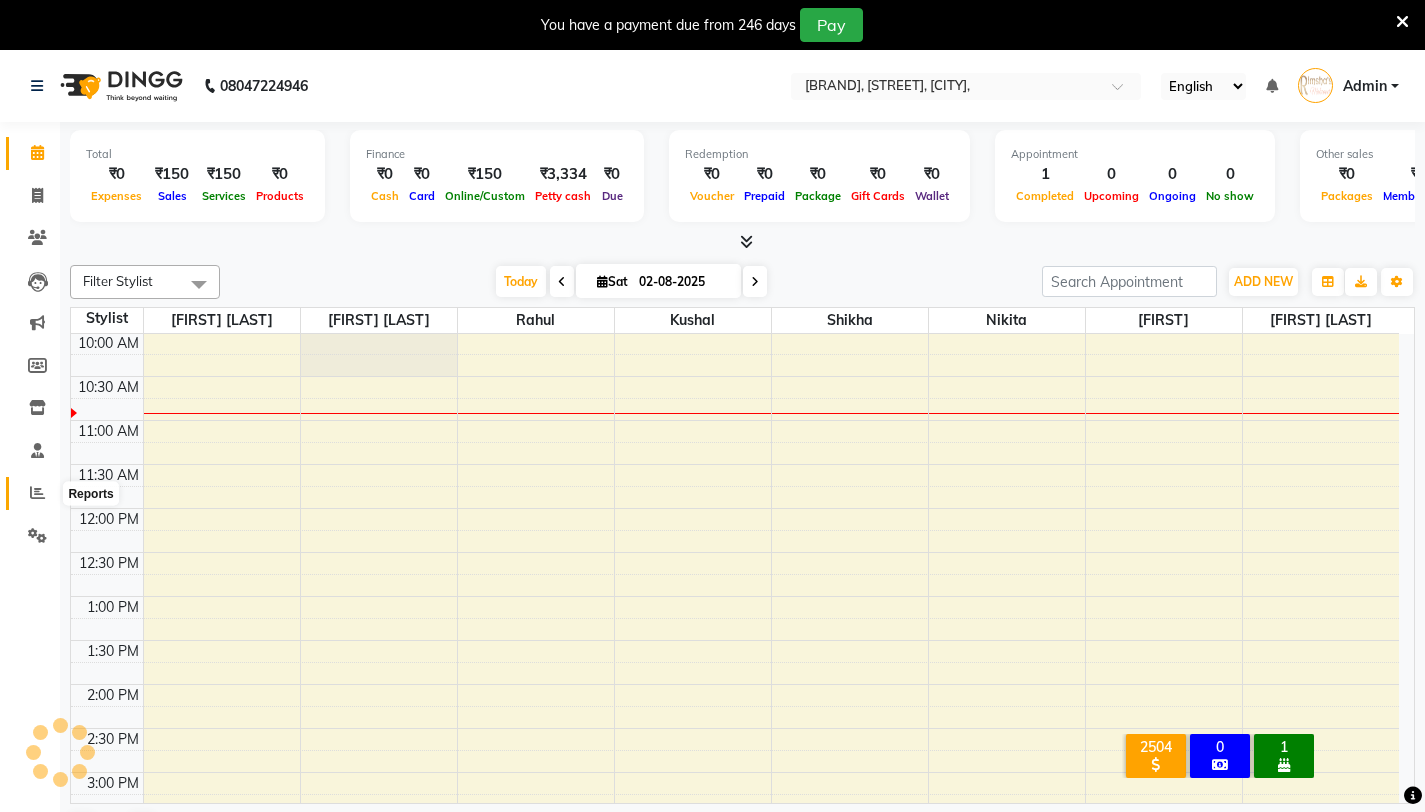 click 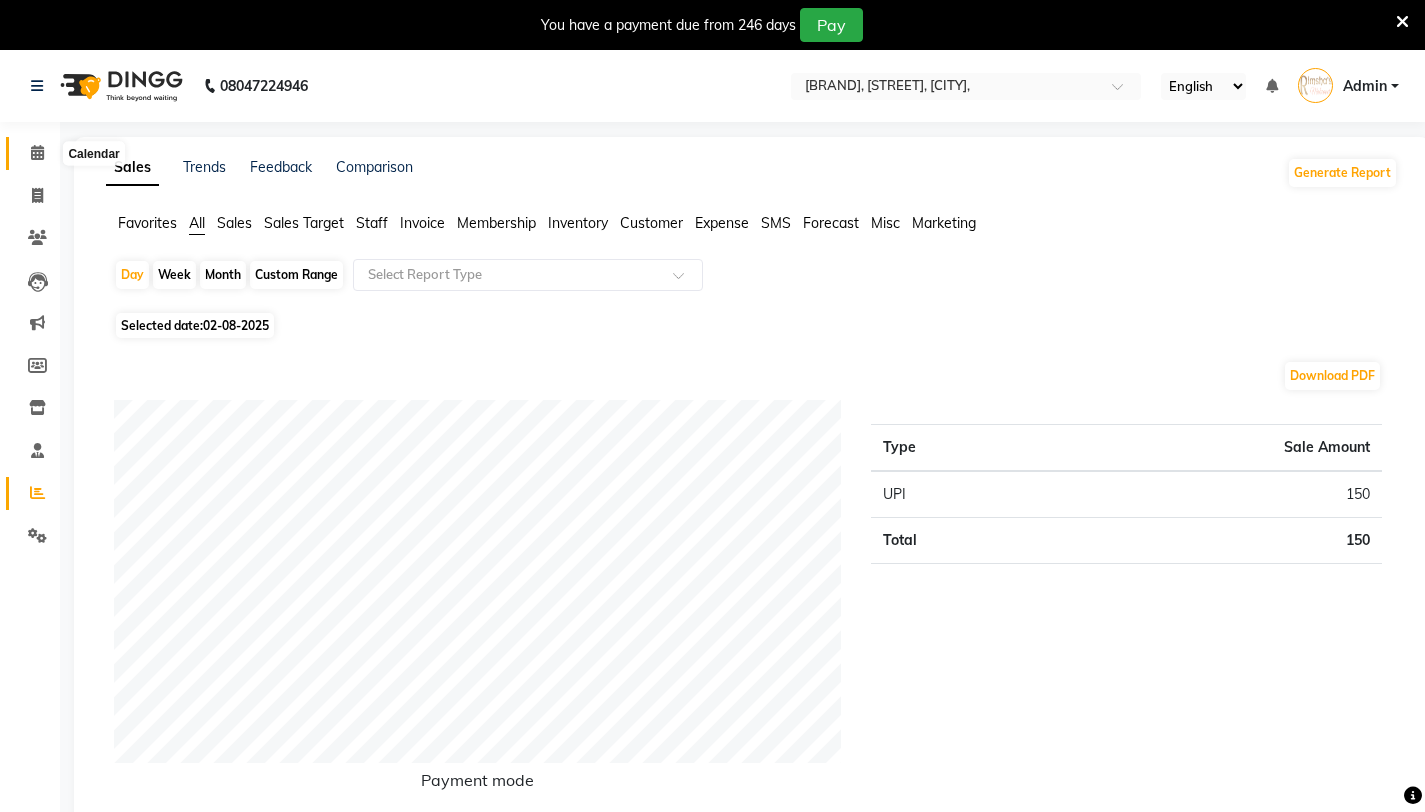 click 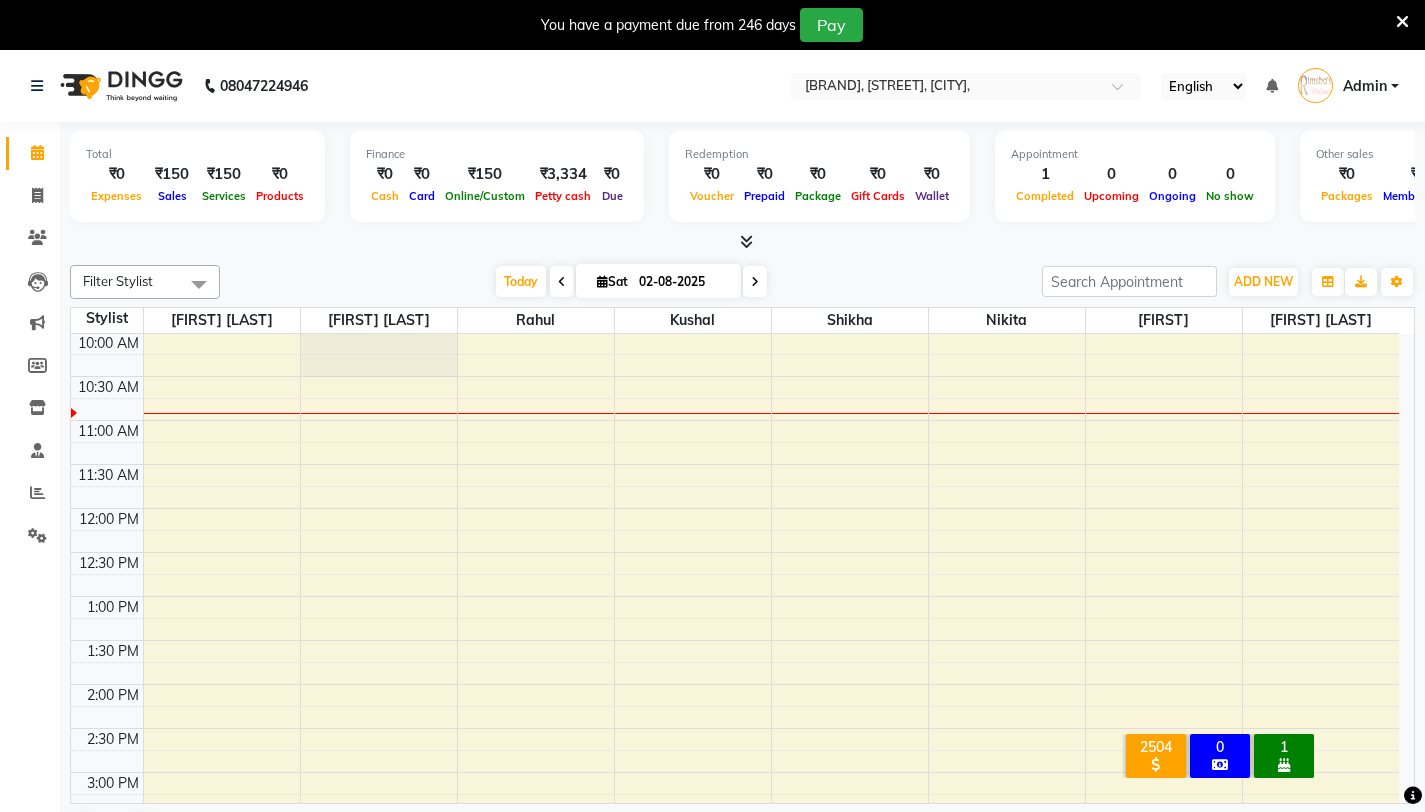 scroll, scrollTop: 0, scrollLeft: 0, axis: both 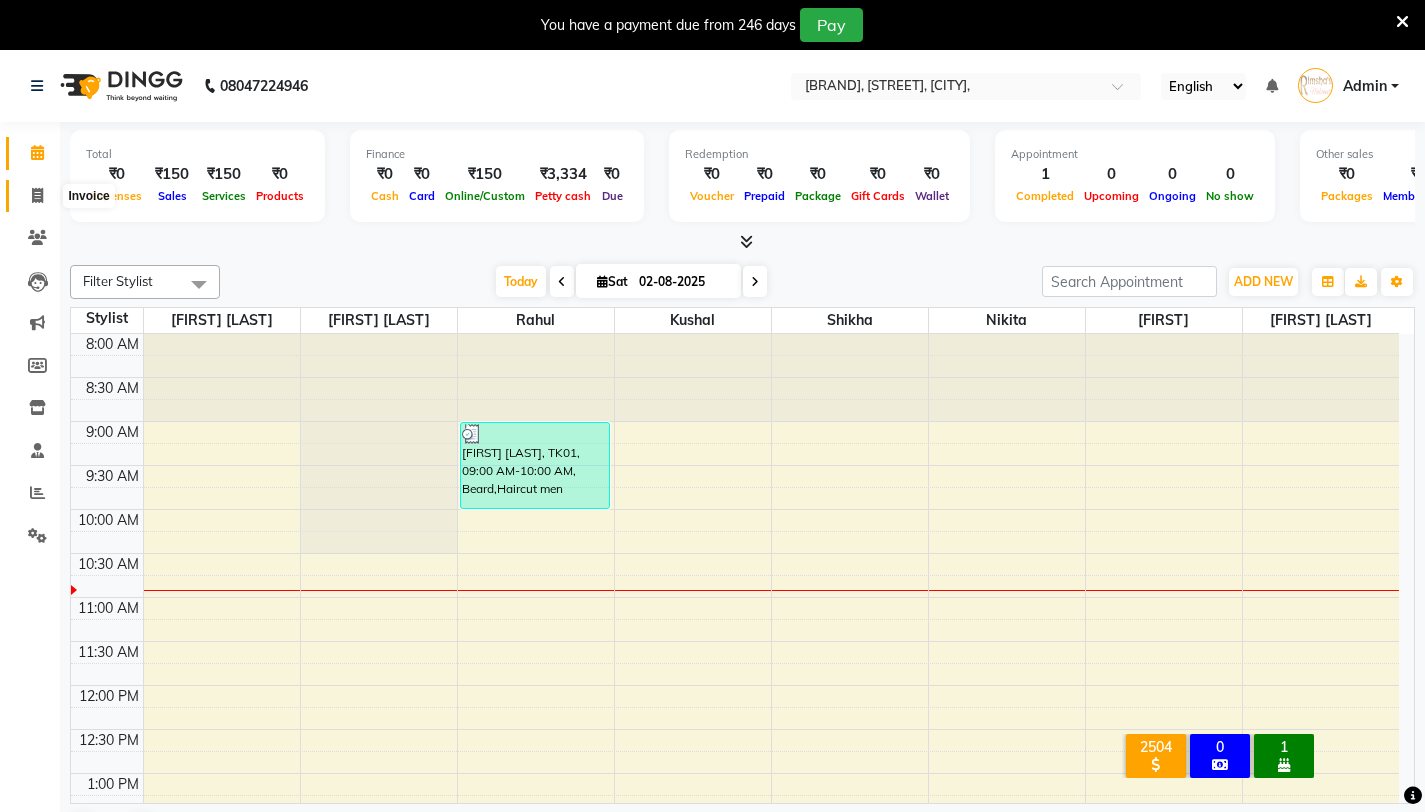 click 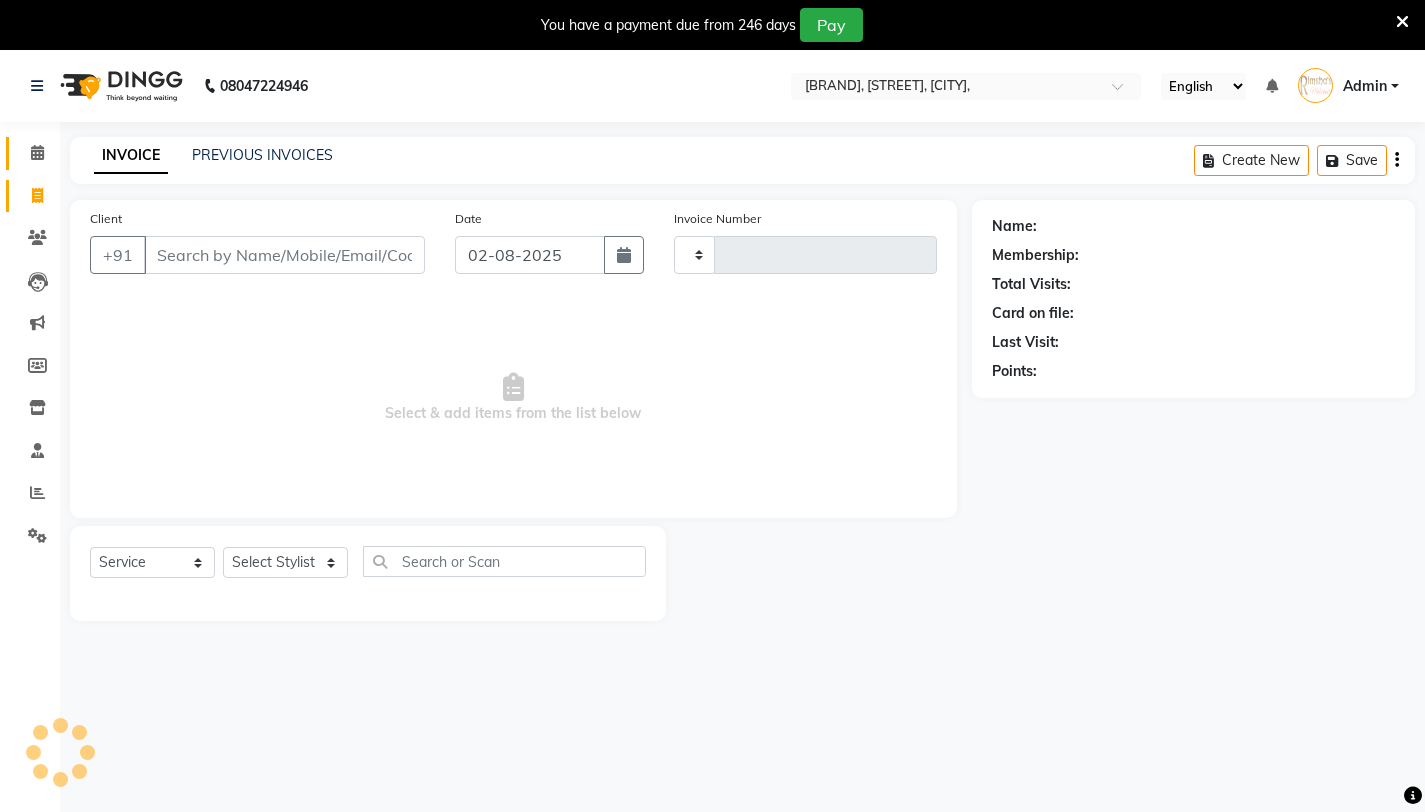 type on "3096" 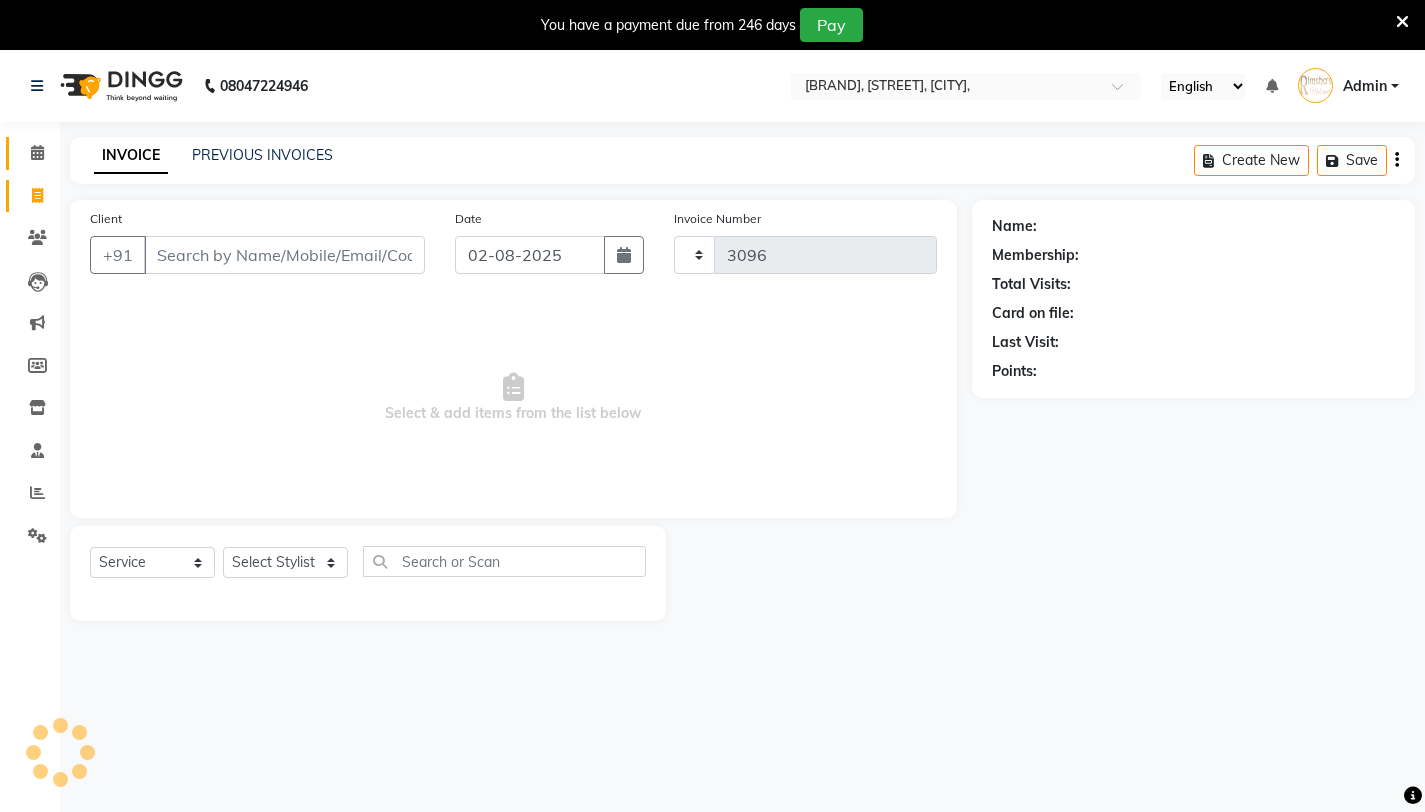 select on "7317" 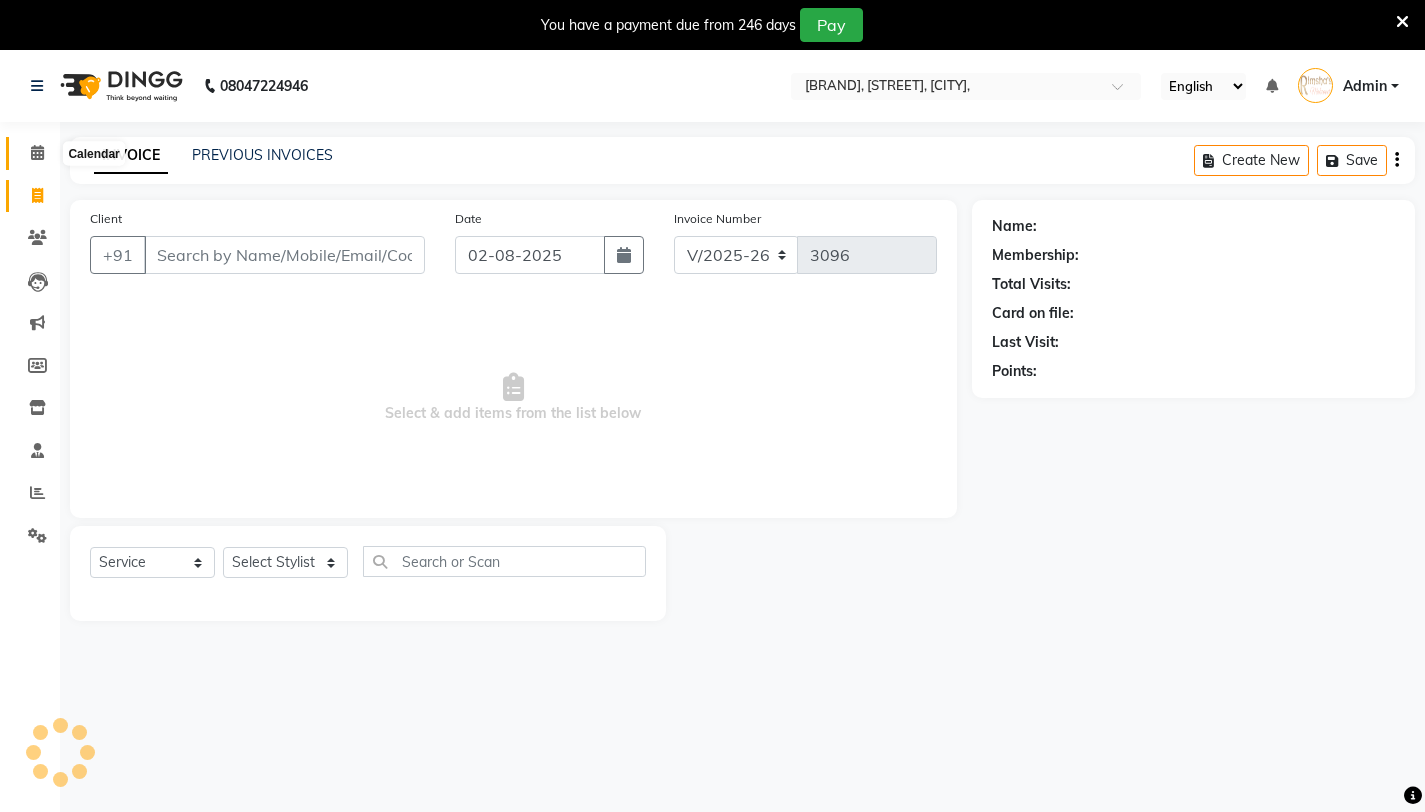click 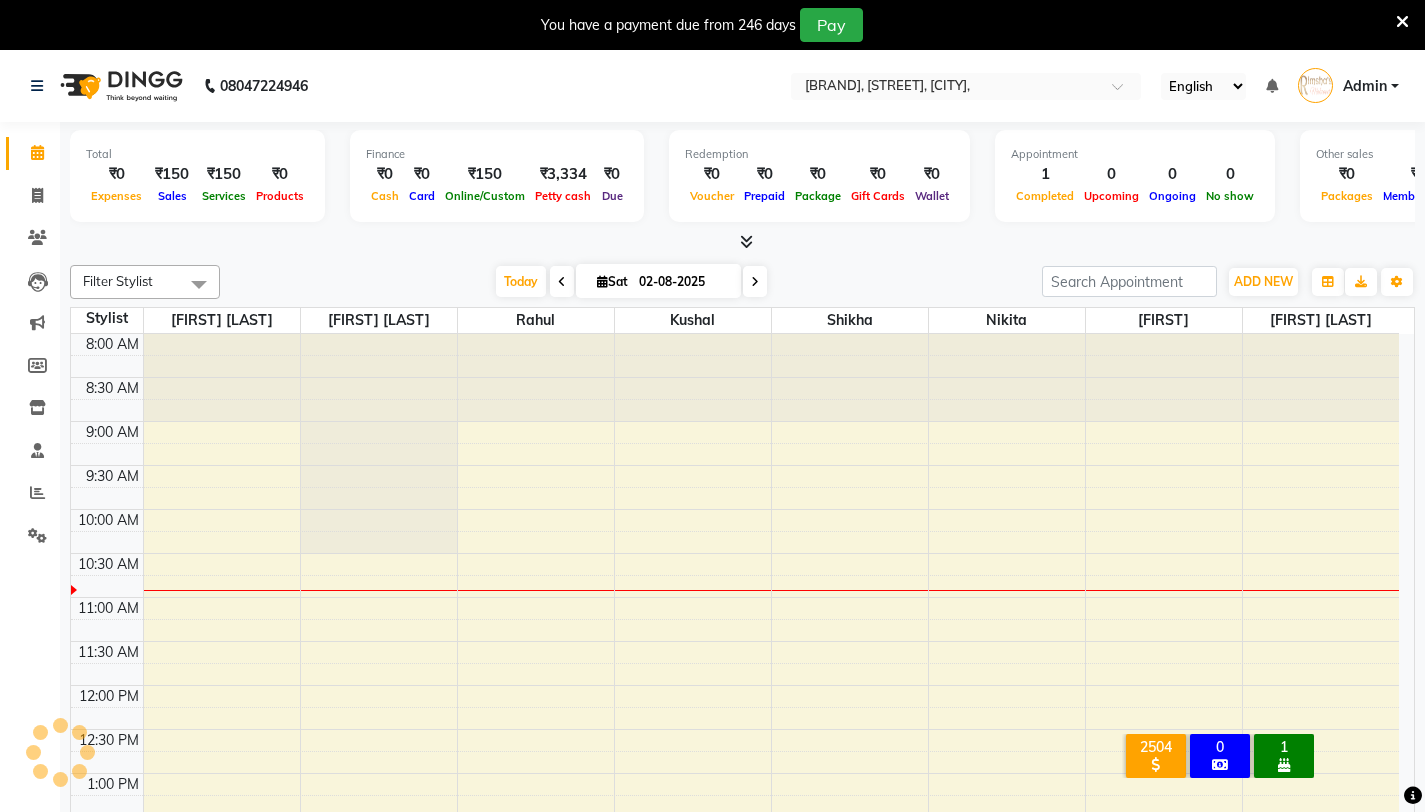 scroll, scrollTop: 0, scrollLeft: 0, axis: both 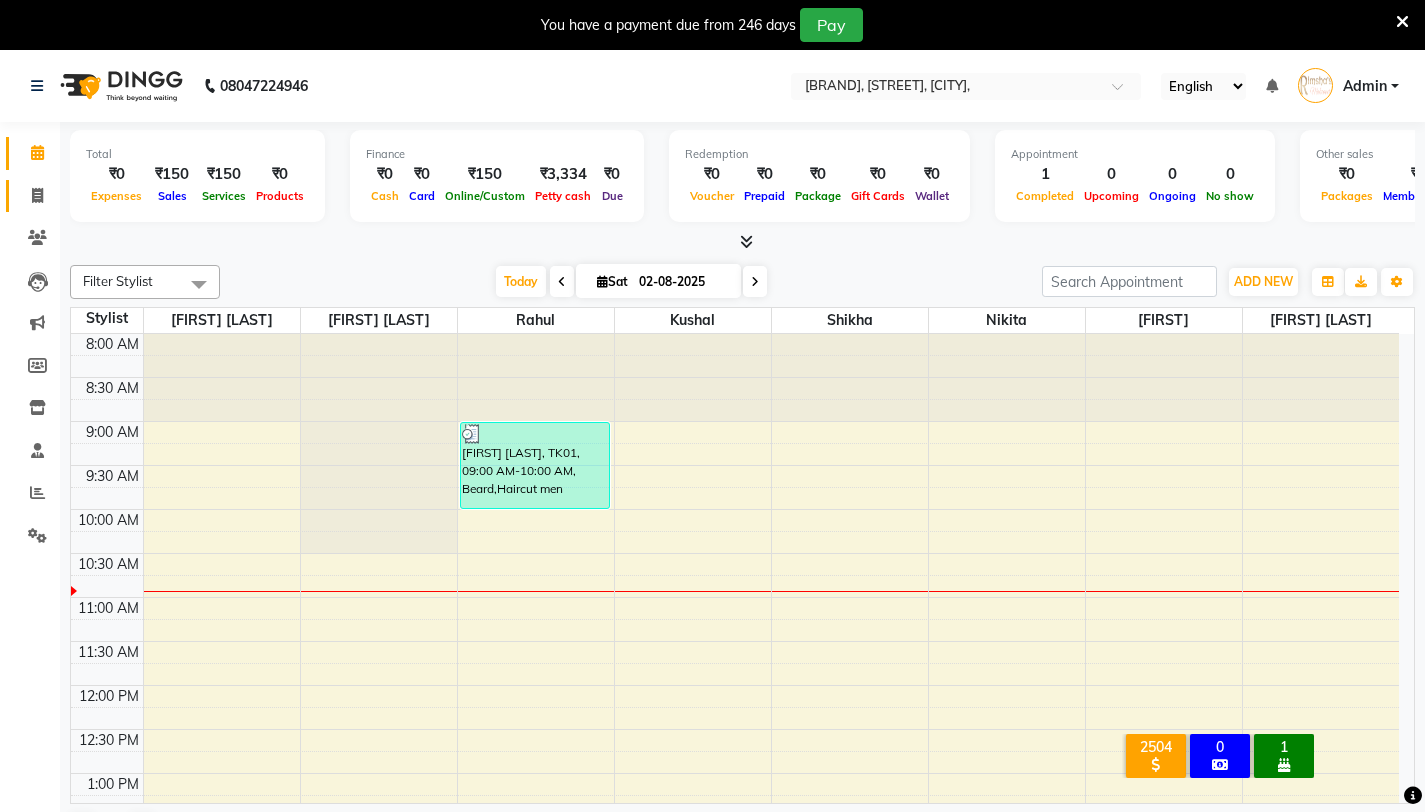click on "Invoice" 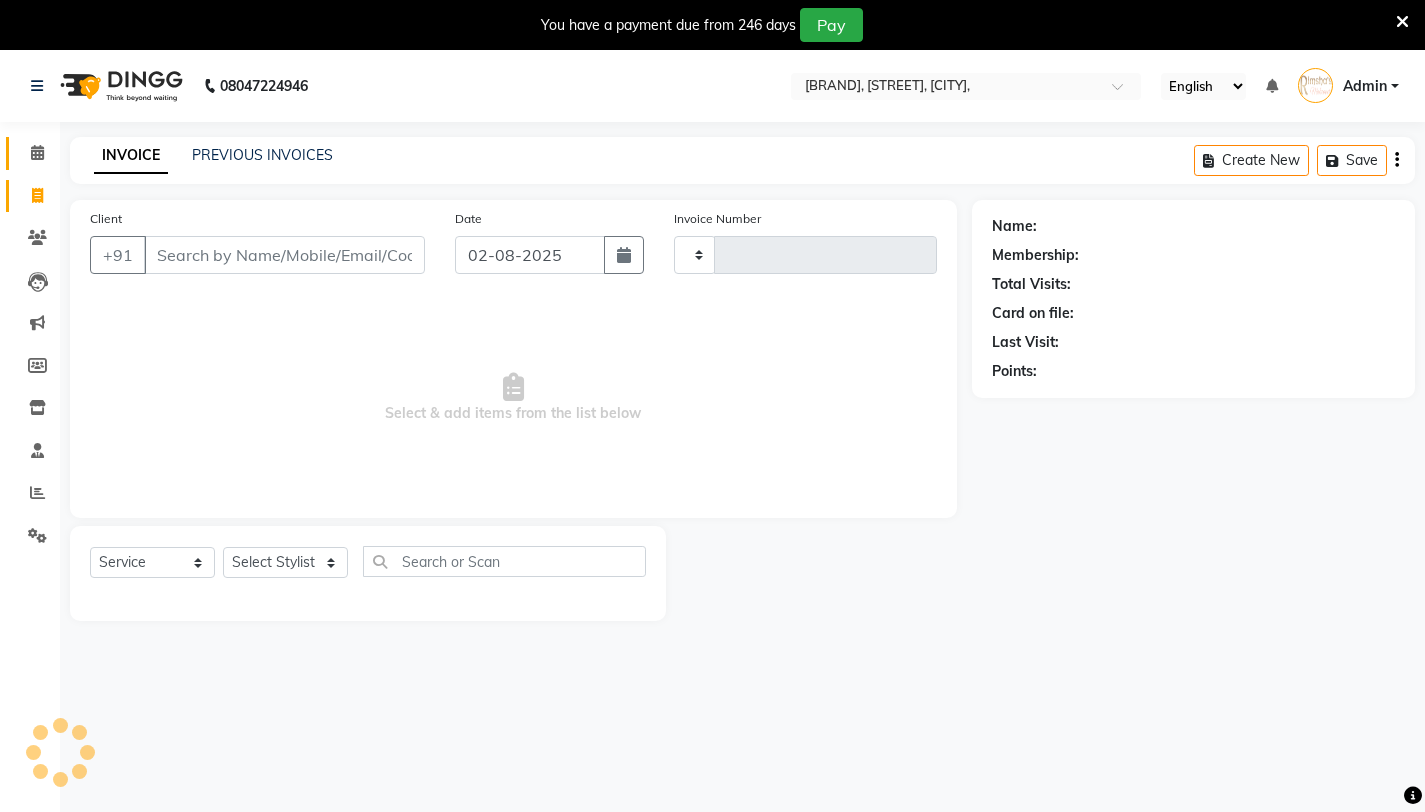 type on "3096" 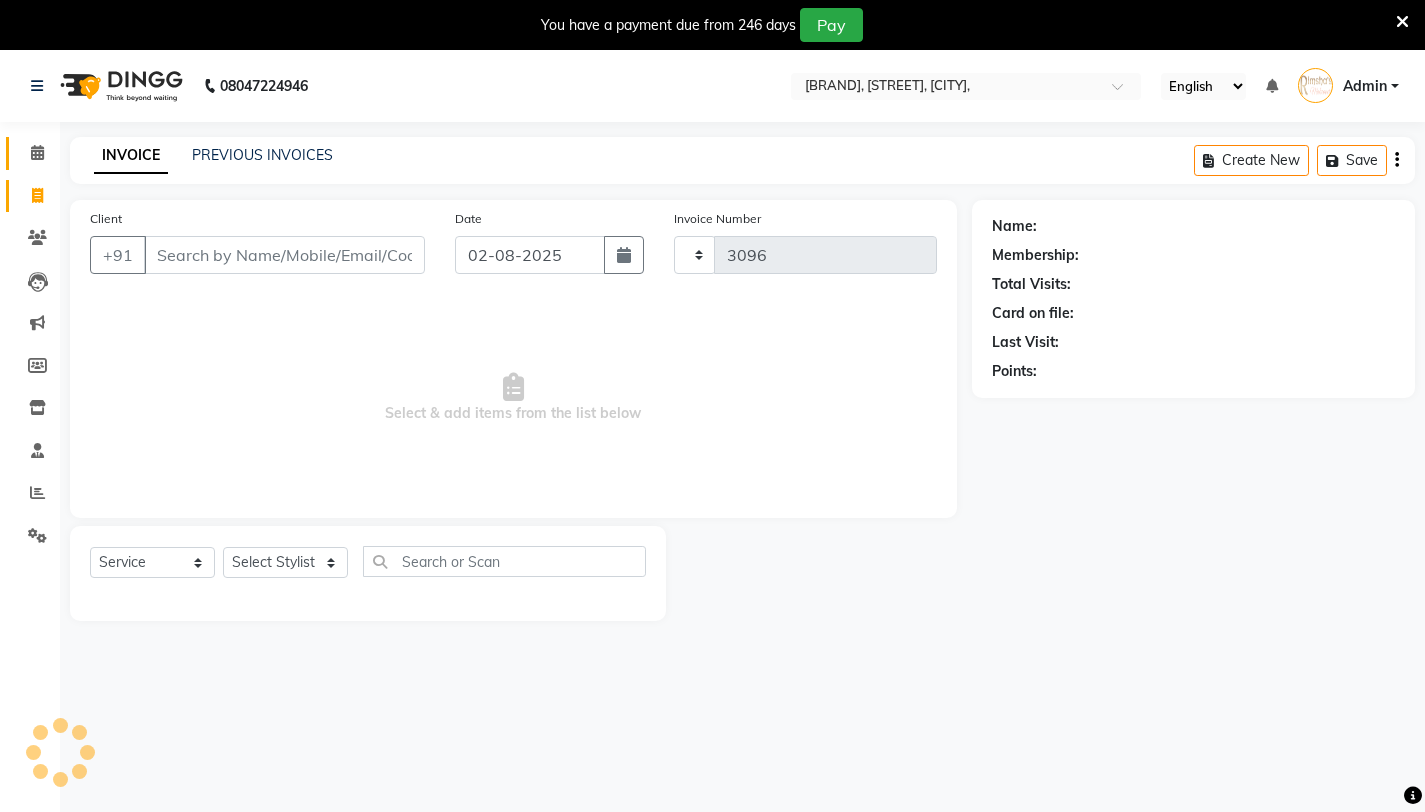 select on "7317" 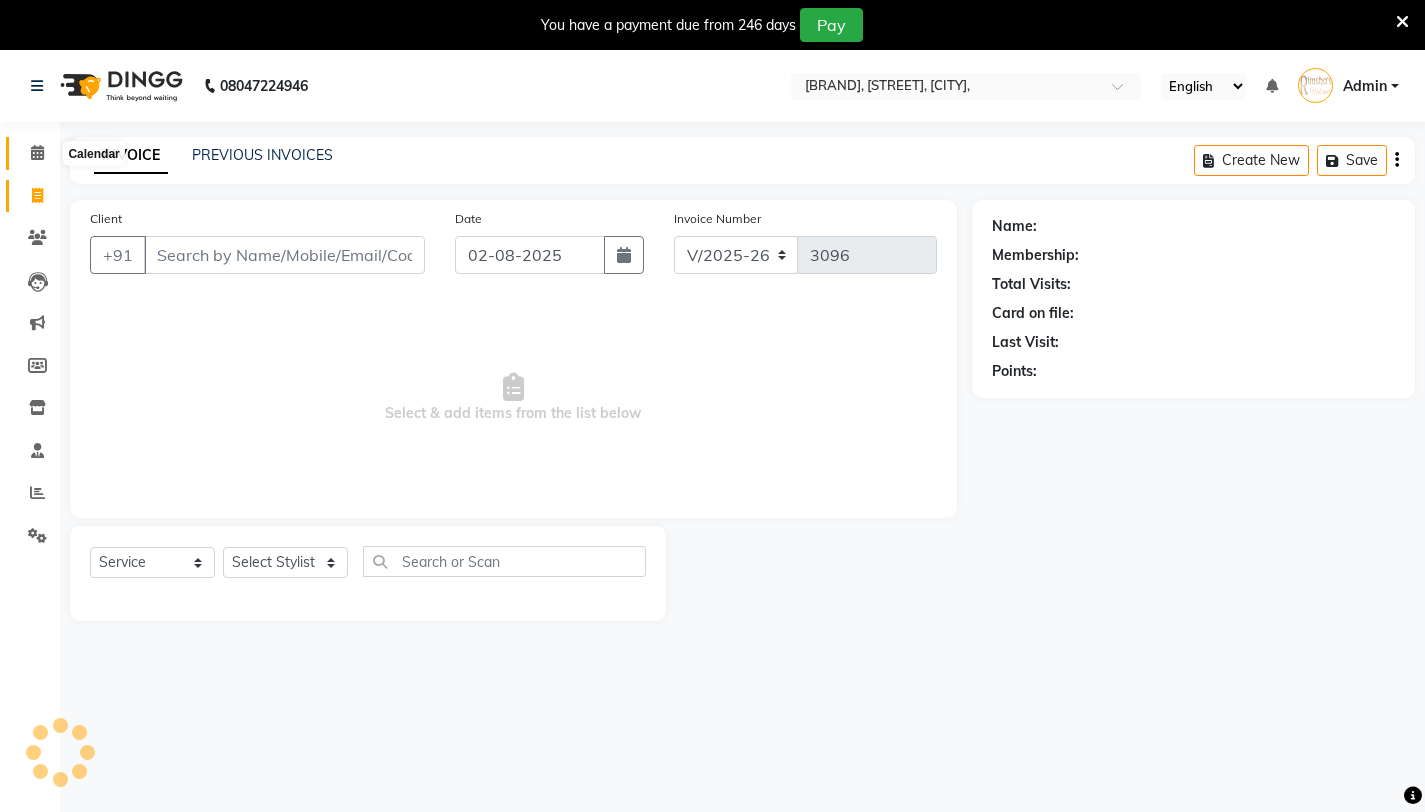 click 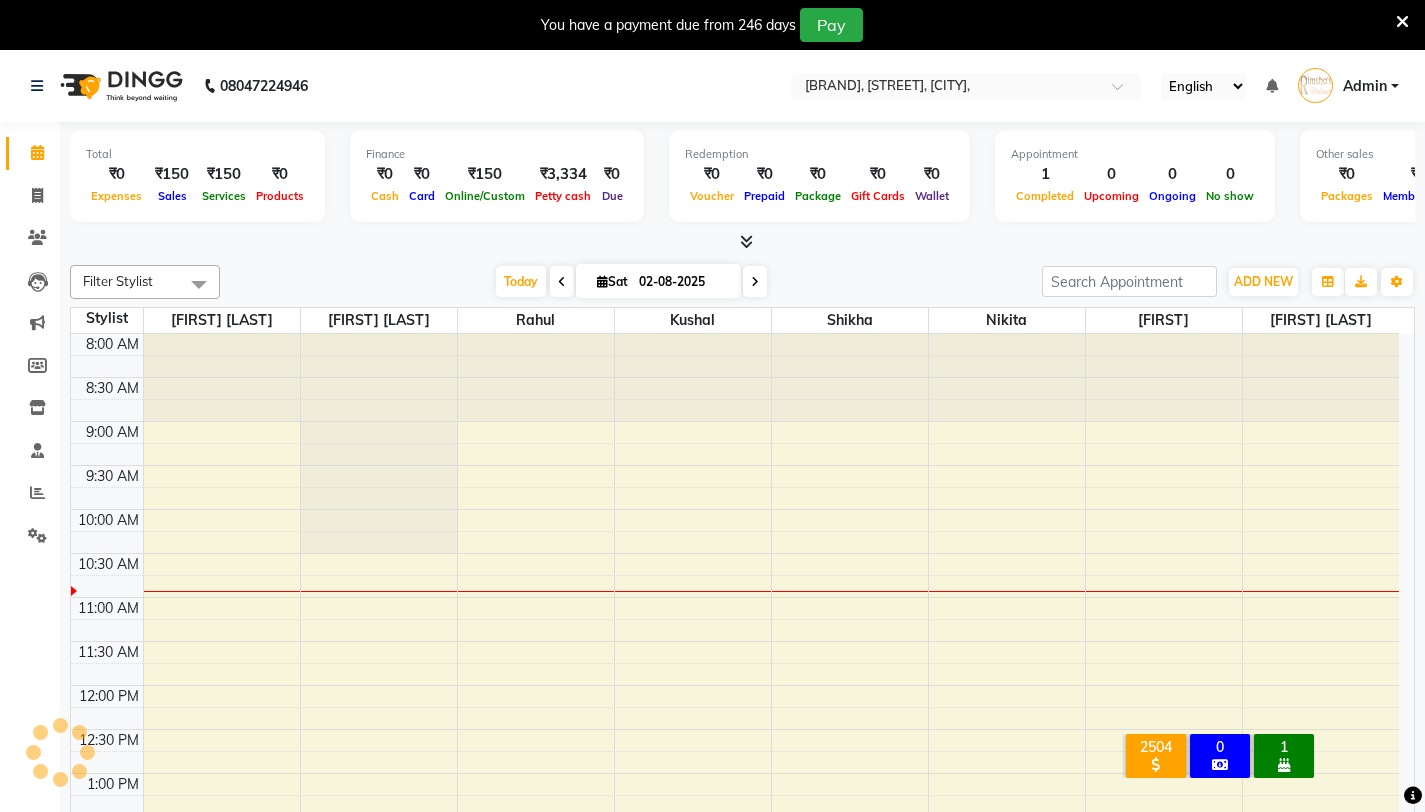 scroll, scrollTop: 0, scrollLeft: 0, axis: both 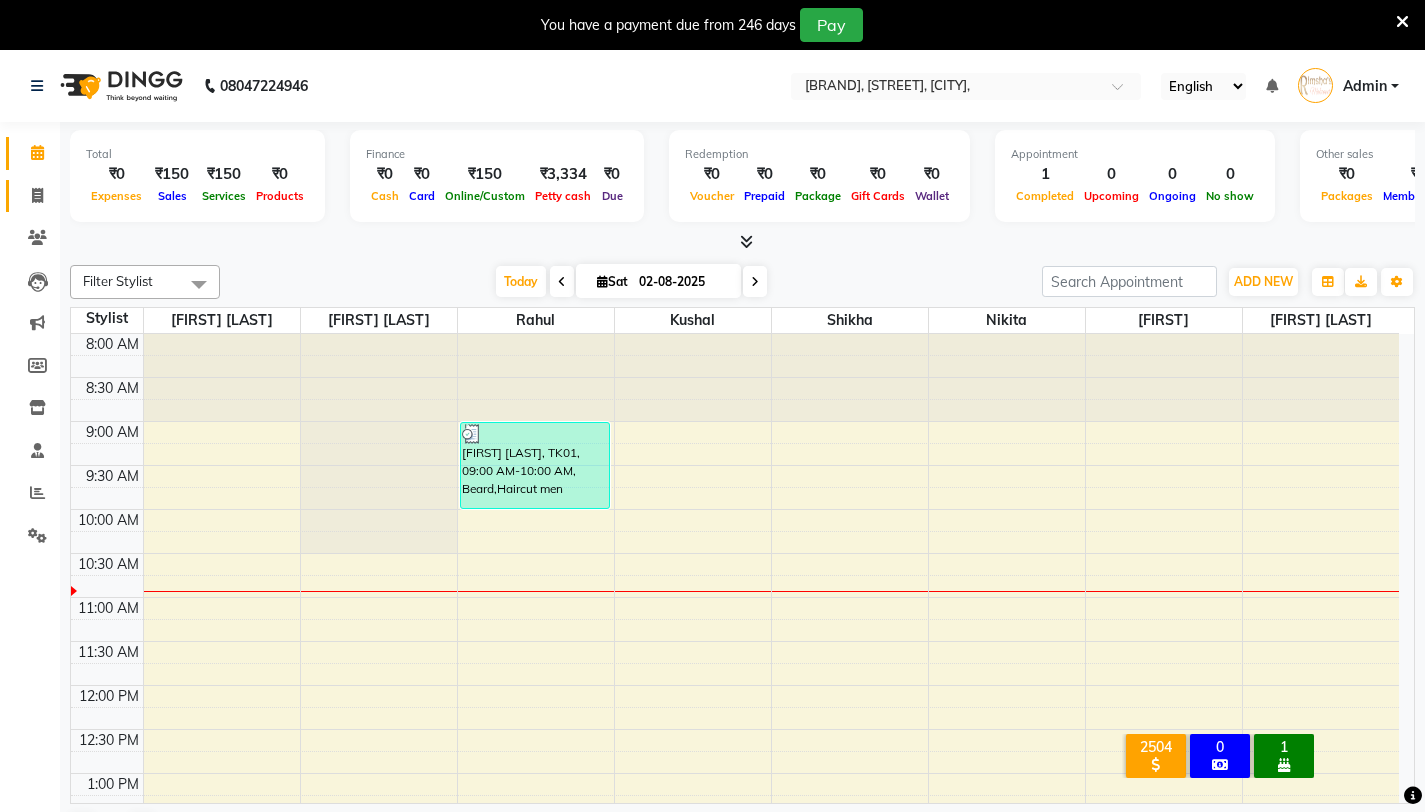 click on "Invoice" 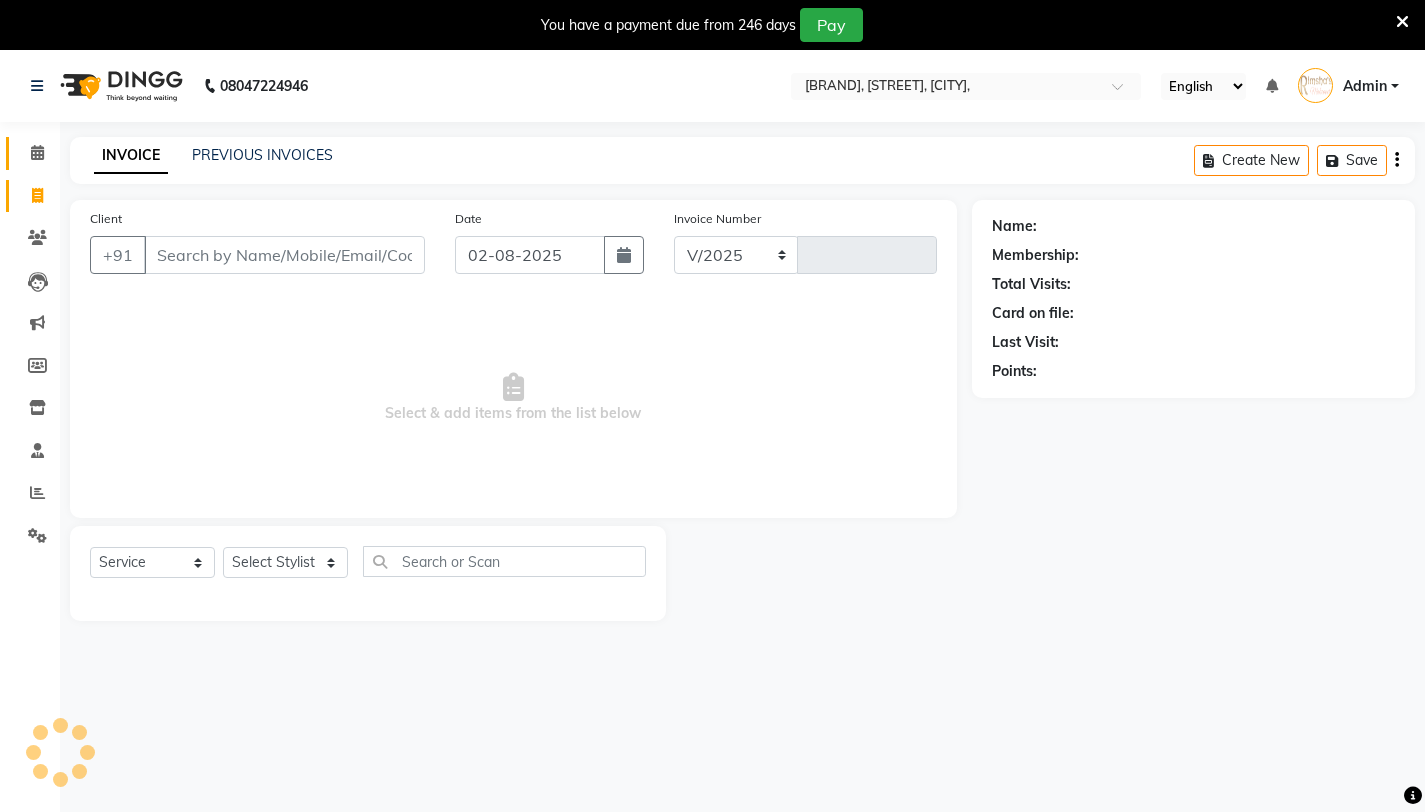 select on "7317" 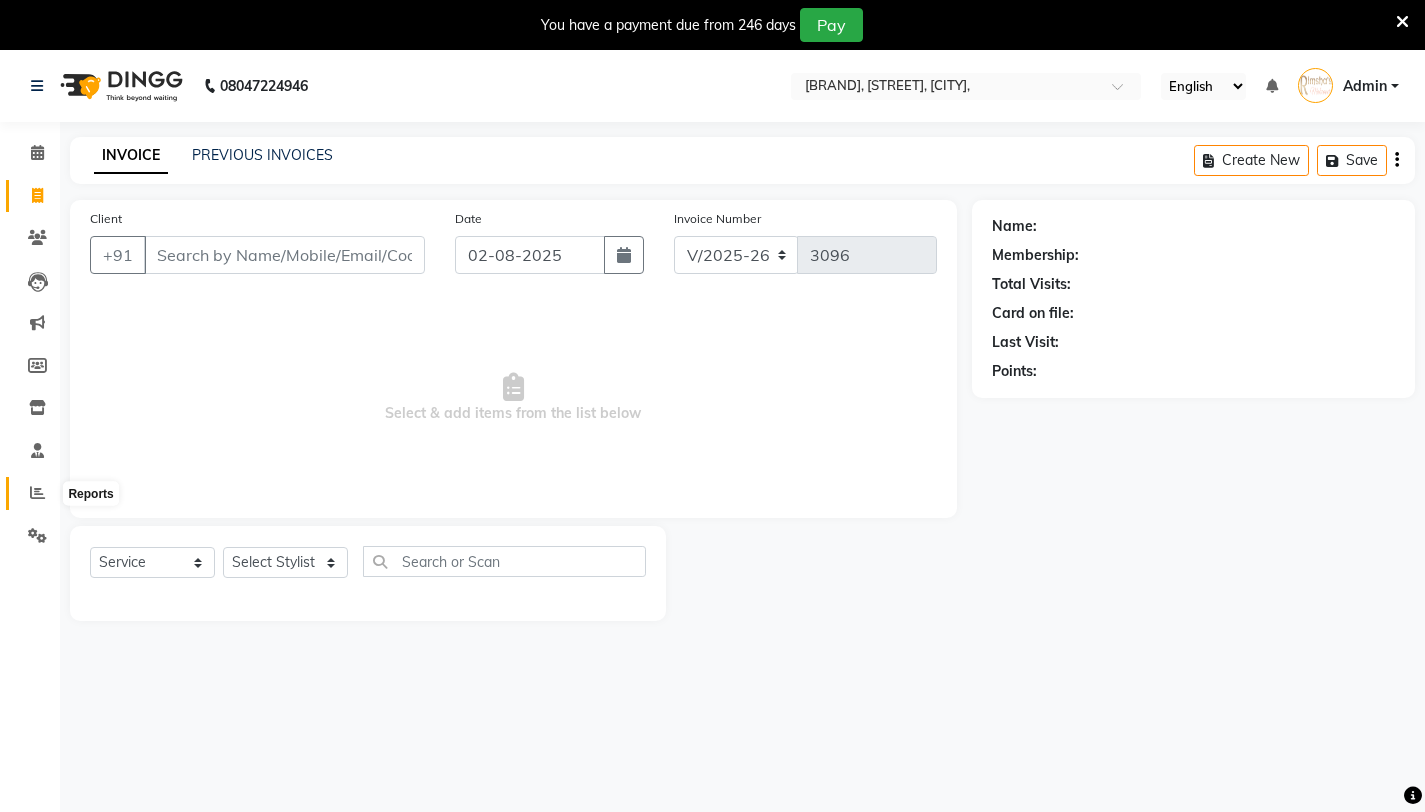 click 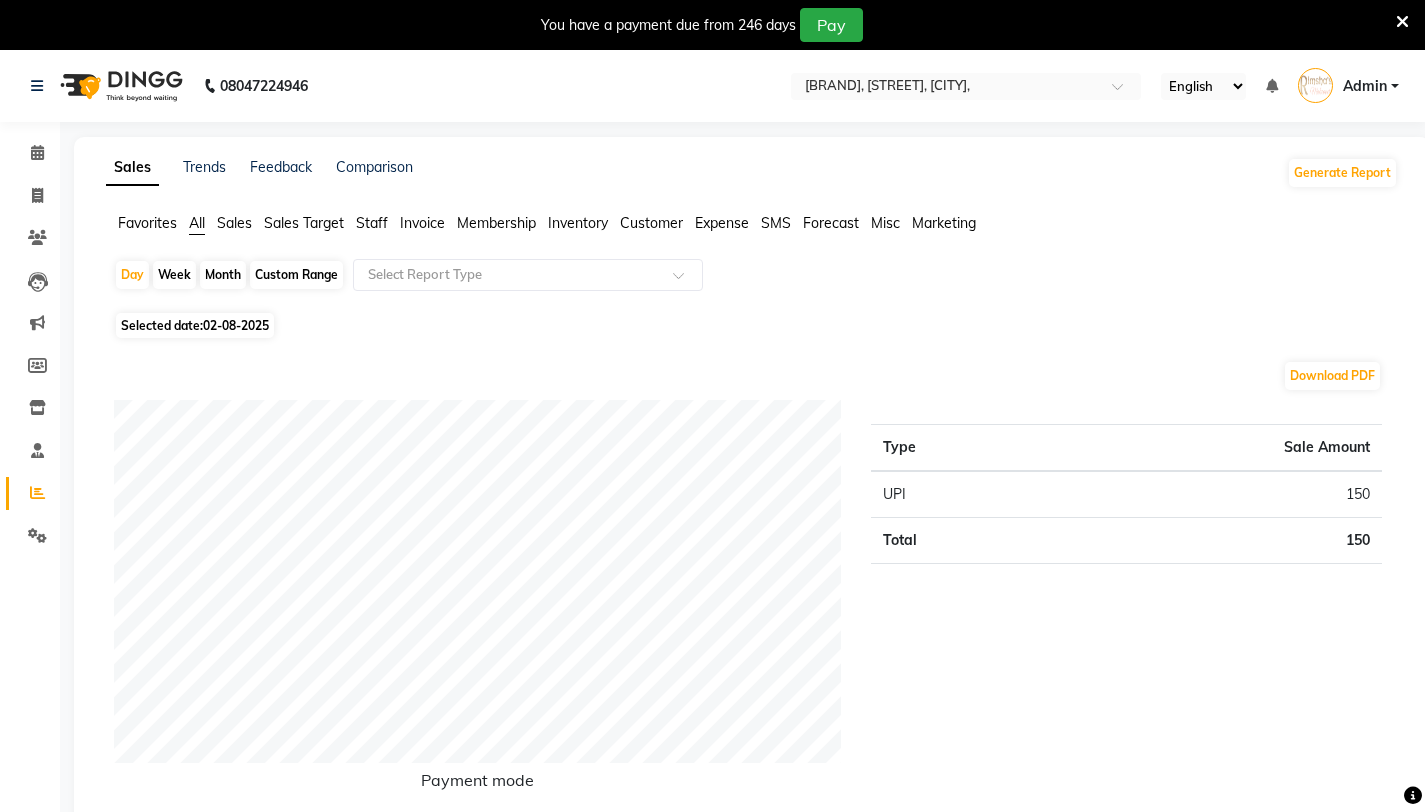 click on "02-08-2025" 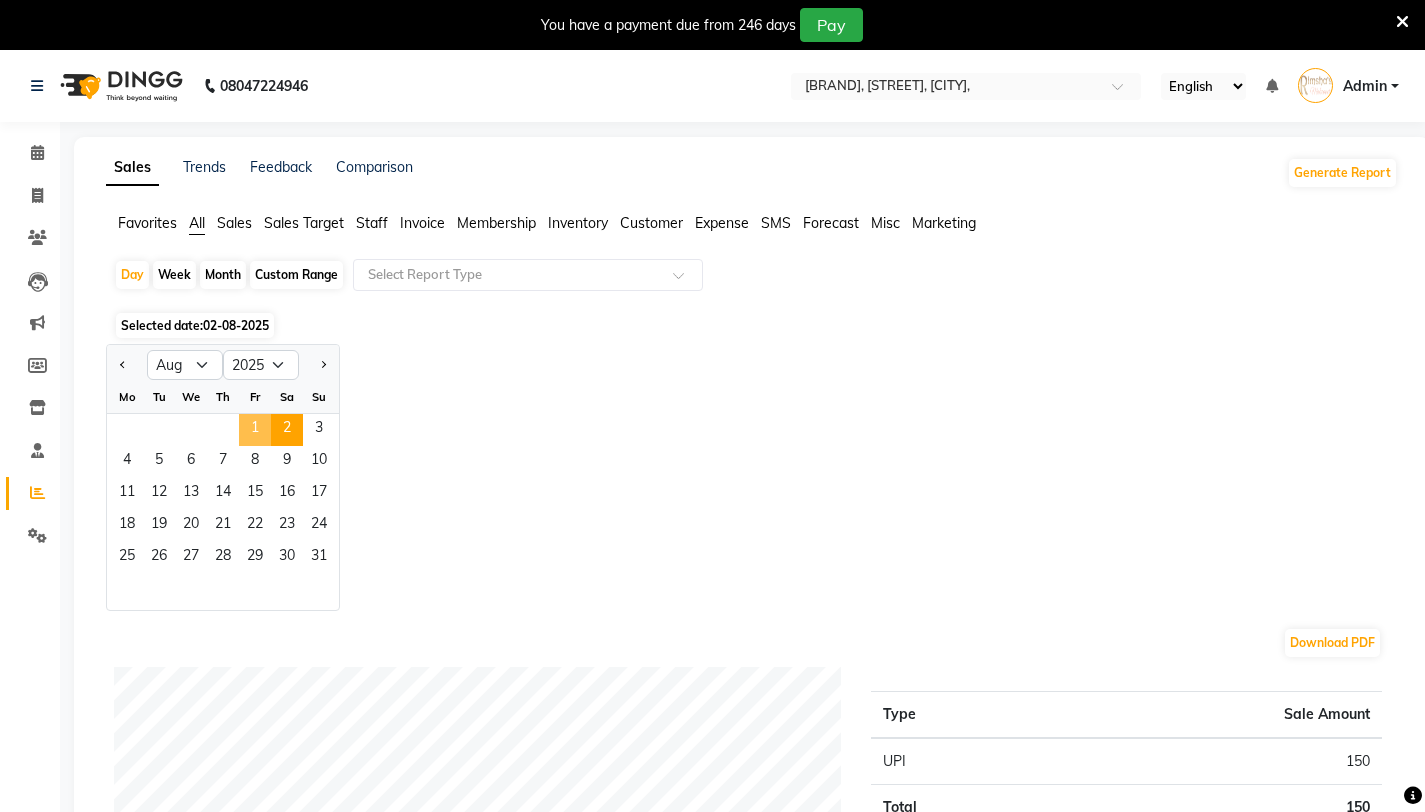 click on "1" 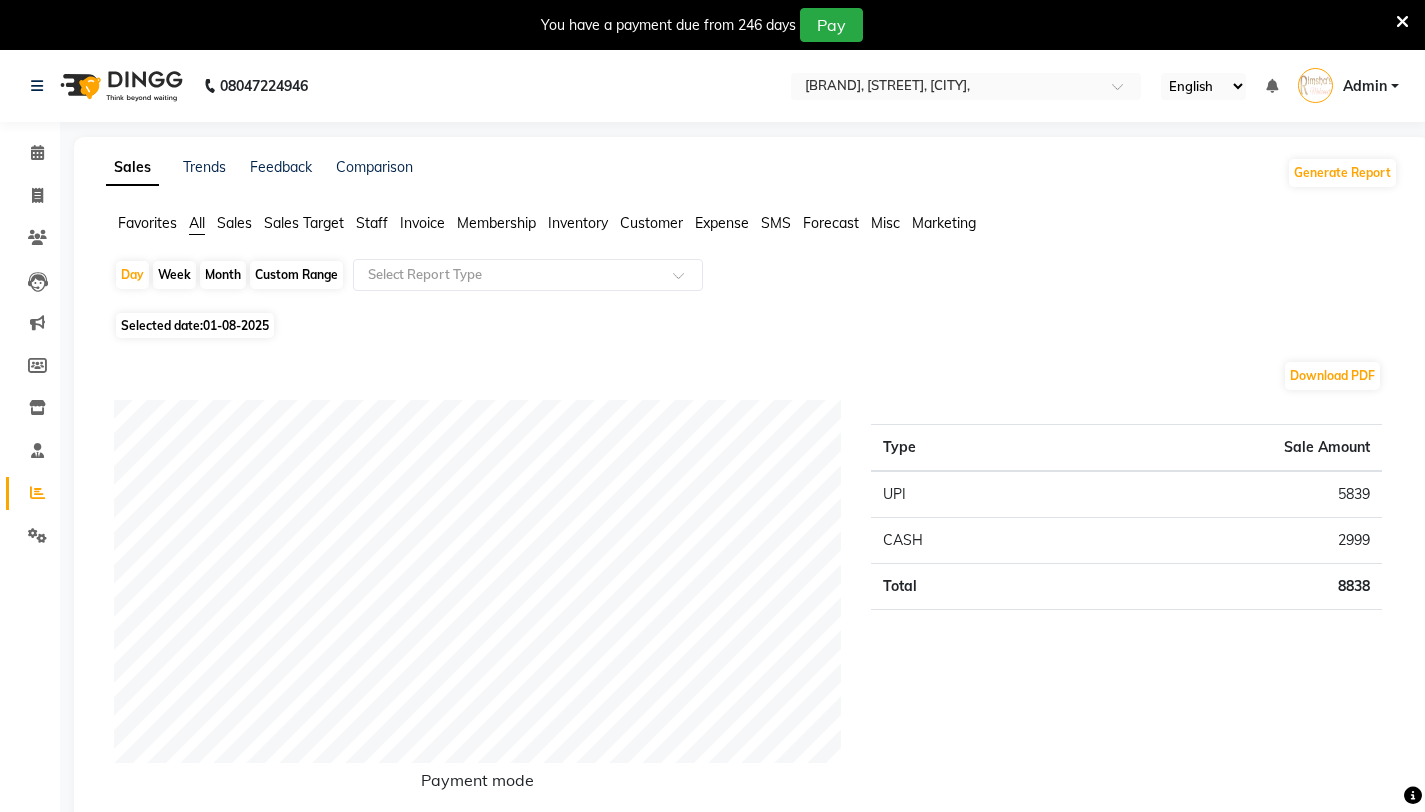 click on "Sales" 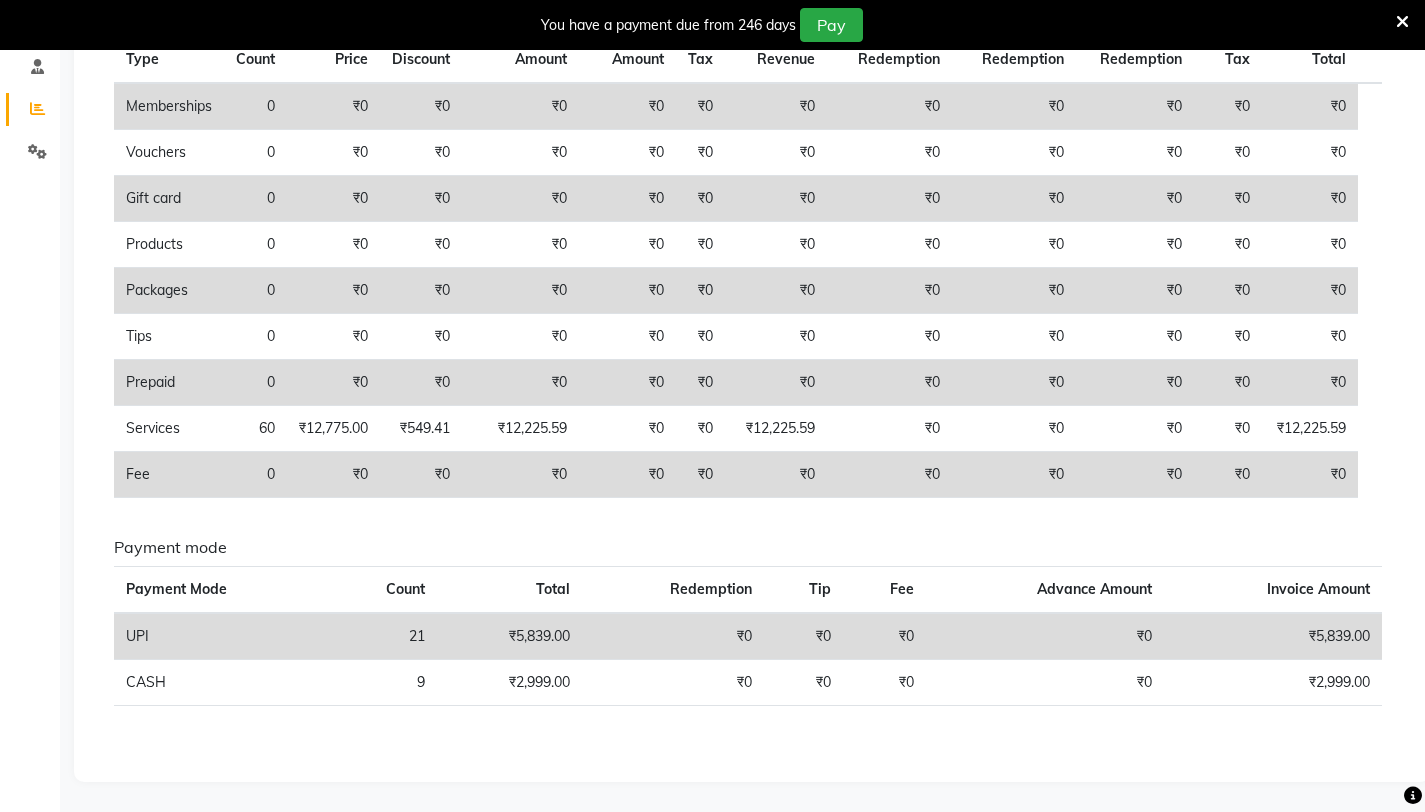 scroll, scrollTop: 0, scrollLeft: 0, axis: both 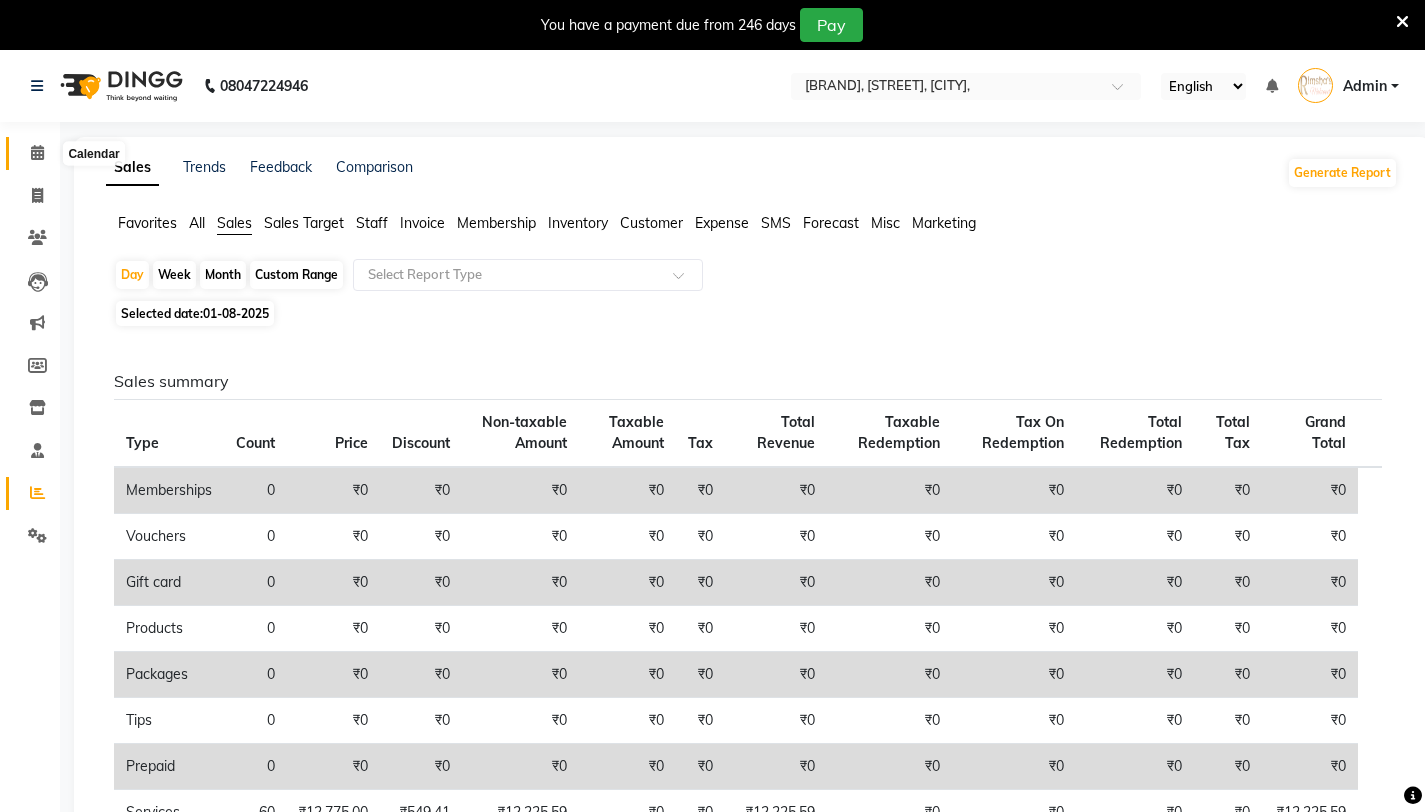click 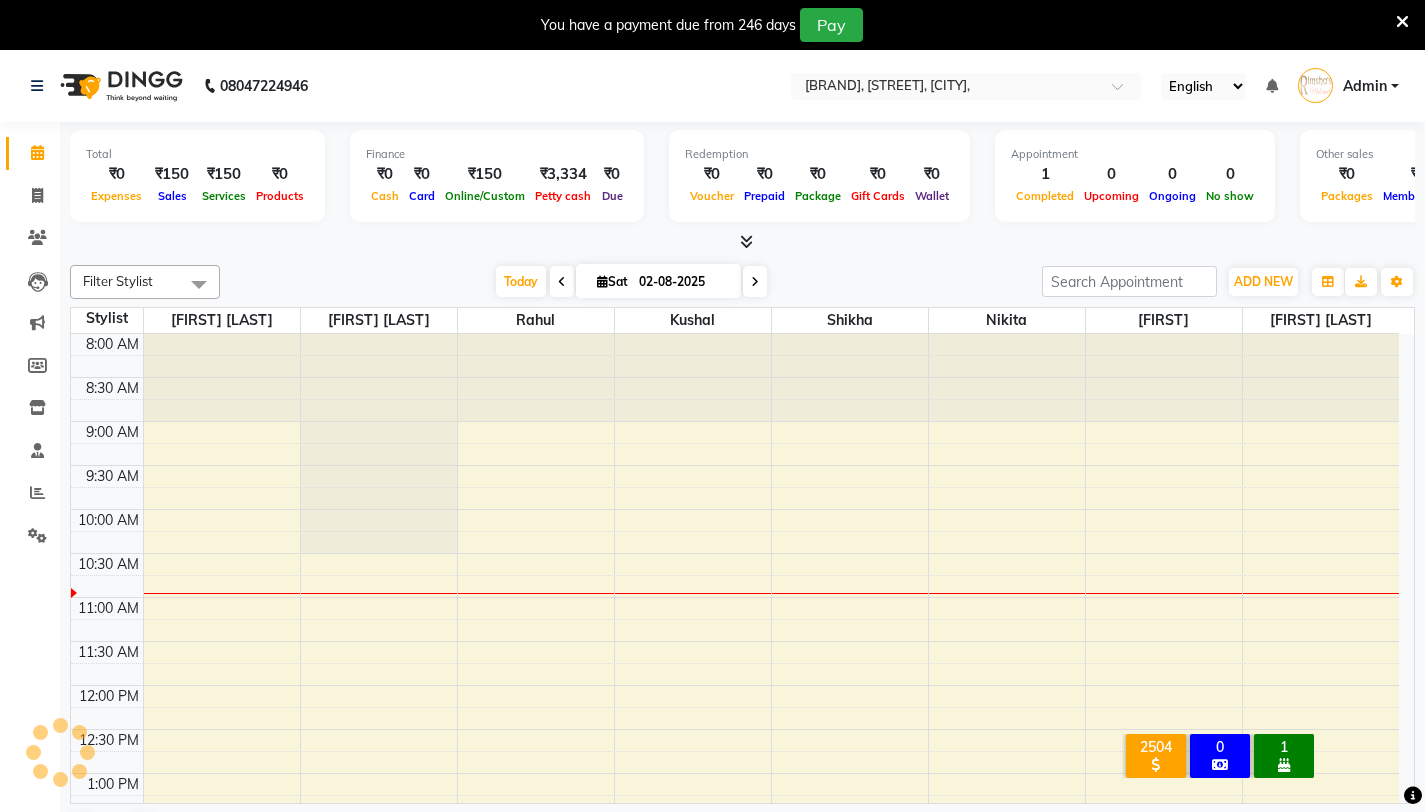 scroll, scrollTop: 0, scrollLeft: 0, axis: both 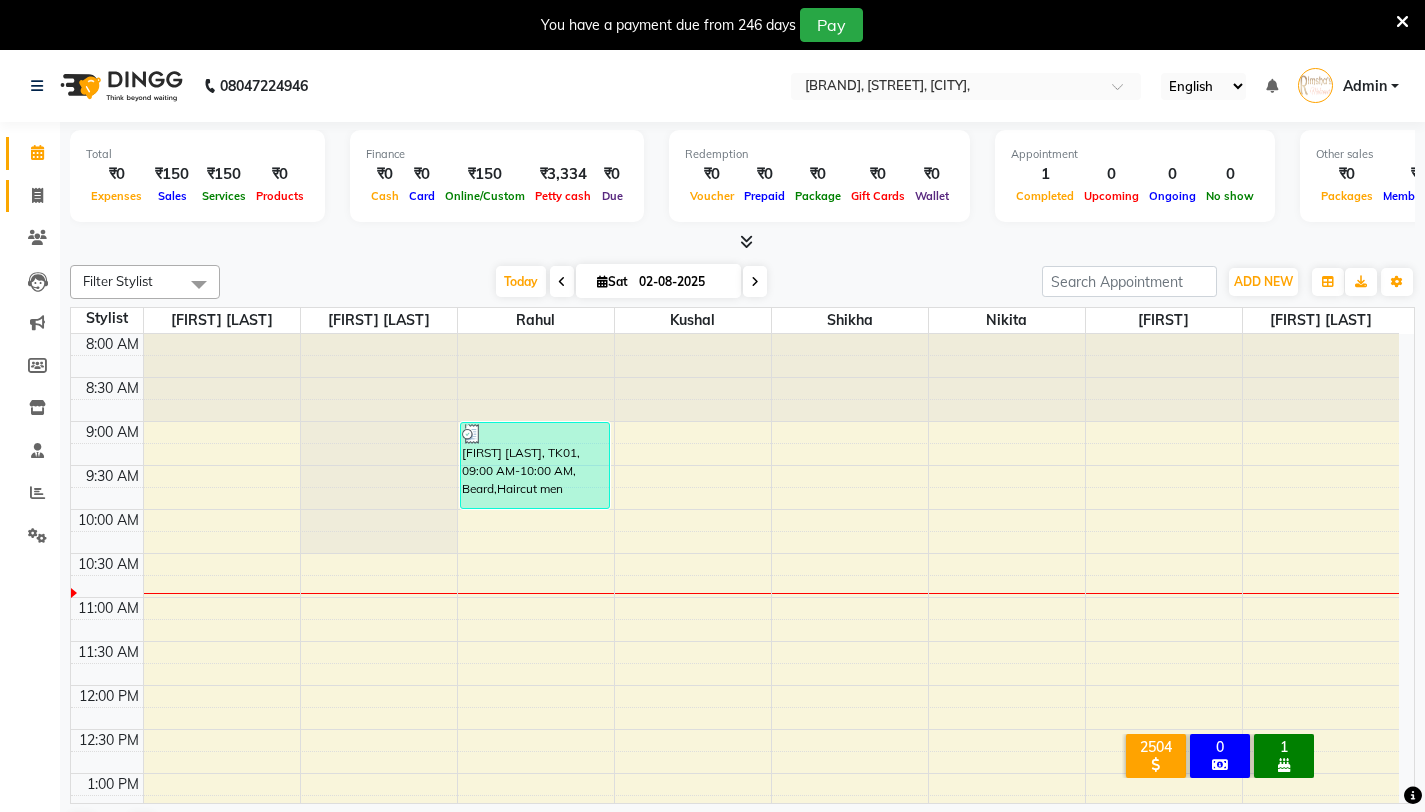 click 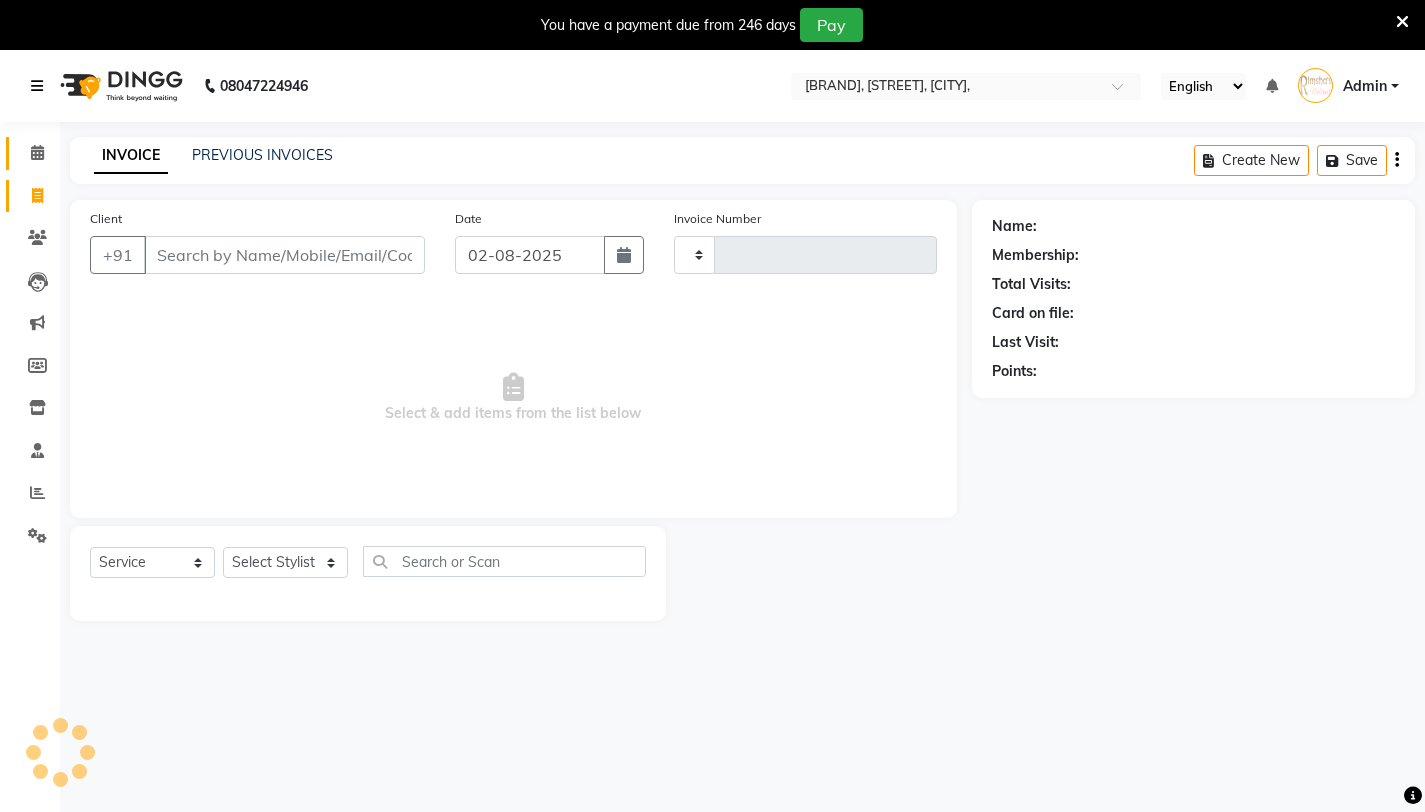 type on "3096" 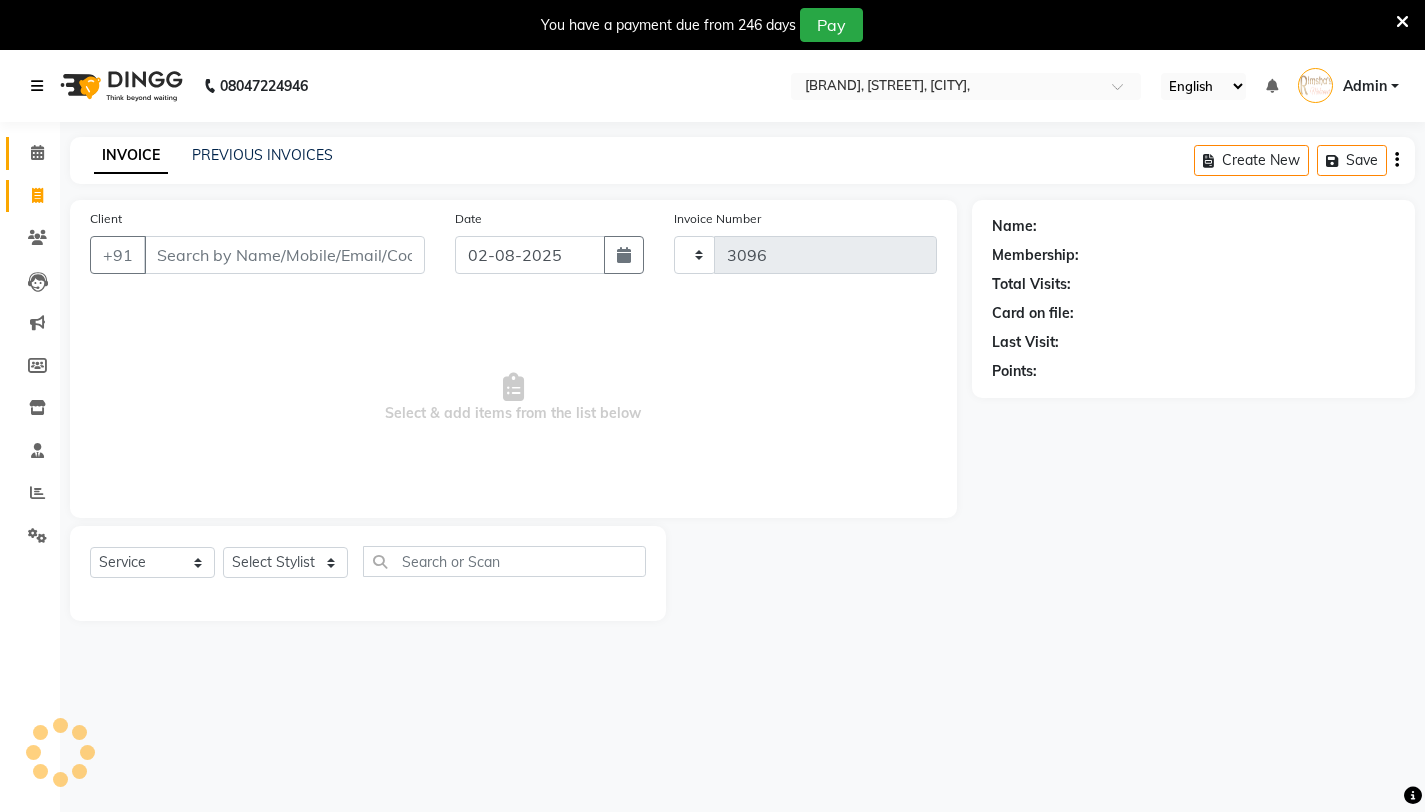 select on "7317" 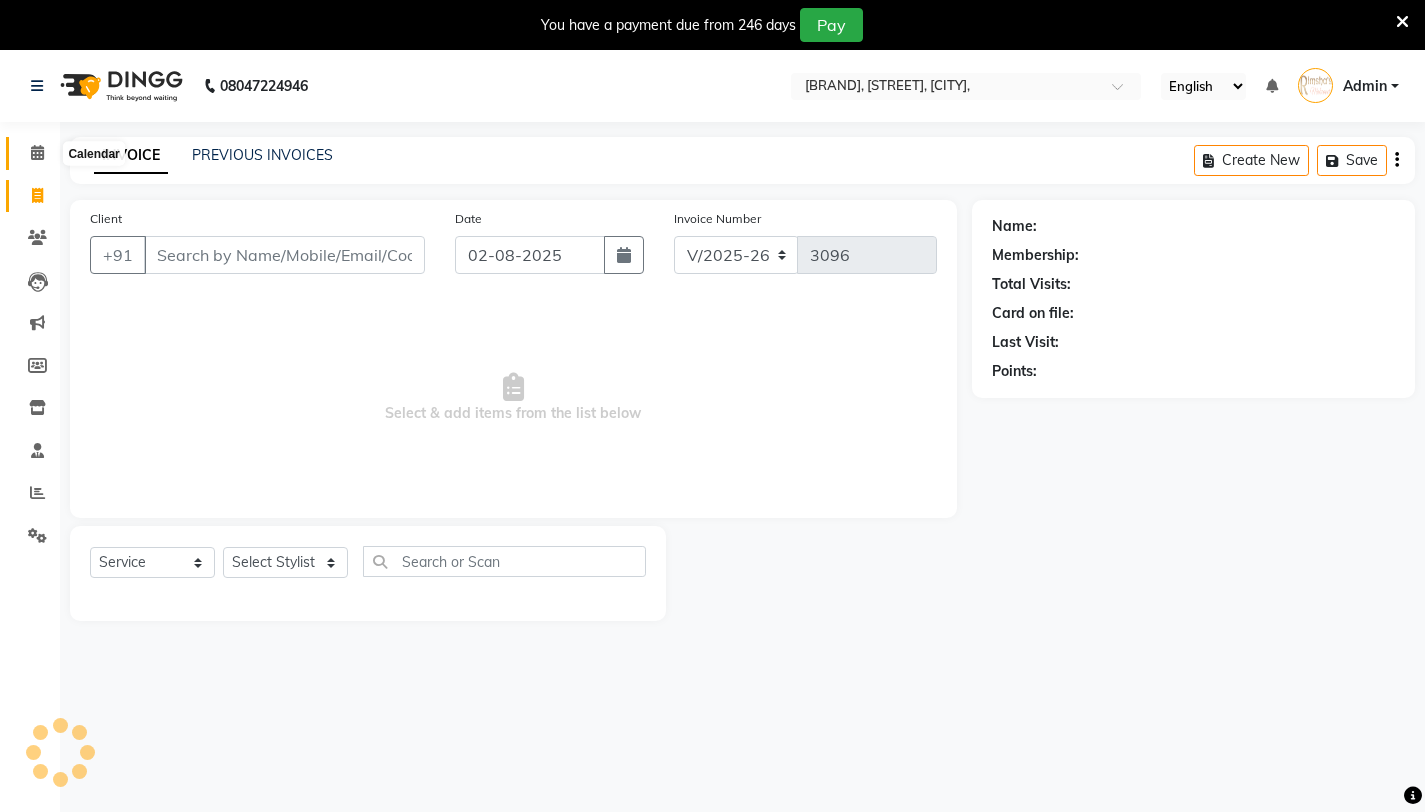 click on "Calendar" 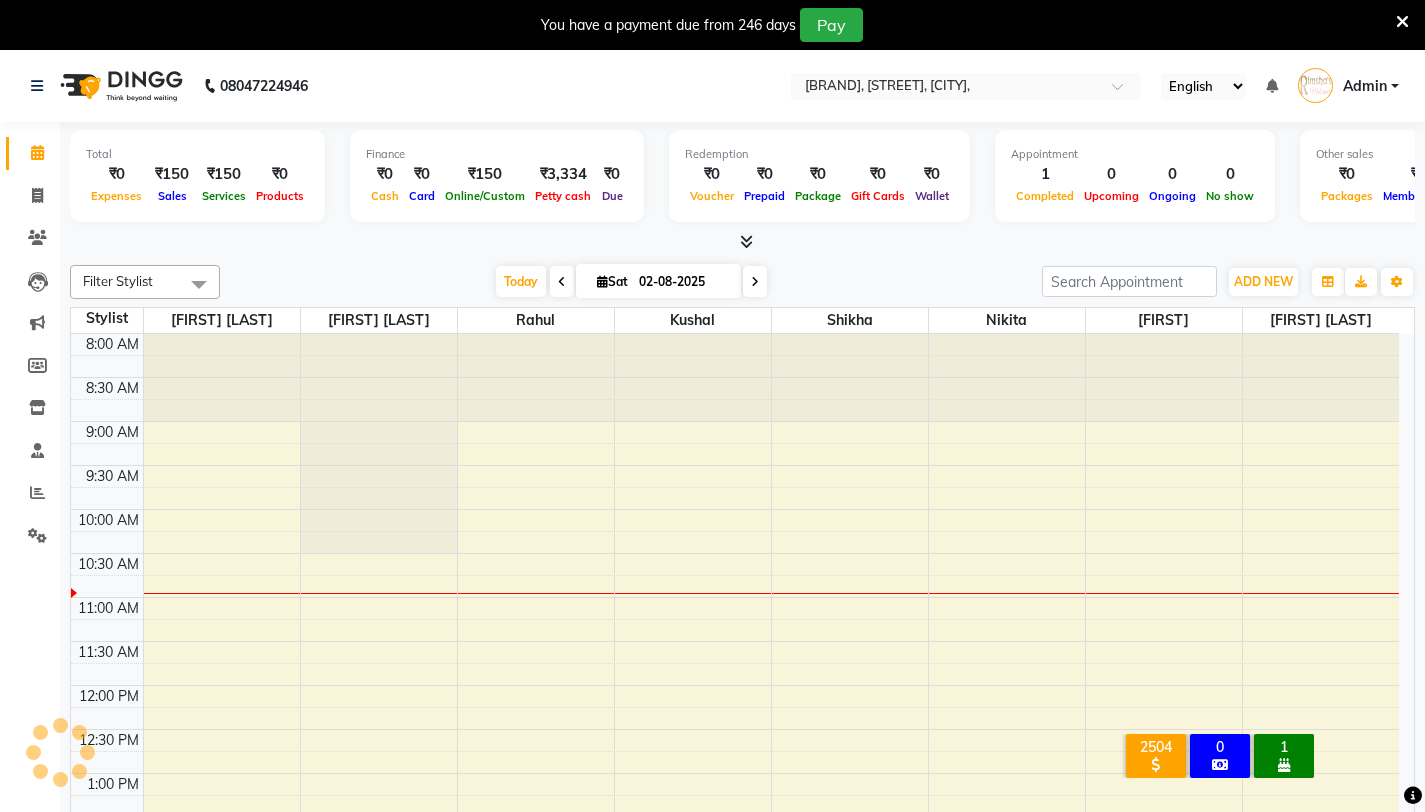 scroll, scrollTop: 177, scrollLeft: 0, axis: vertical 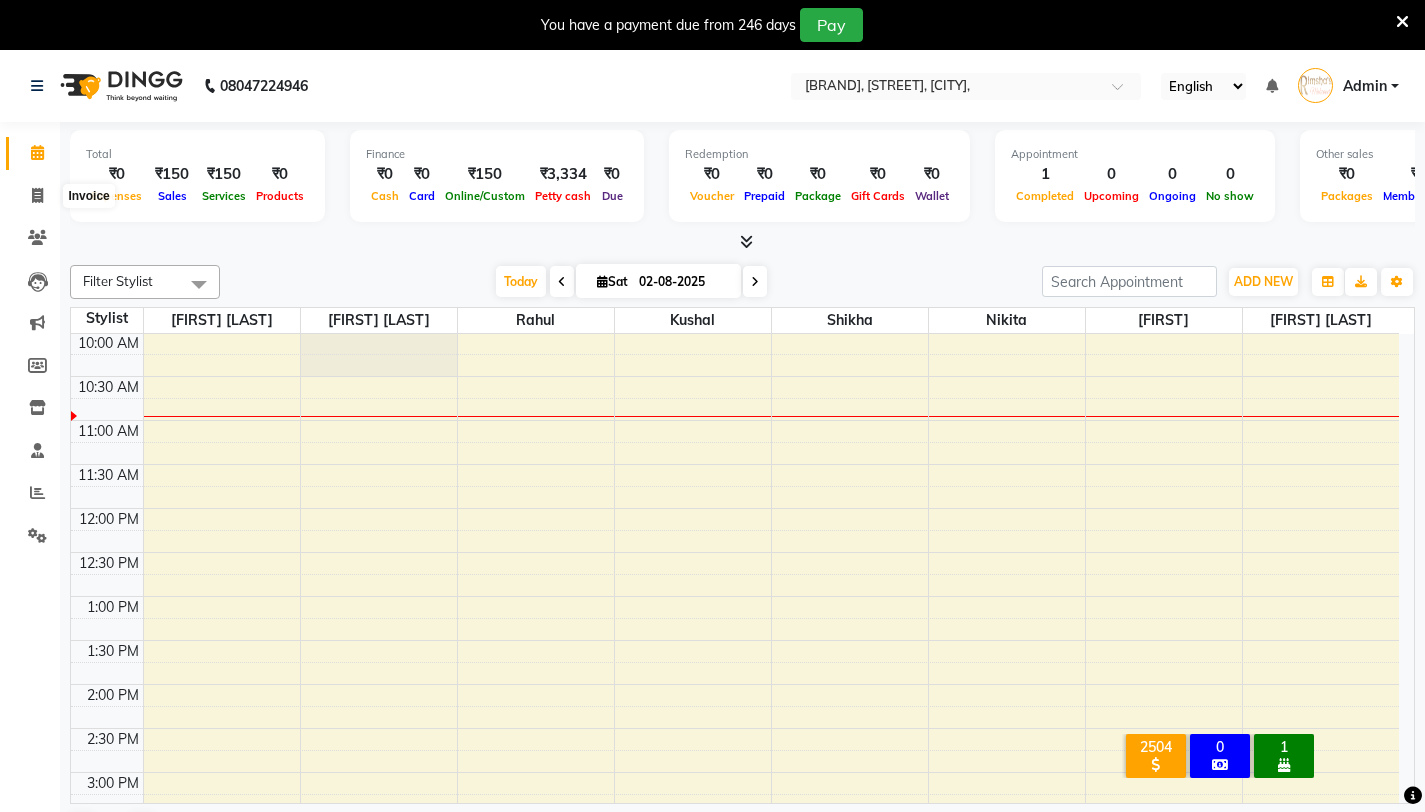 click on "Invoice" 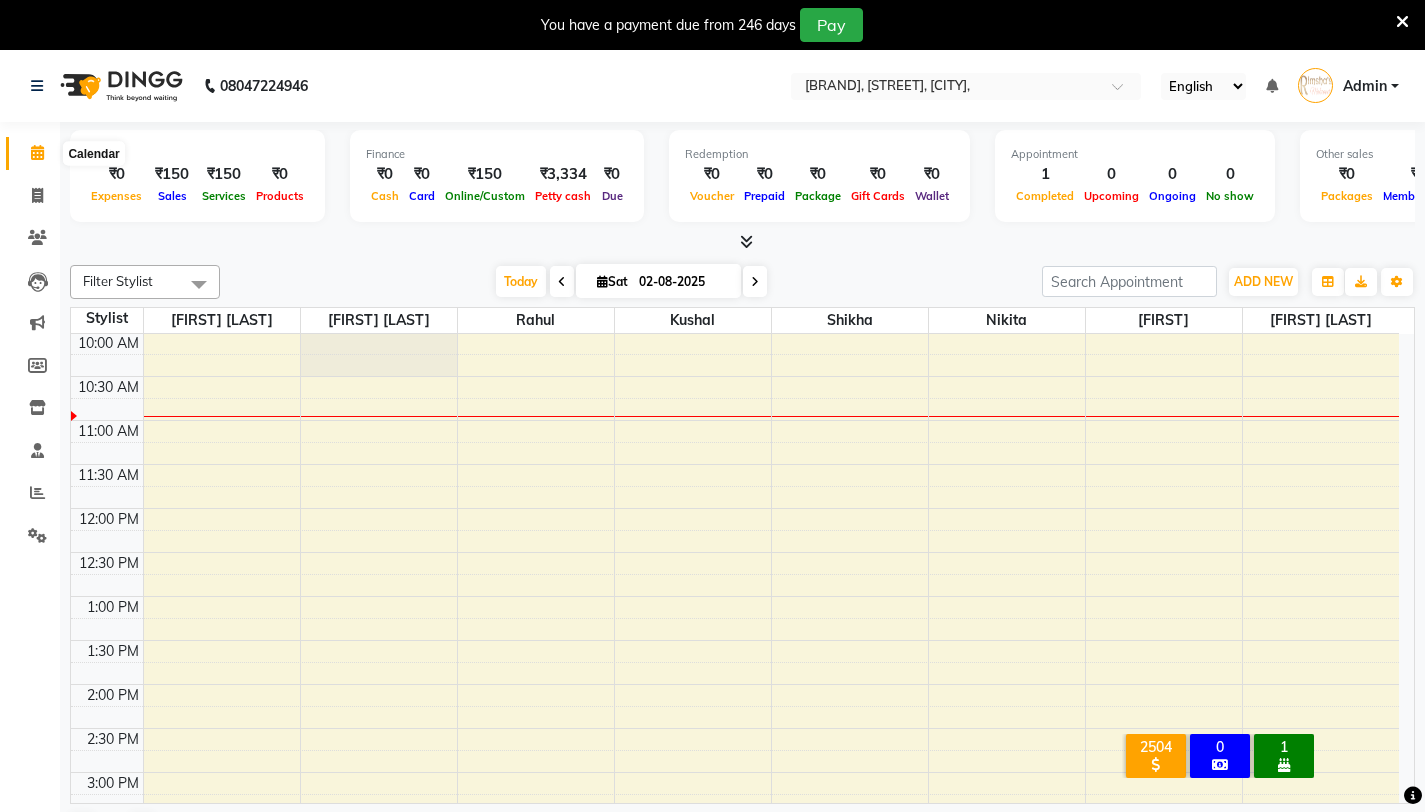 click 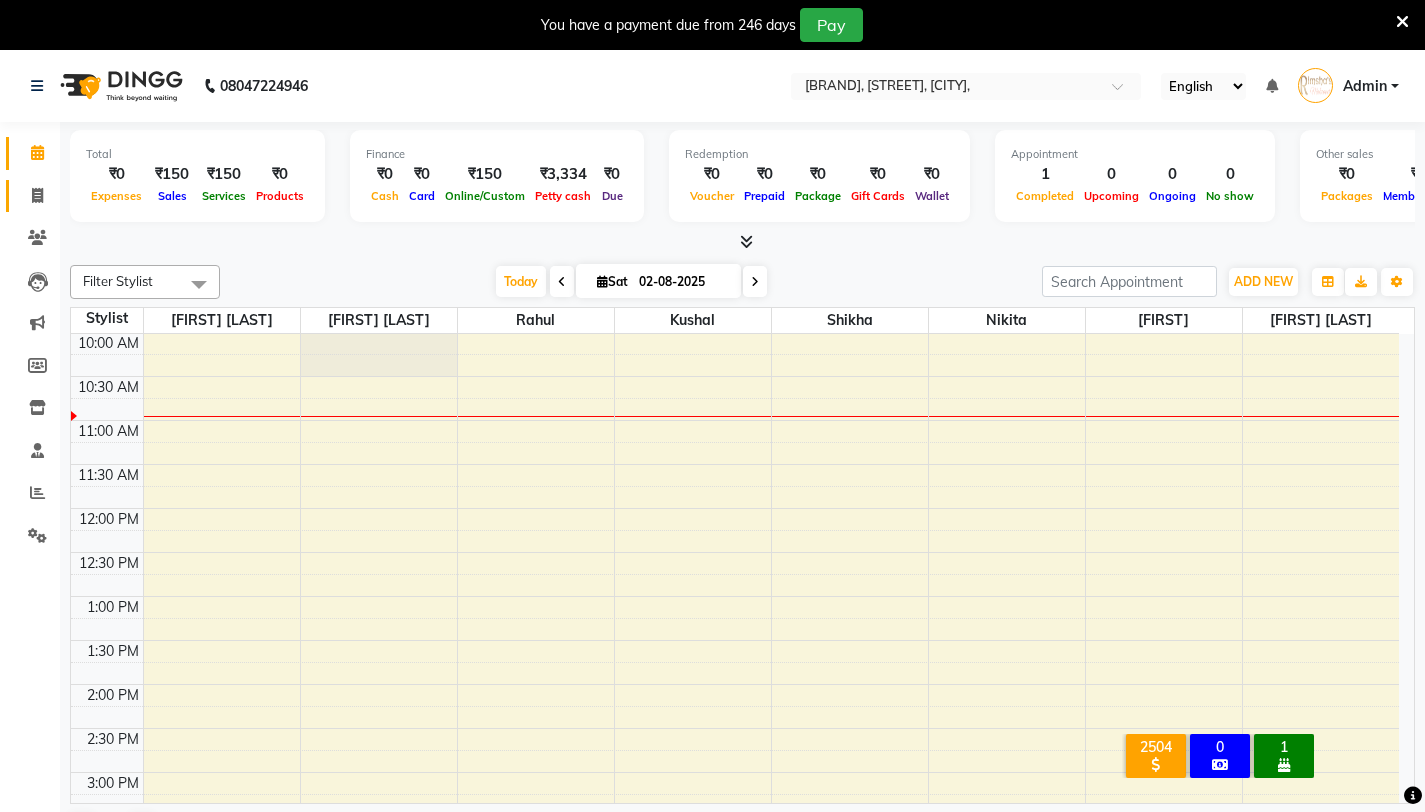 click on "Invoice" 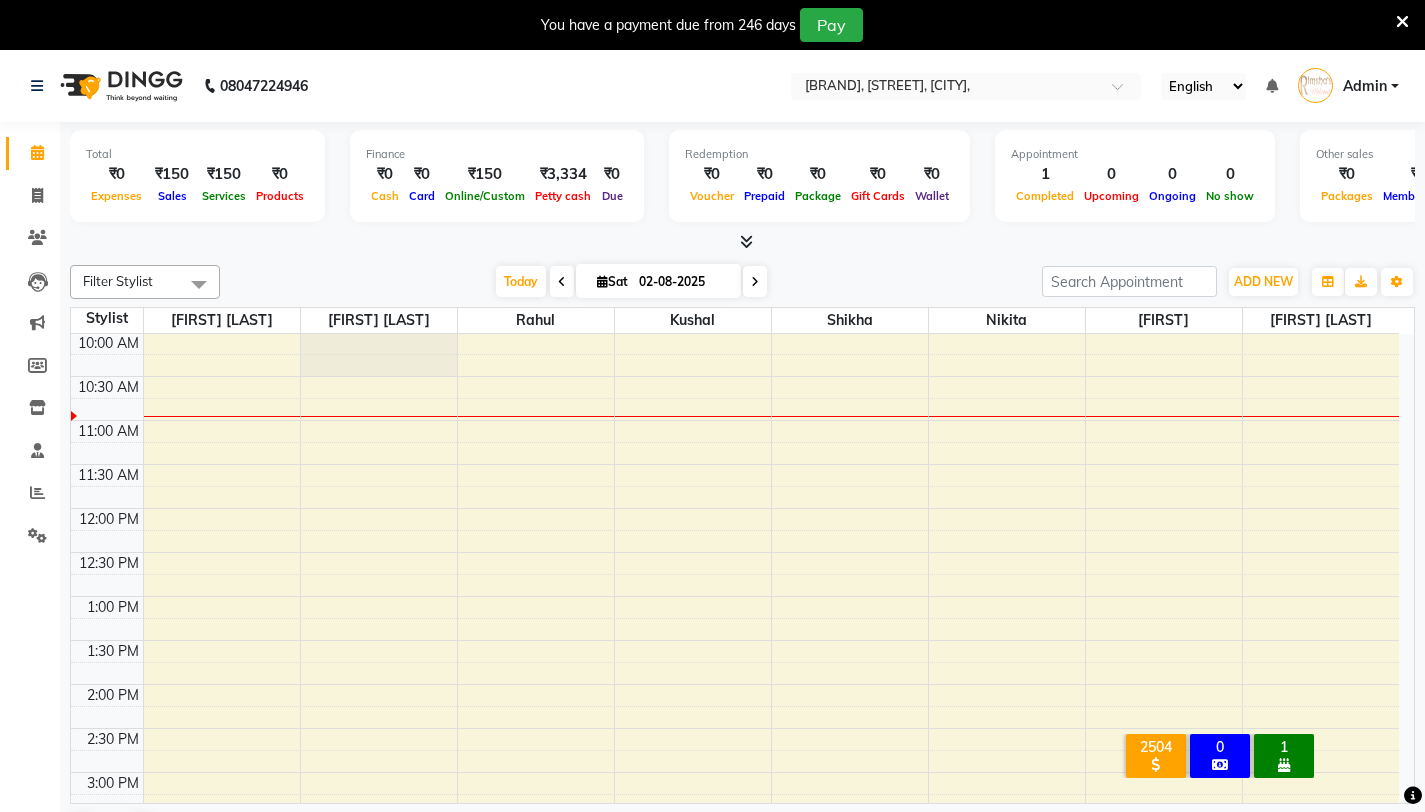 select on "7317" 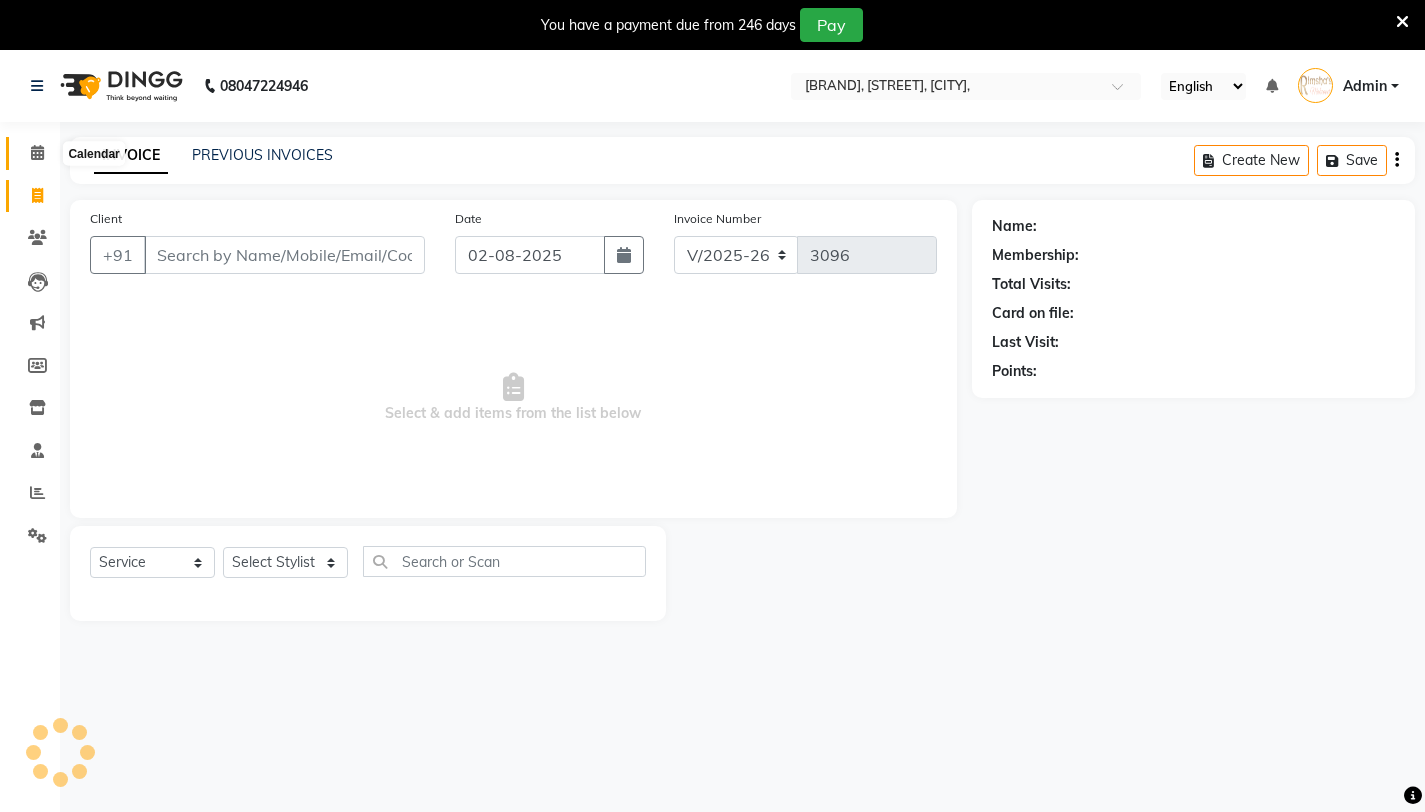 click 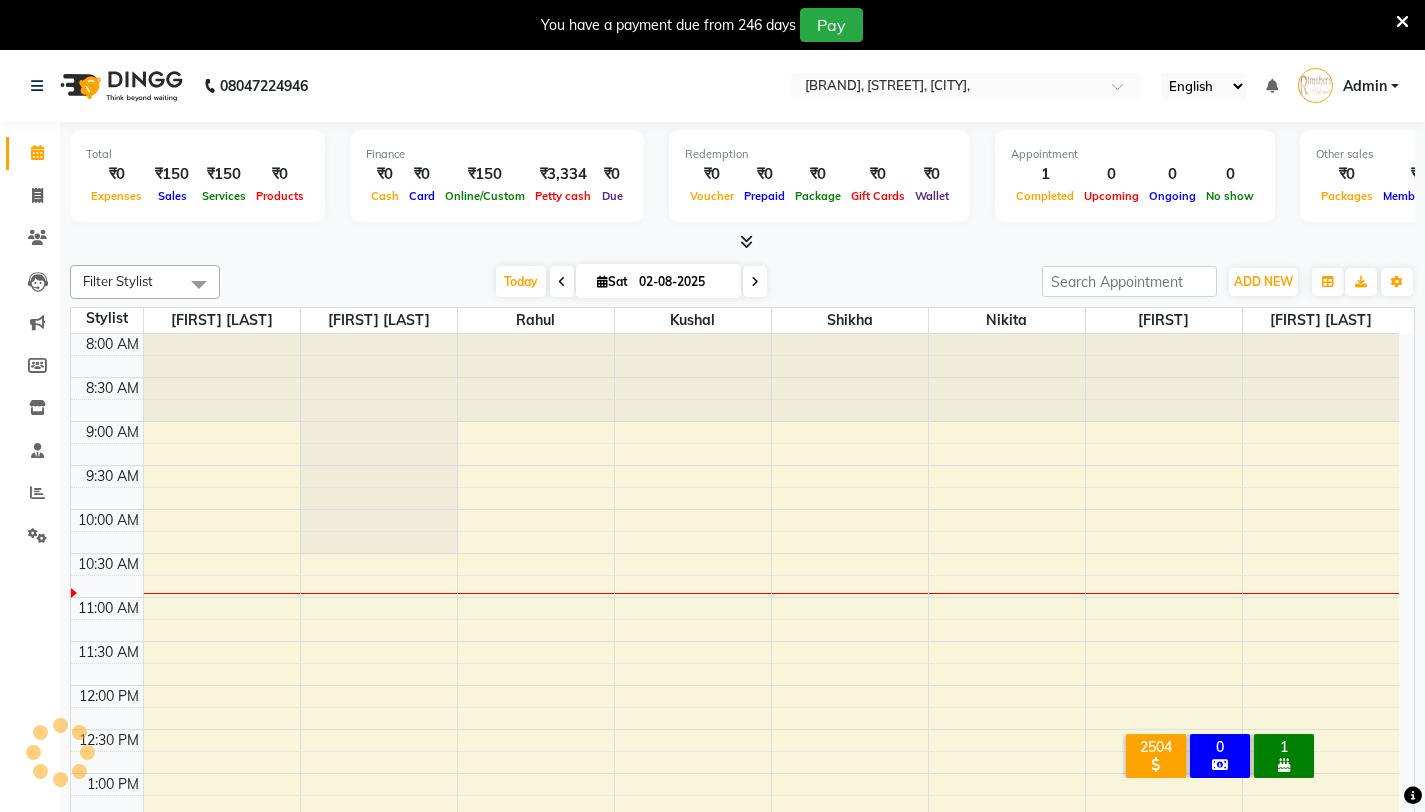 scroll, scrollTop: 0, scrollLeft: 0, axis: both 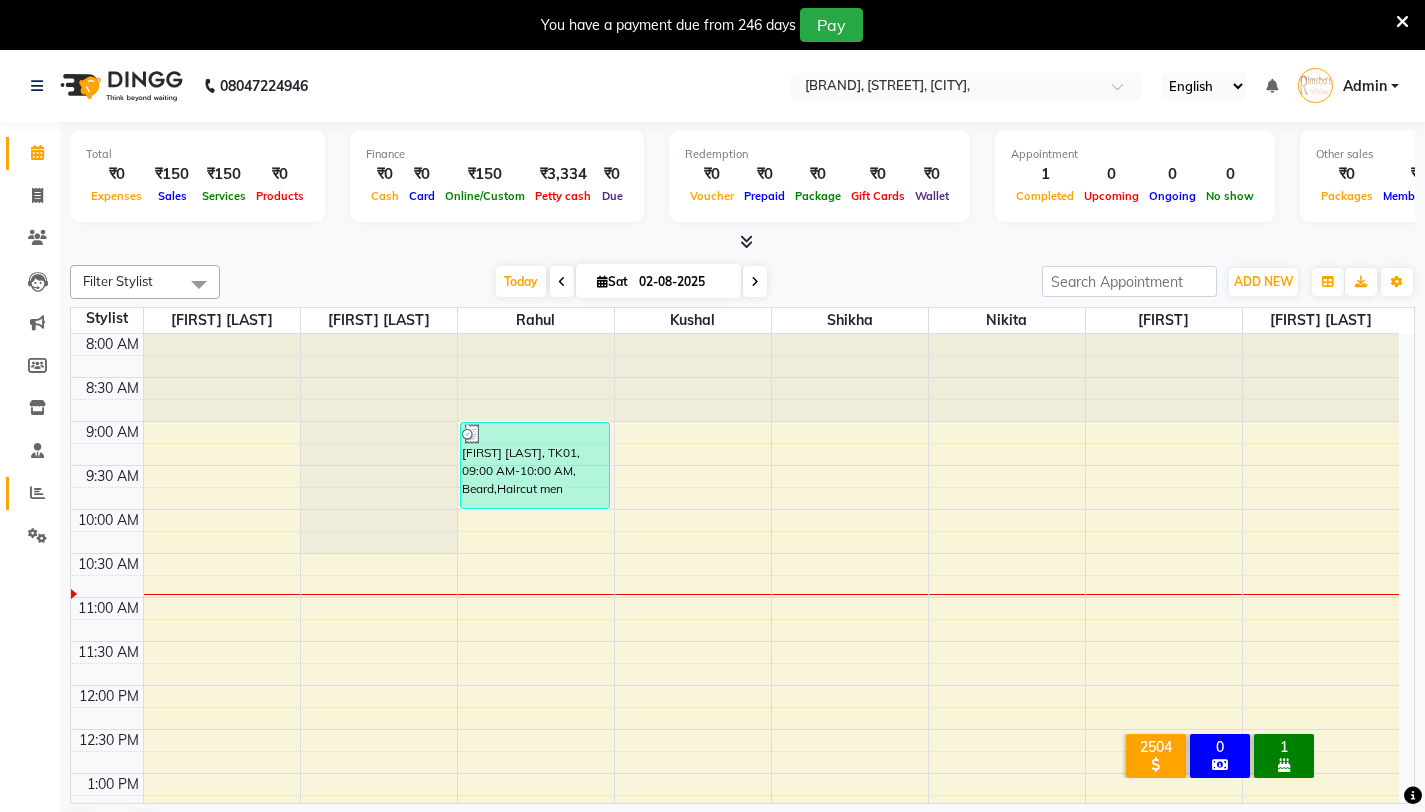 click 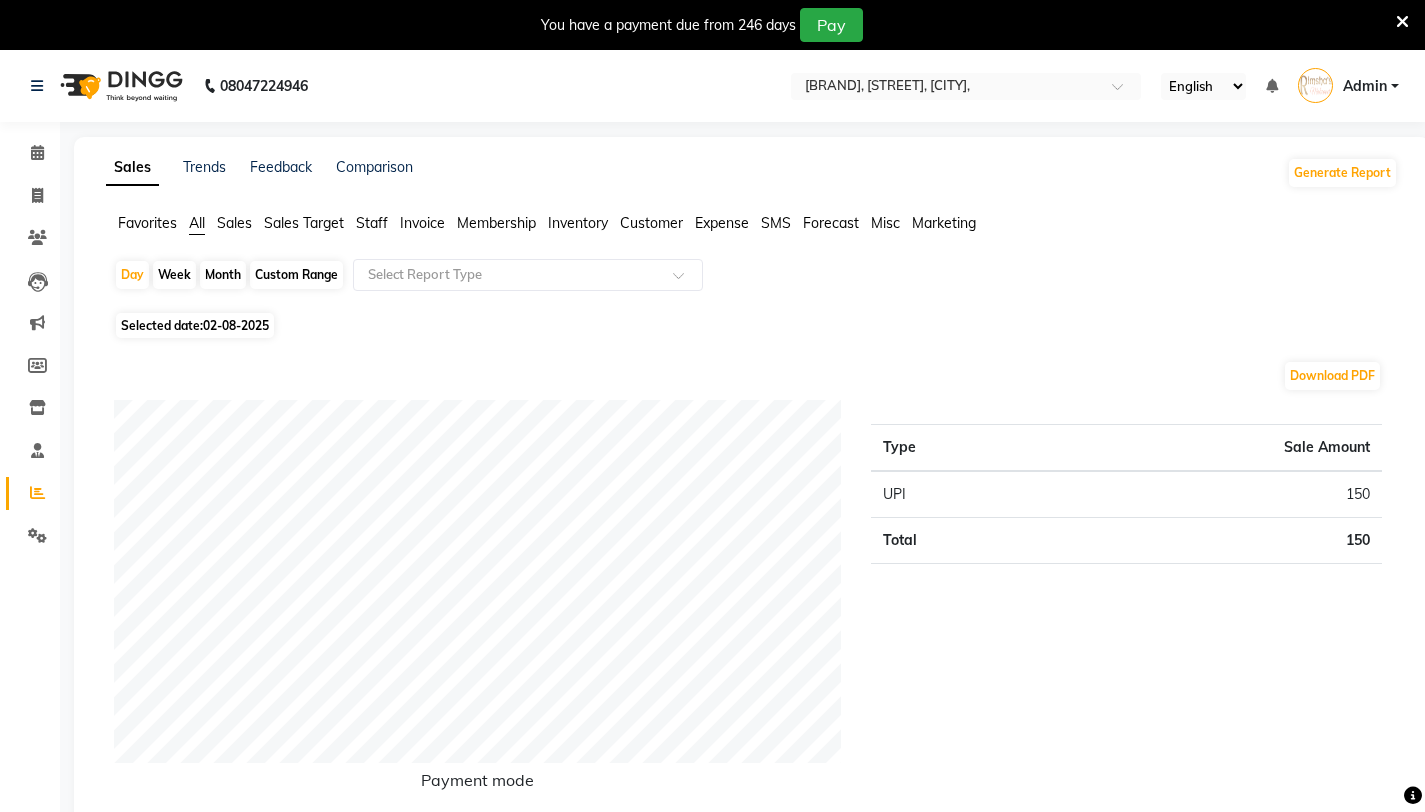 click on "02-08-2025" 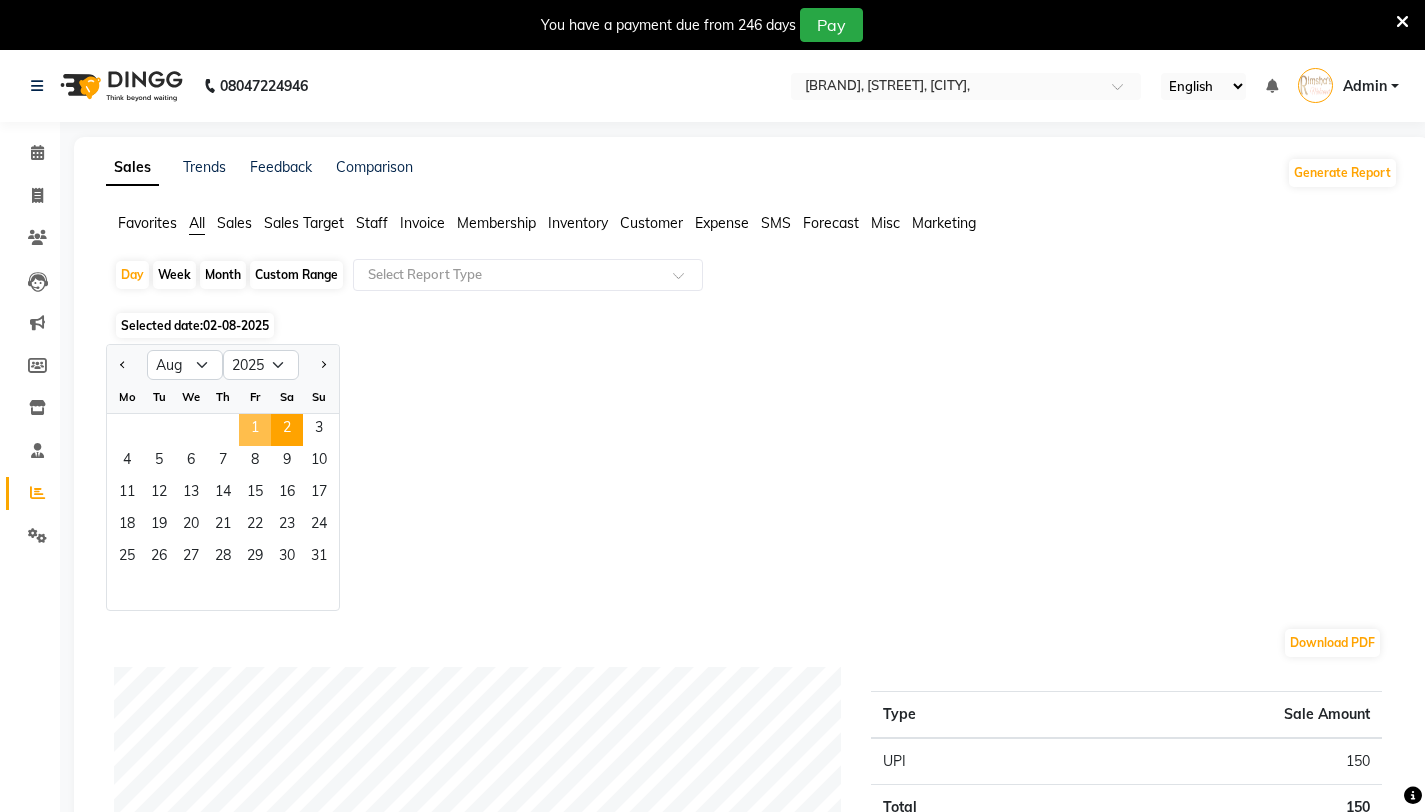 click on "1" 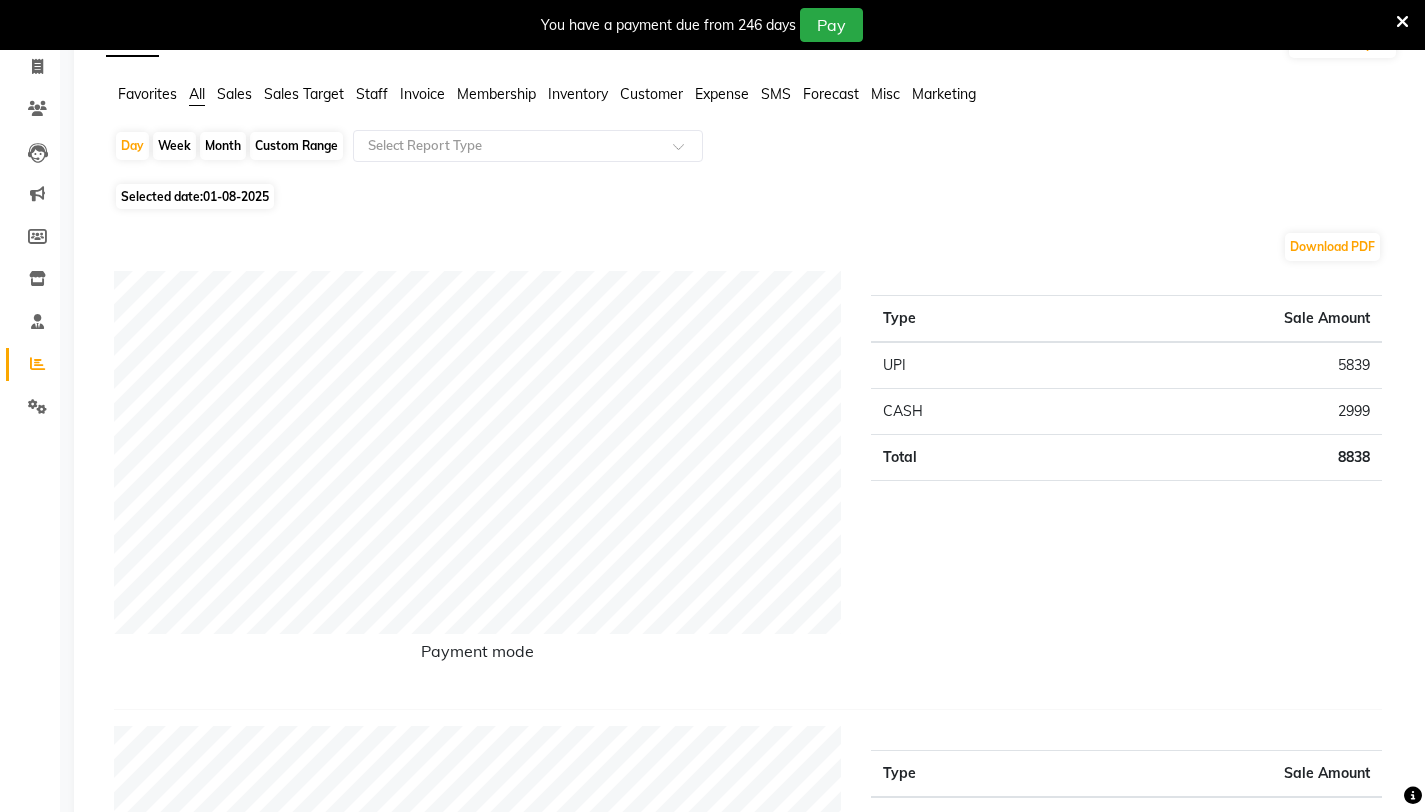scroll, scrollTop: 0, scrollLeft: 0, axis: both 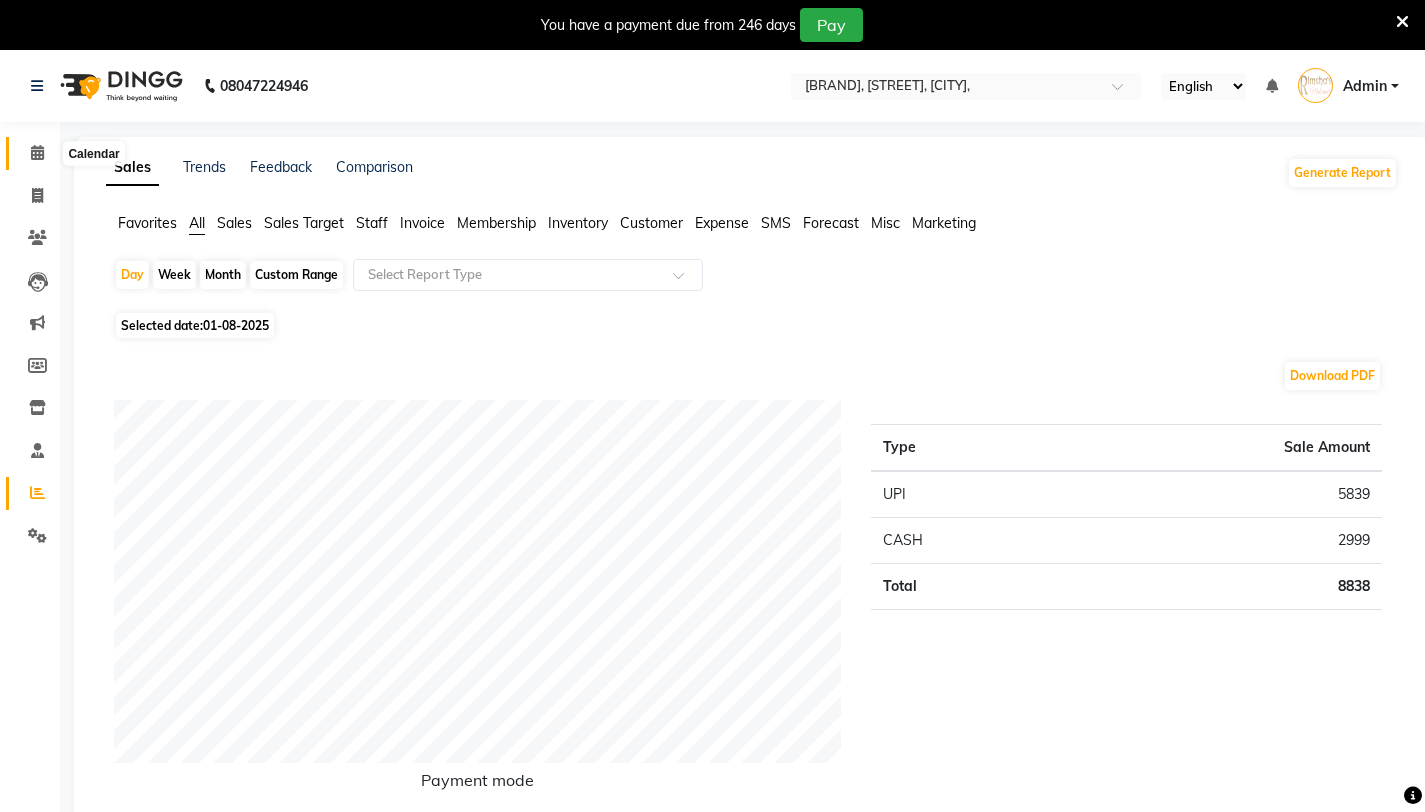 click 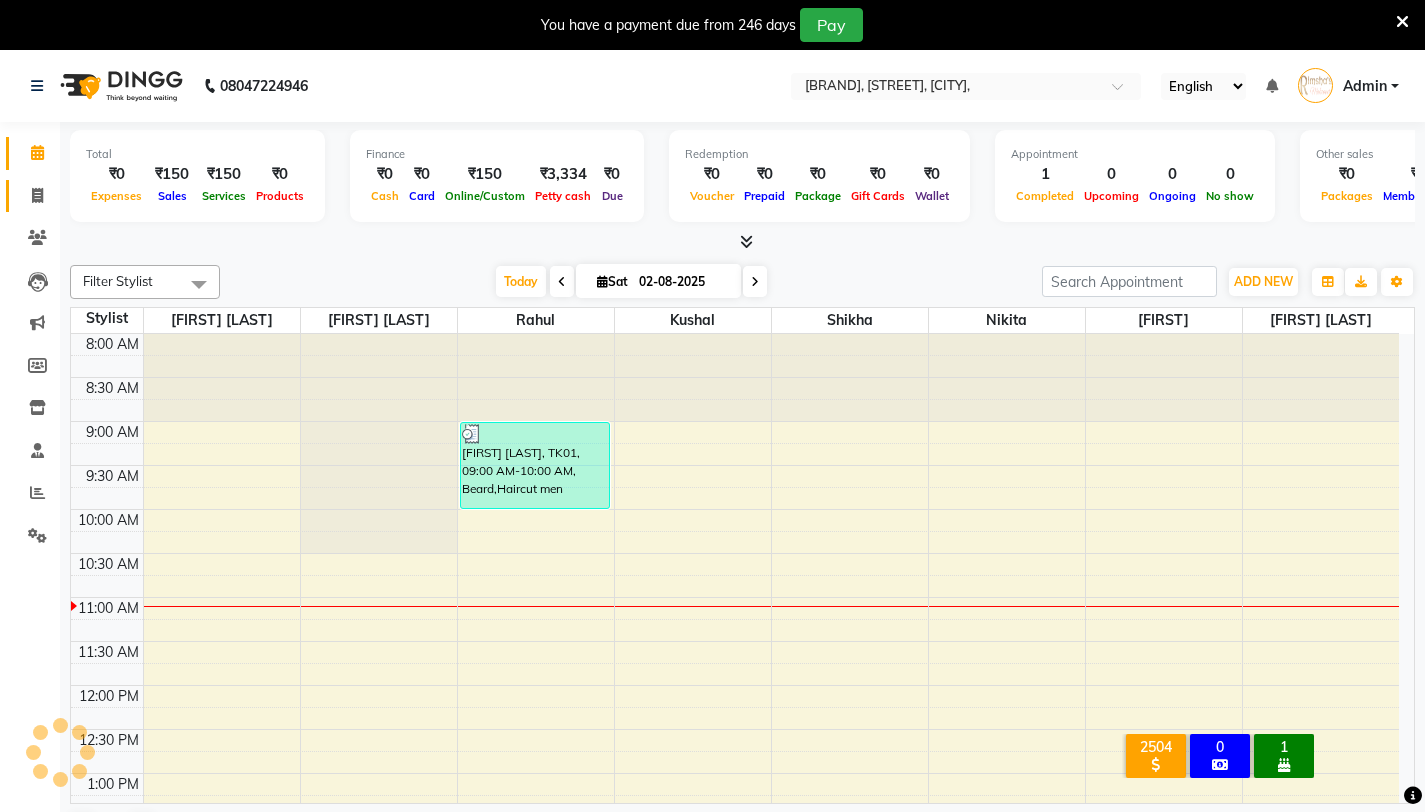 scroll, scrollTop: 265, scrollLeft: 0, axis: vertical 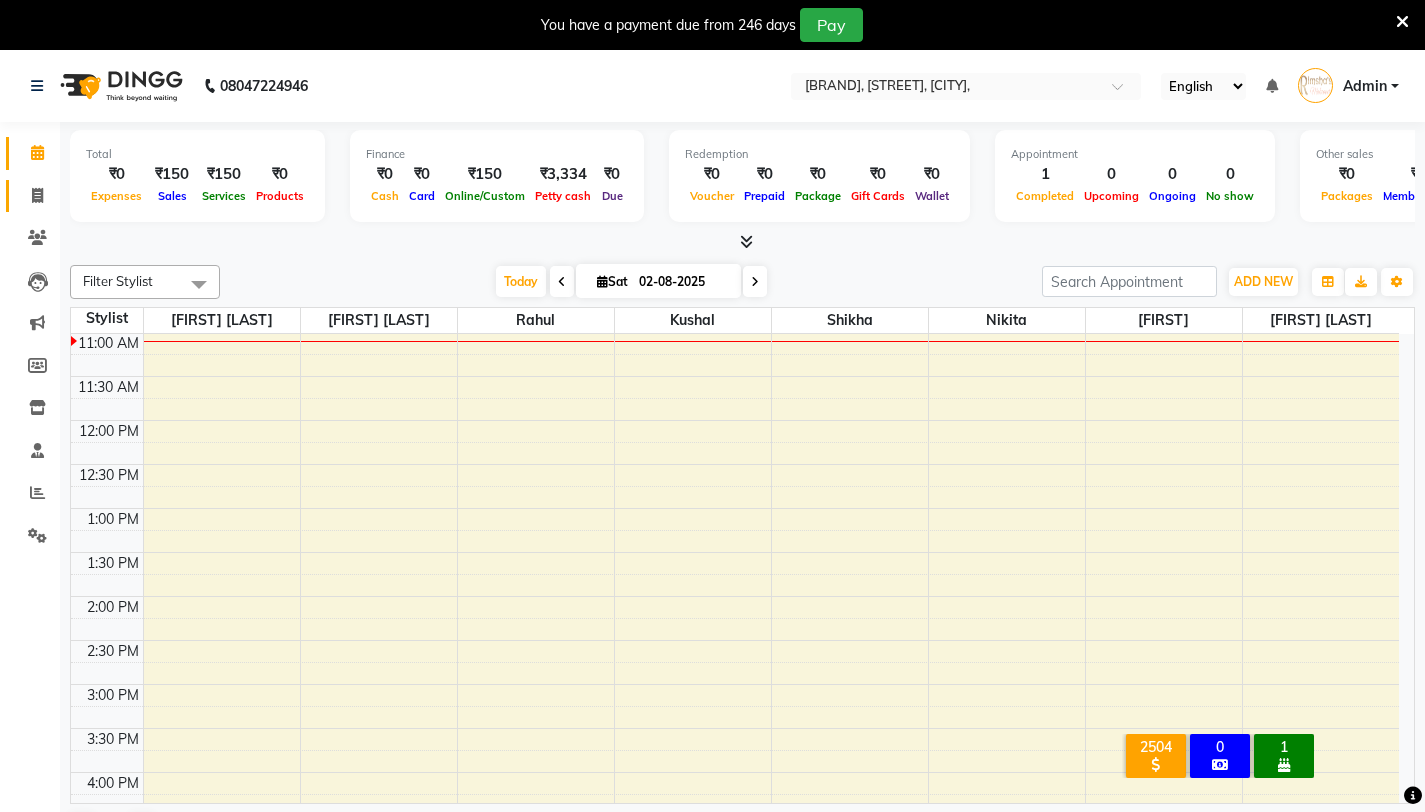 click 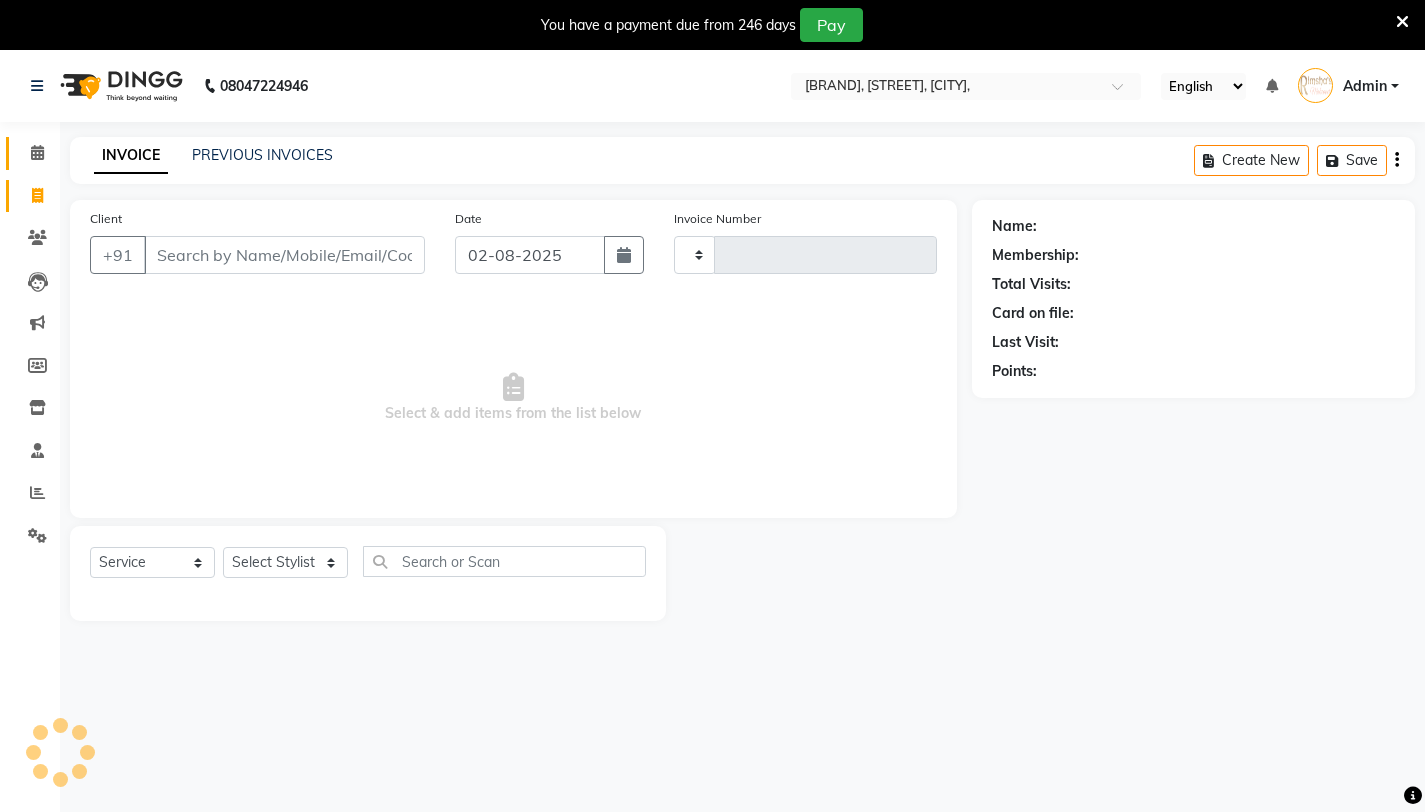 type on "3096" 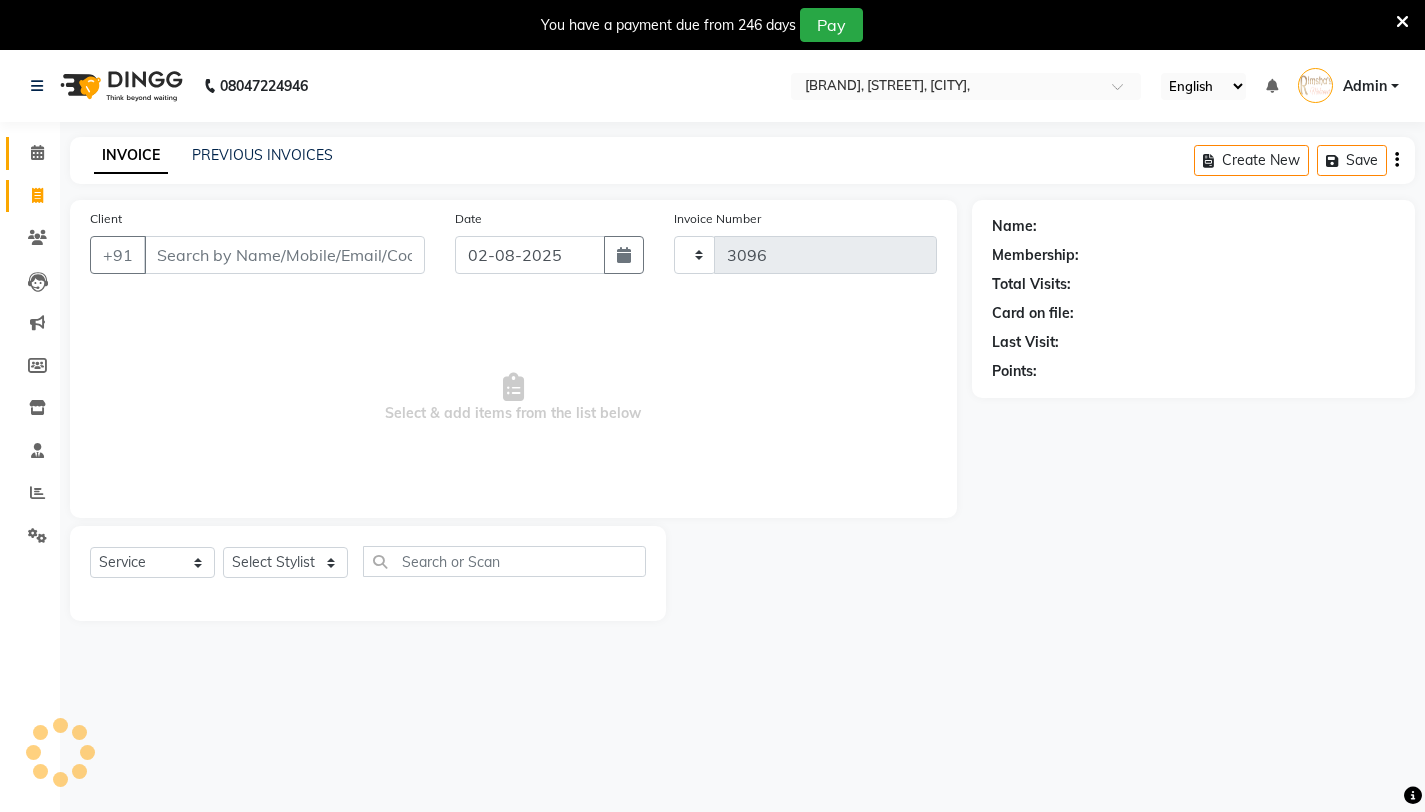 select on "7317" 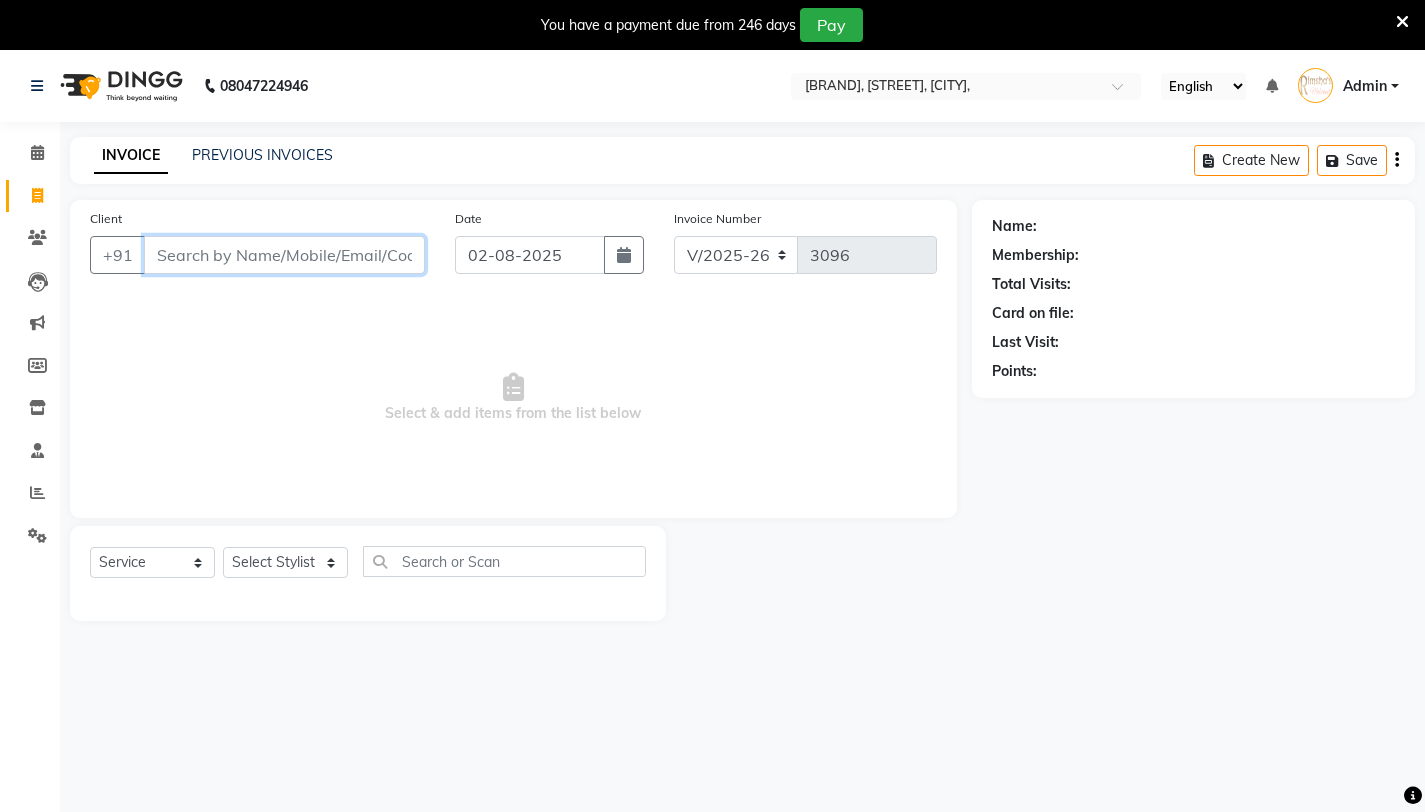 click on "Client" at bounding box center [284, 255] 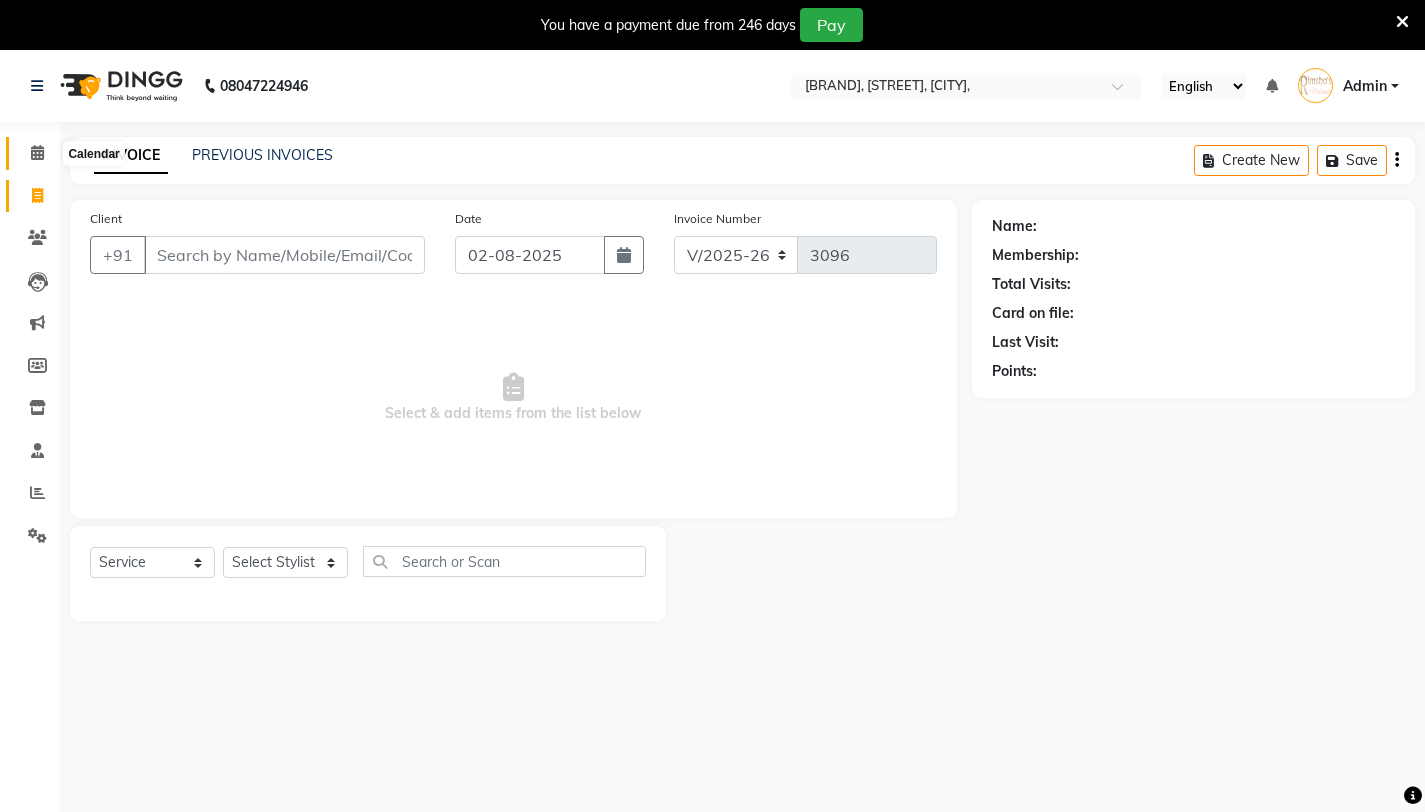 click 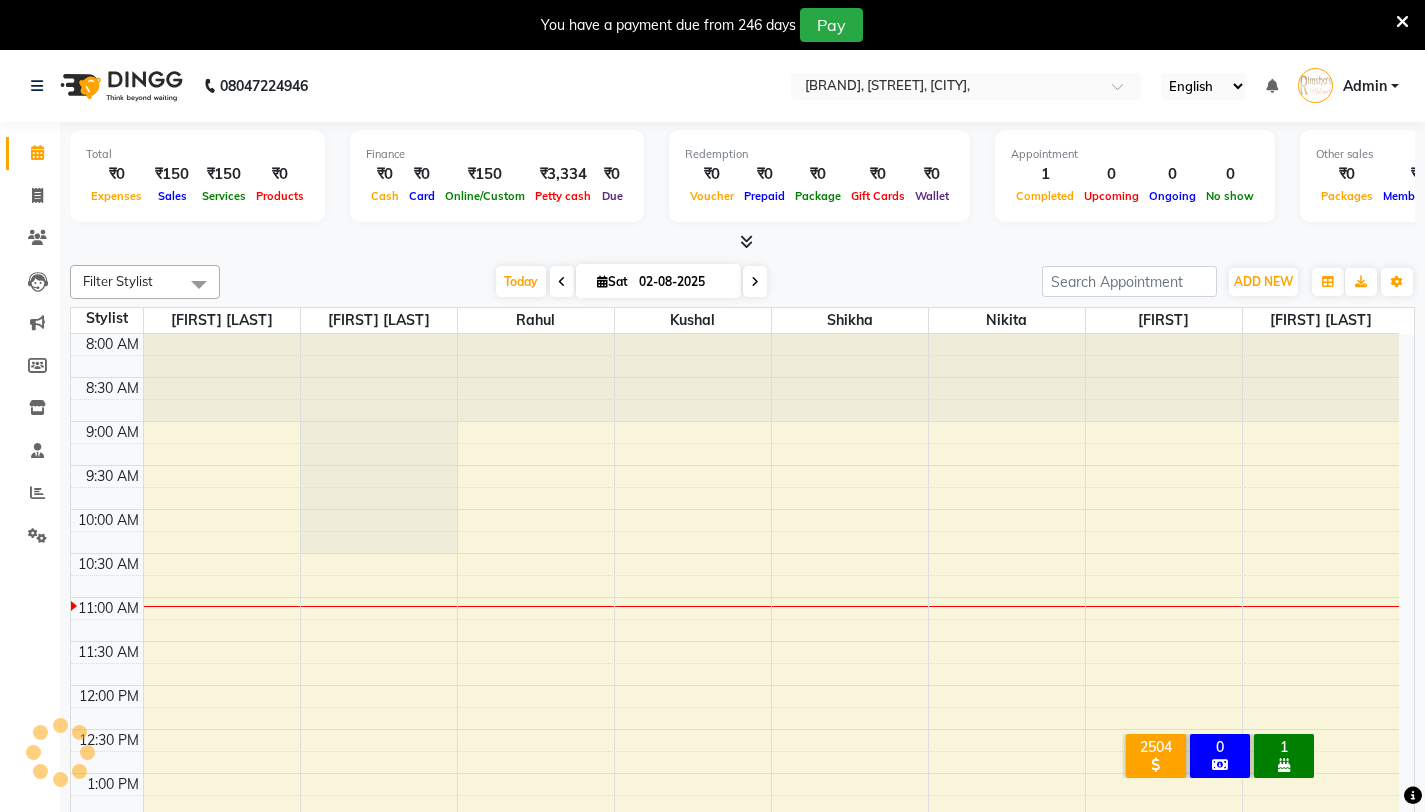 scroll, scrollTop: 265, scrollLeft: 0, axis: vertical 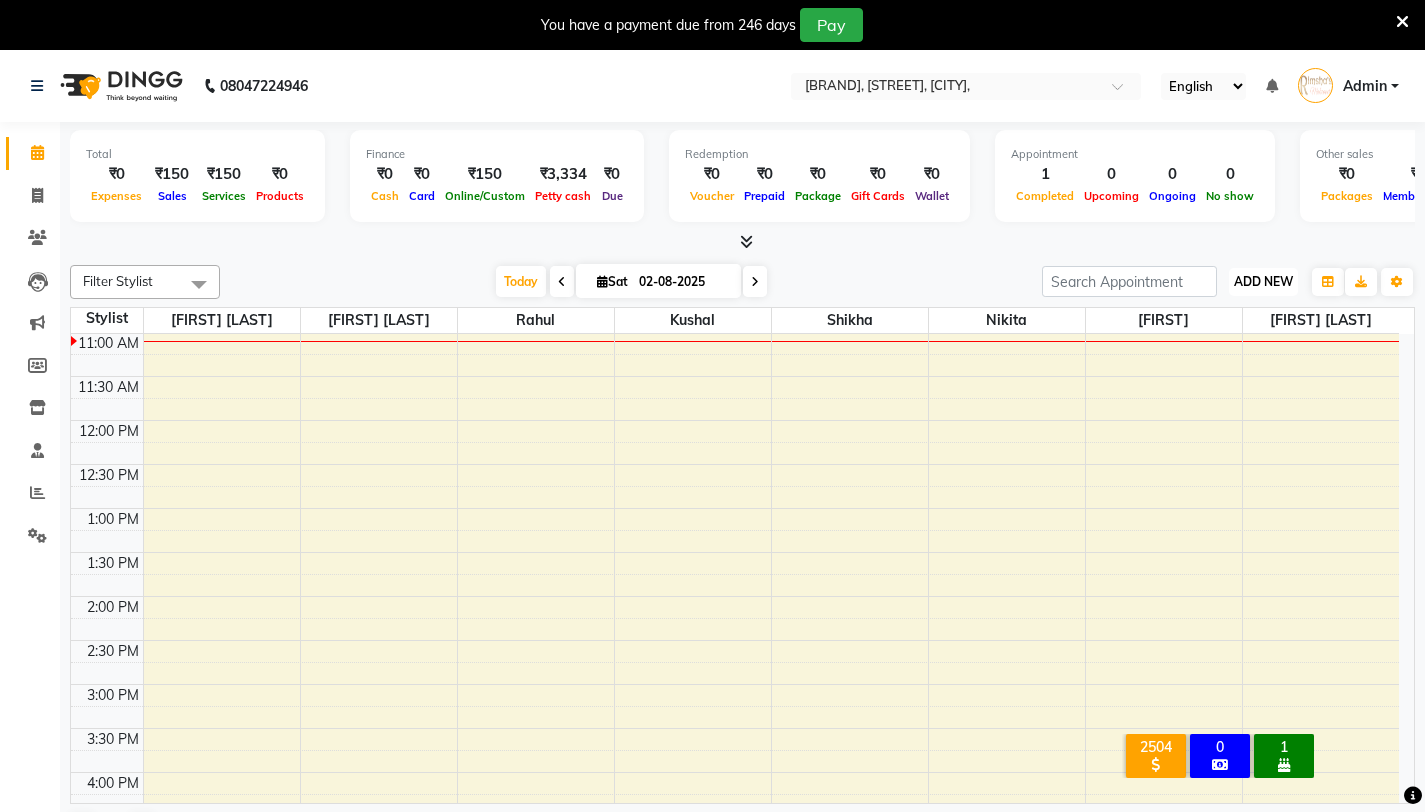 click on "ADD NEW Toggle Dropdown" at bounding box center [1263, 282] 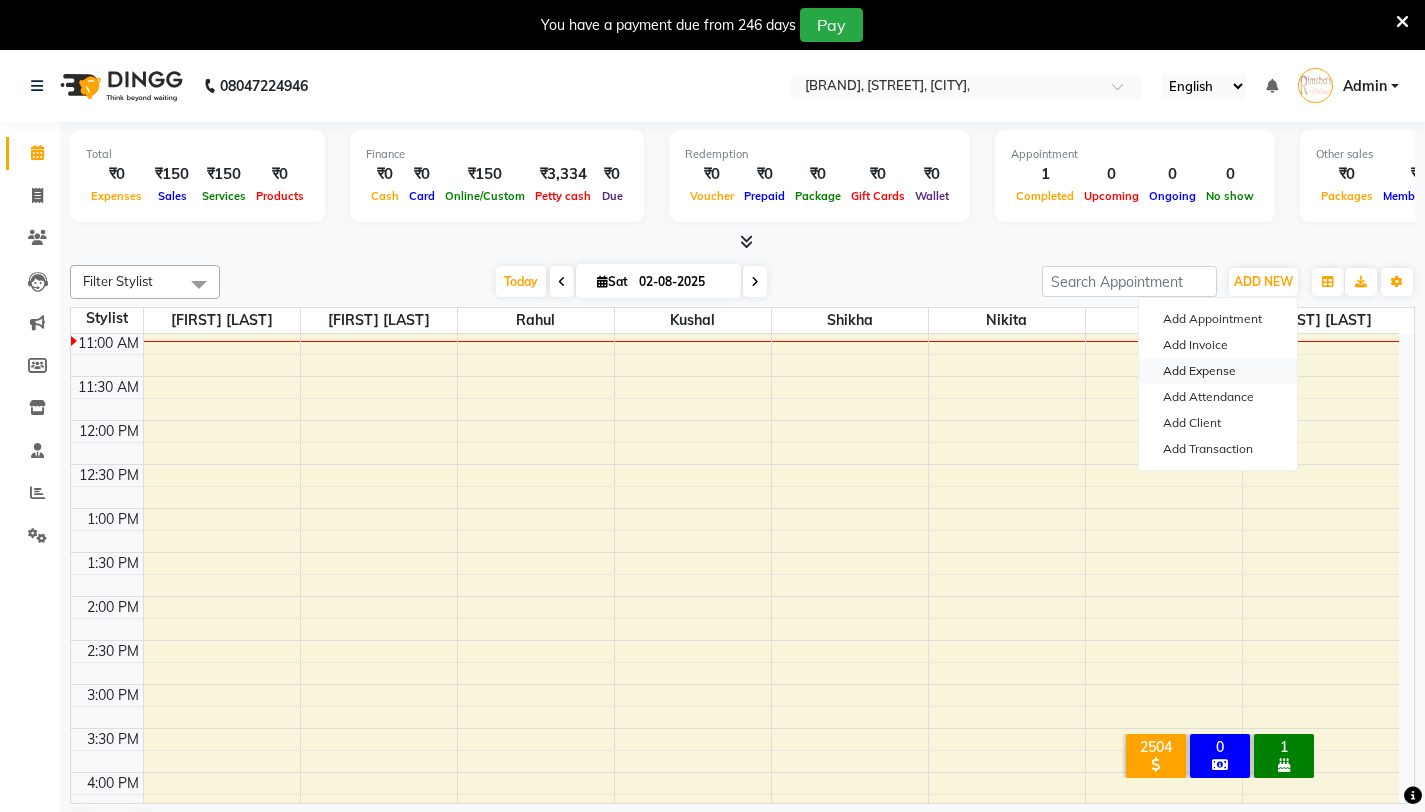 click on "Add Expense" at bounding box center (1218, 371) 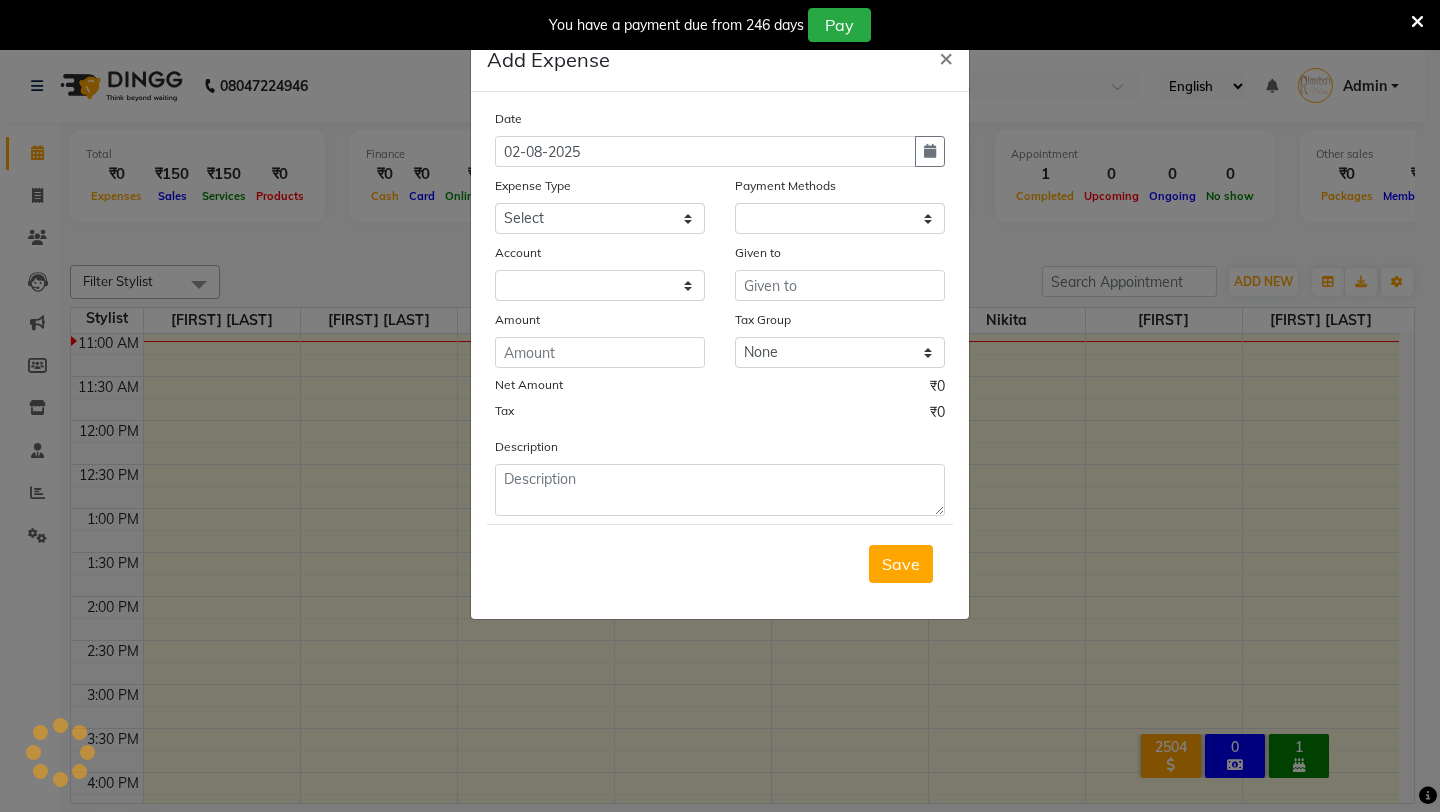 select on "1" 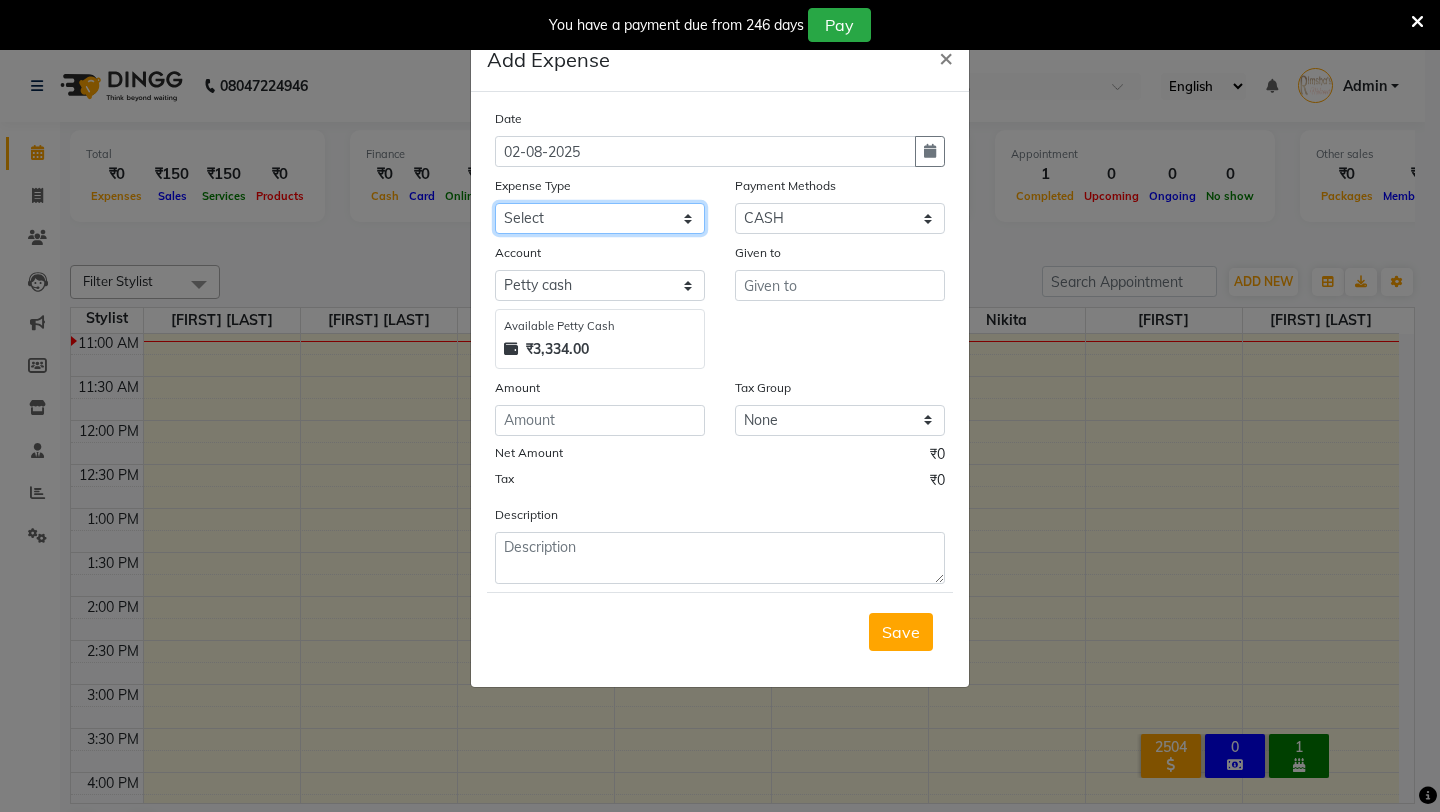 click on "Select Advance Salary Baba Bank Service Charges CLEANING Clinical charges DM SIR DUSTBIN electricity bill Other PAMPHLETS Pandit G Priyanka mam Product Rent Salary SOFA Staff Snacks Tax Tea & Refreshment T SHIRT PRINT Utilities Water Bottle" 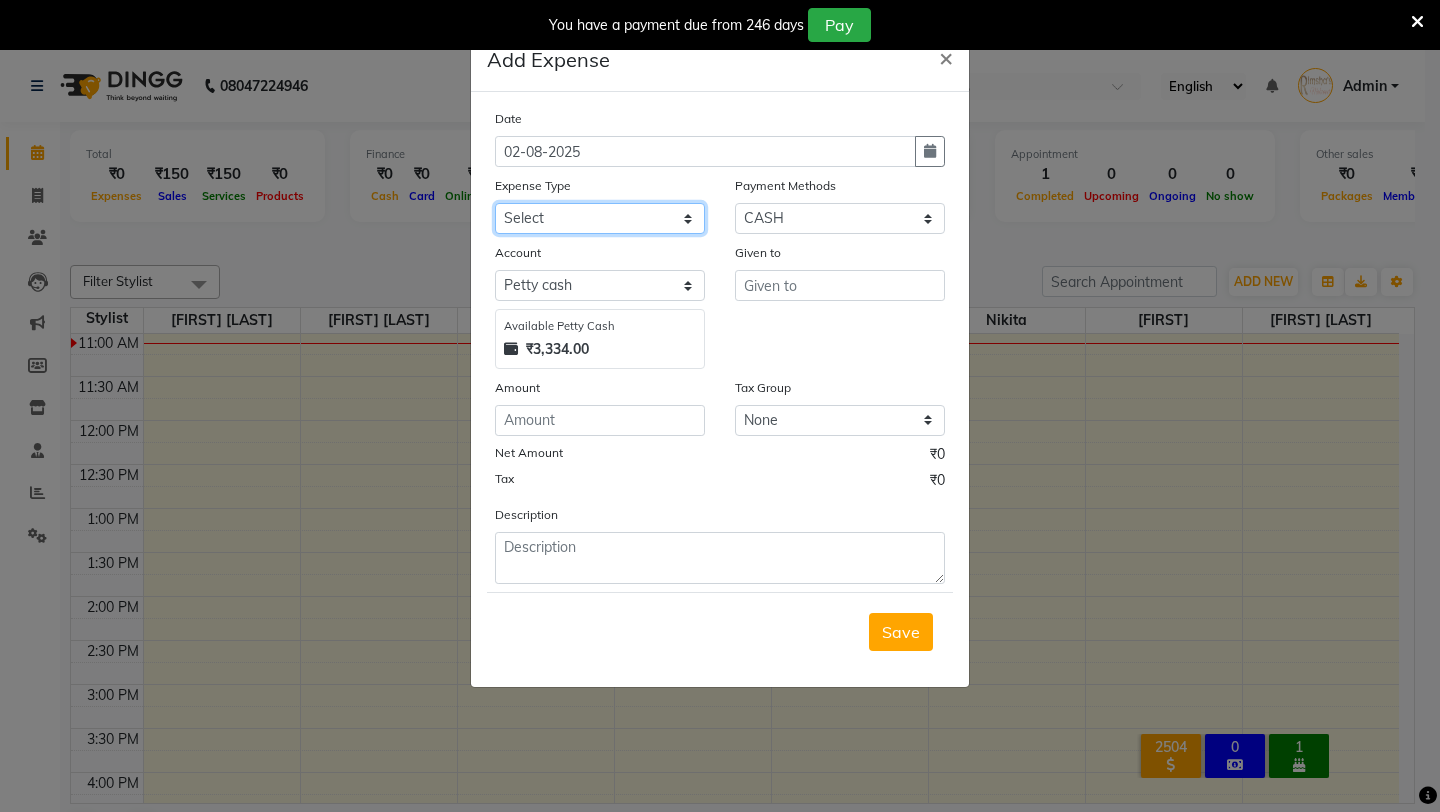 select on "19397" 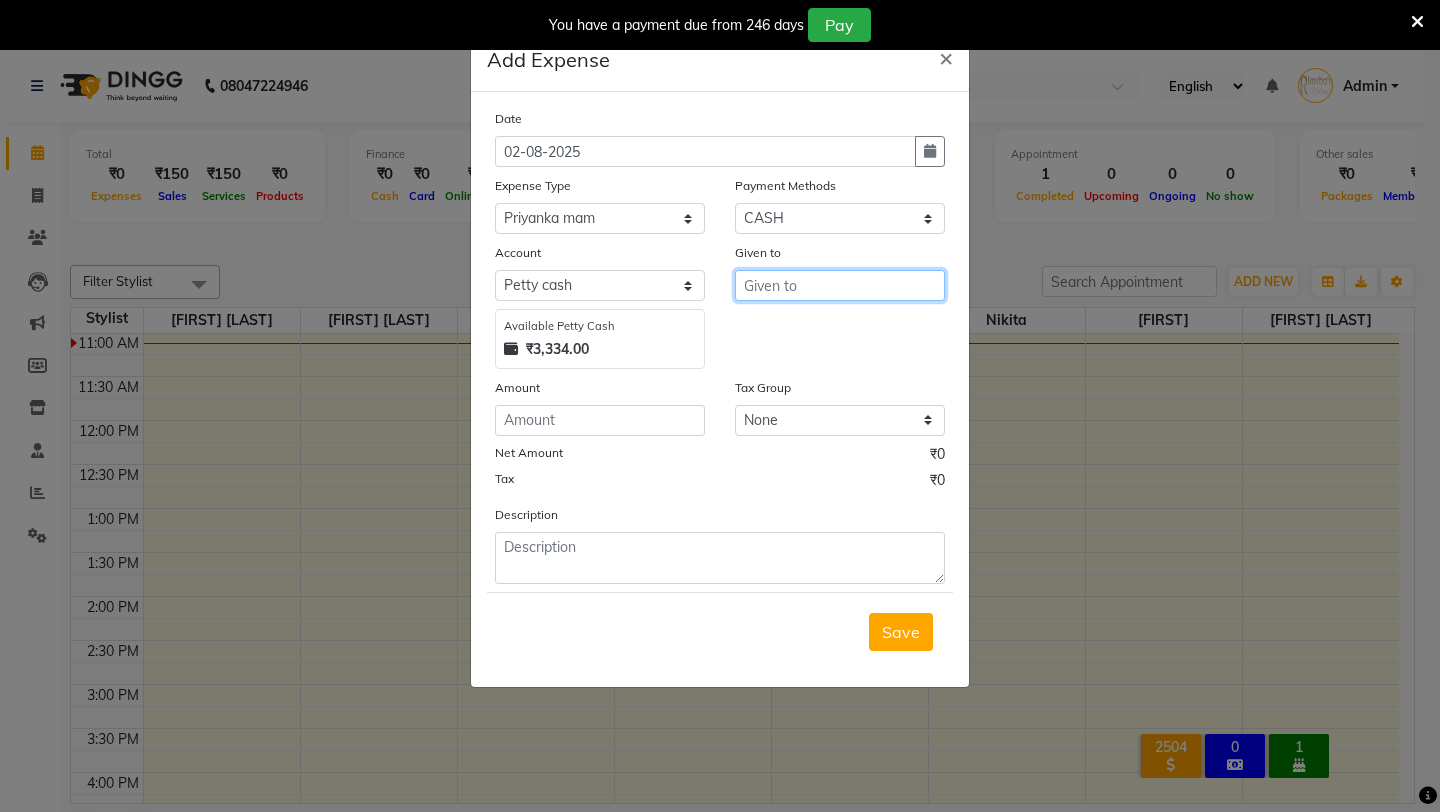 click at bounding box center (840, 285) 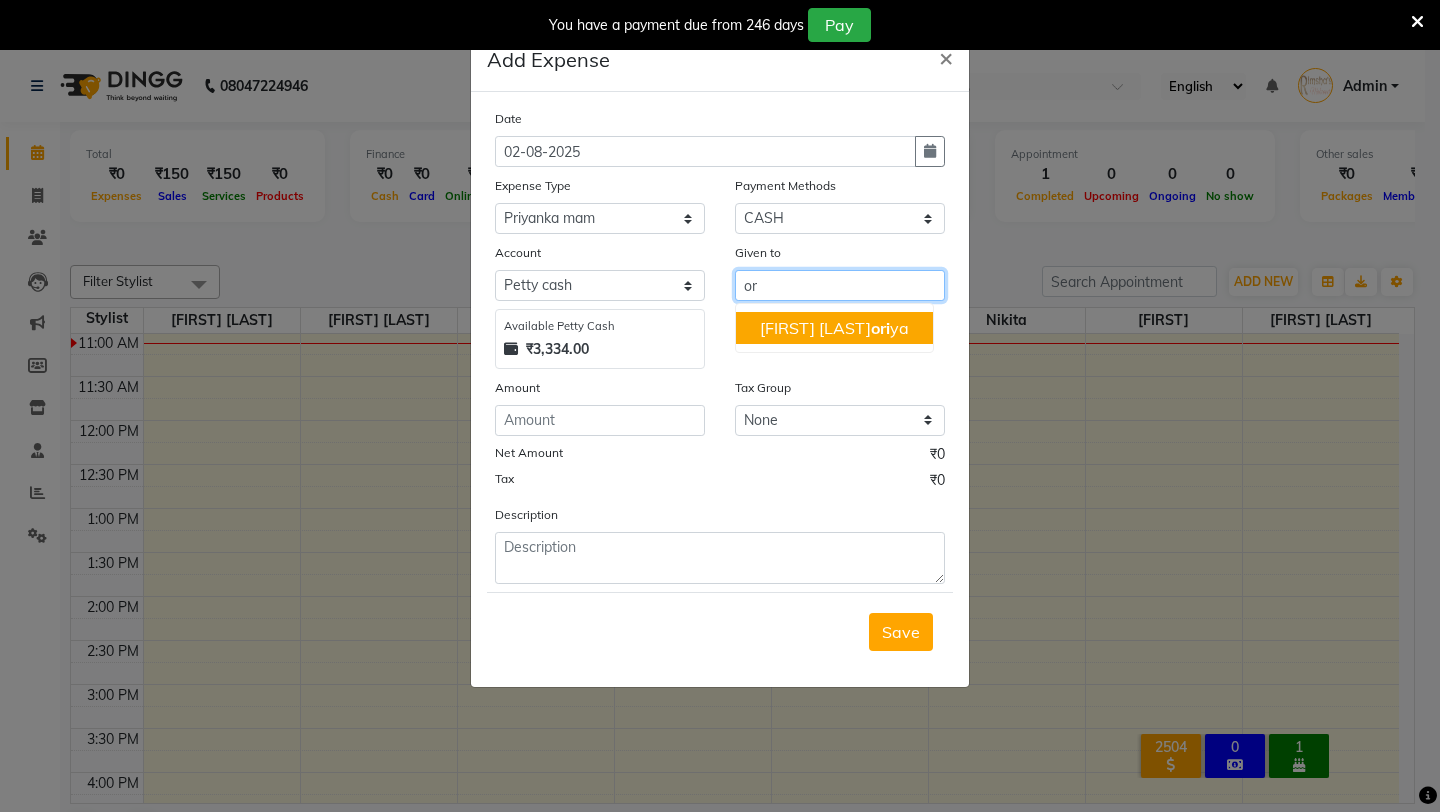 type on "o" 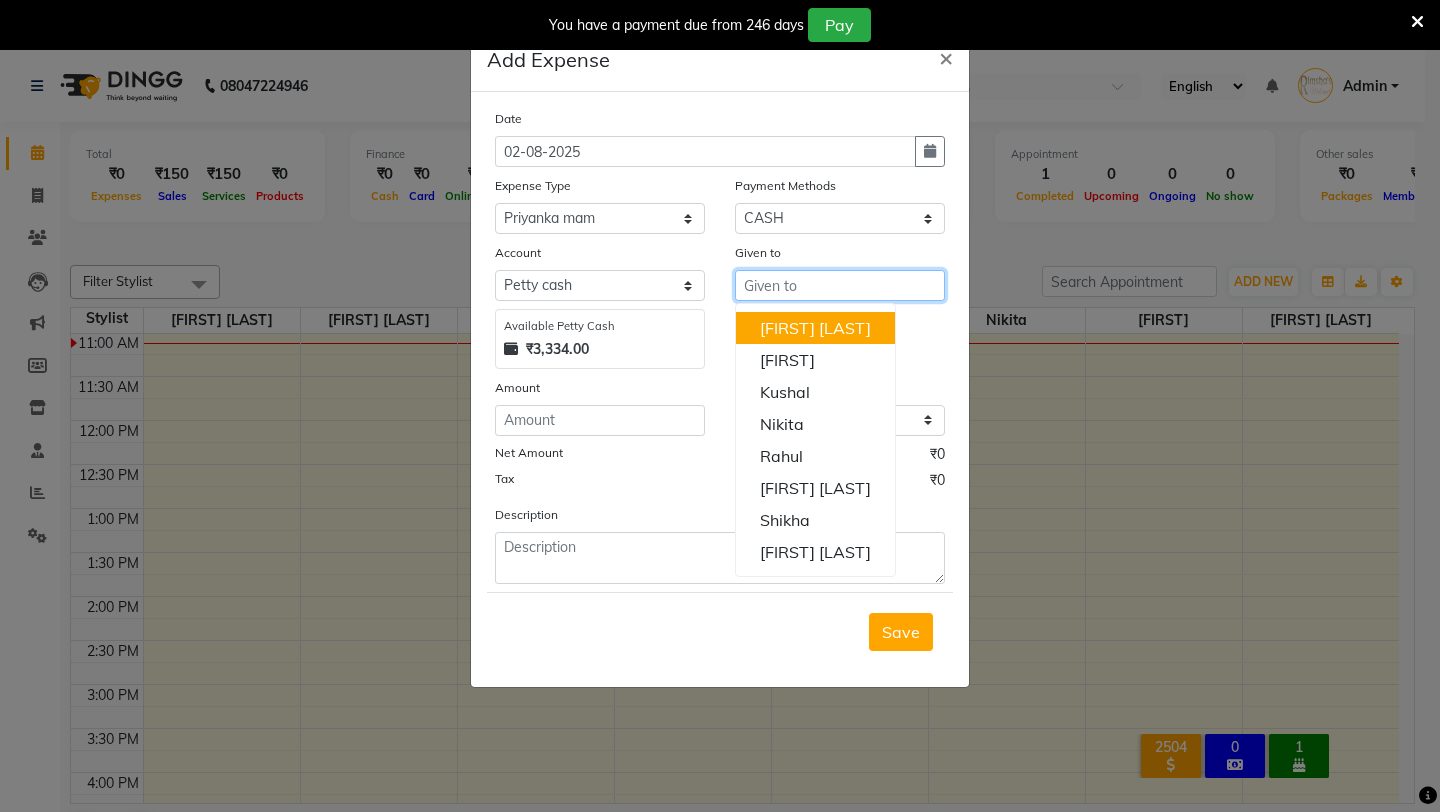 type on "o" 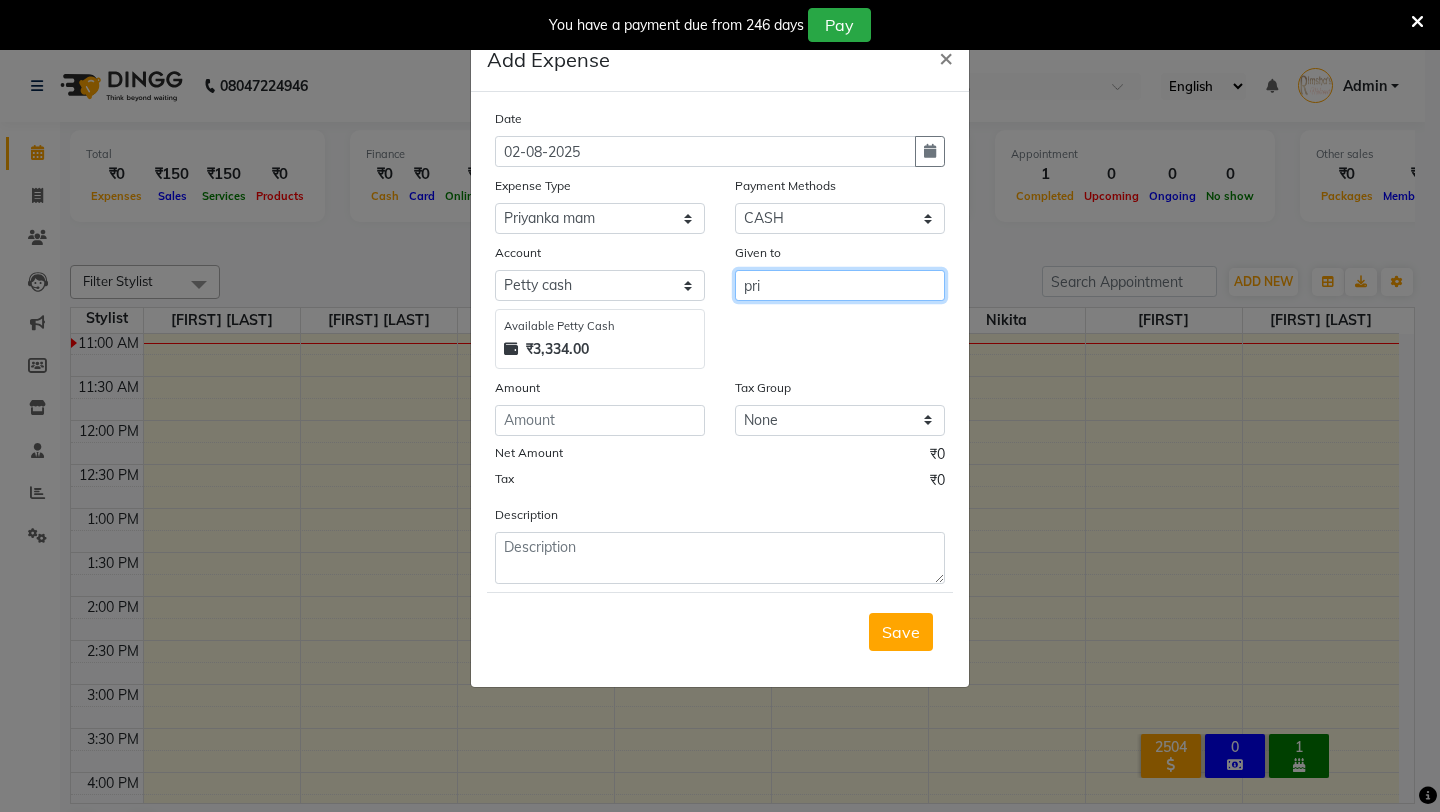 type on "pri" 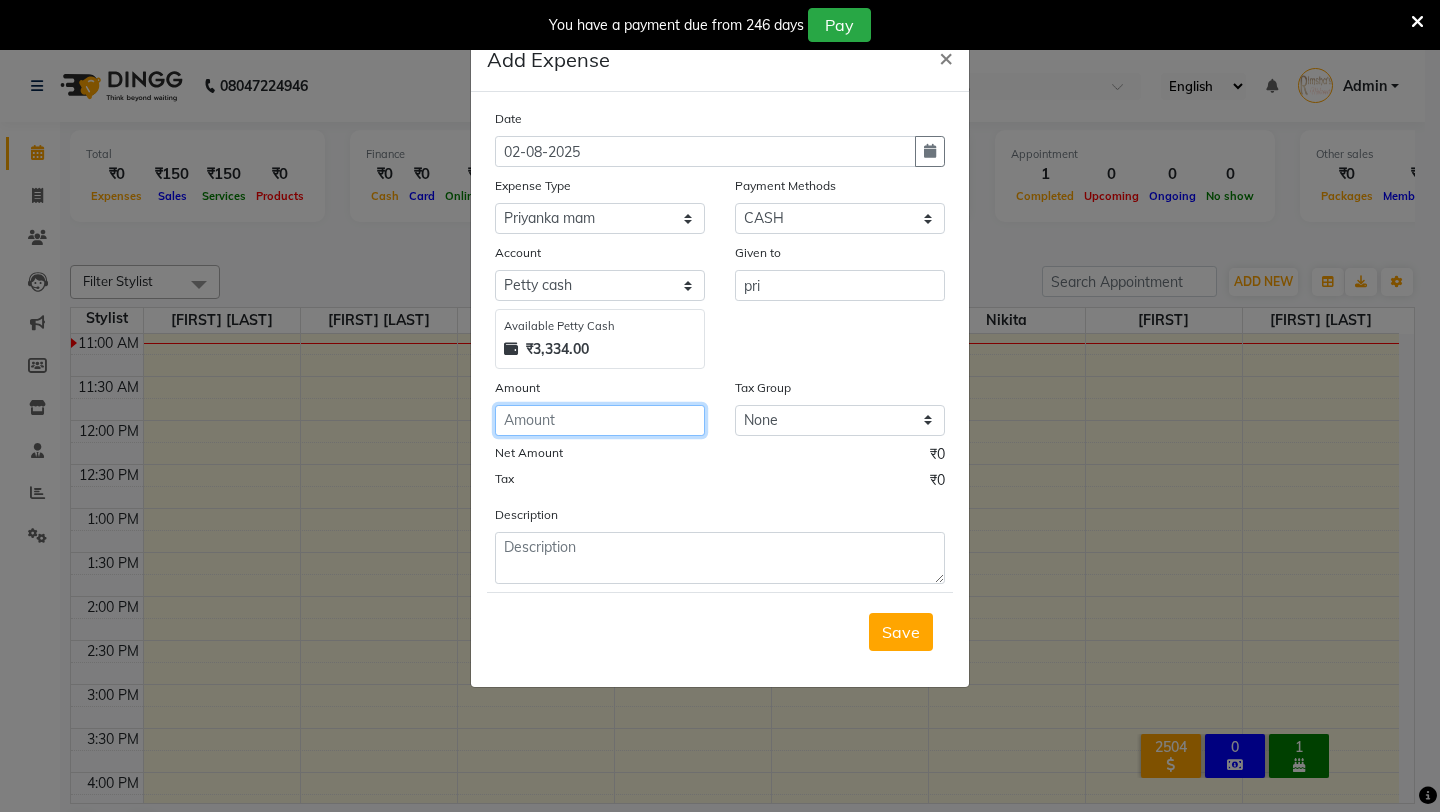 click 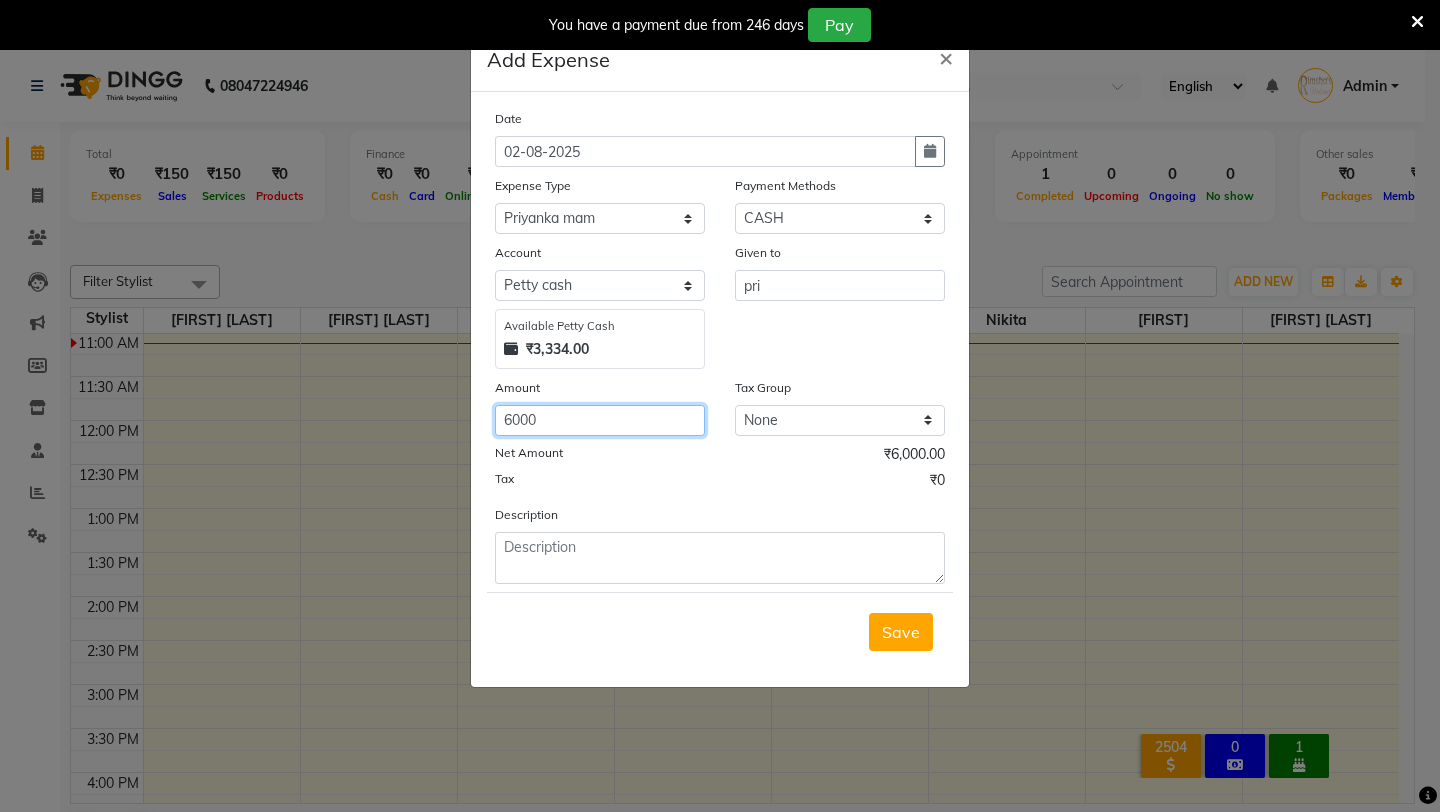 type on "6000" 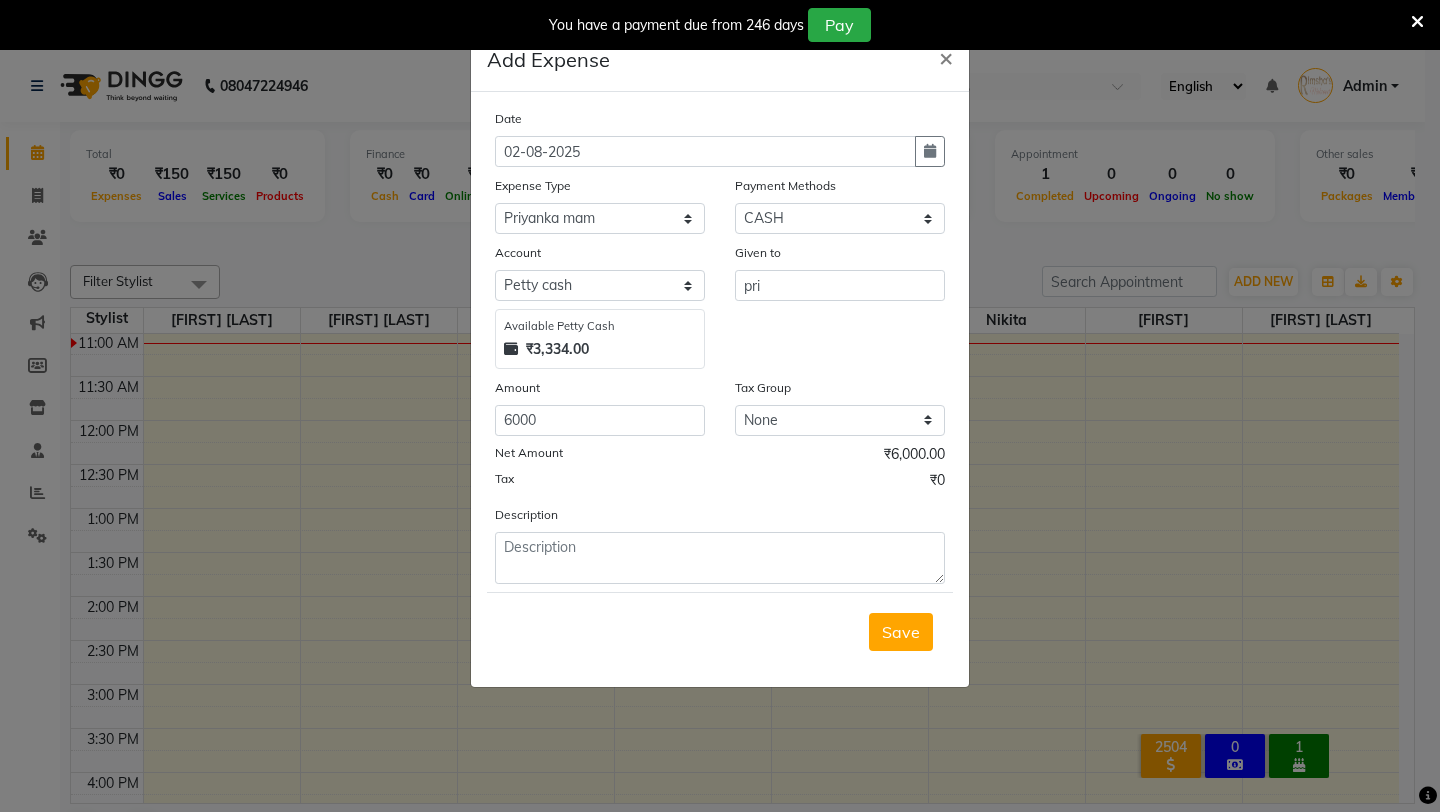 click on "Date 02-08-2025 Expense Type Select Advance Salary Baba Bank Service Charges CLEANING Clinical charges DM SIR DUSTBIN electricity bill Other PAMPHLETS Pandit G [FIRST] mam Product Rent Salary SOFA Staff Snacks Tax Tea & Refreshment T SHIRT PRINT Utilities Water Bottle Payment Methods Select CASH UPI Coupon PhonePe Points Gift Card Wallet CARD Prepaid Voucher Package Account Select Petty cash Default account UPI ACCOUNT Available Petty Cash ₹3,334.00 Given to [FIRST] Amount 6000 Tax Group None GST Net Amount ₹6,000.00 Tax ₹0 Description" 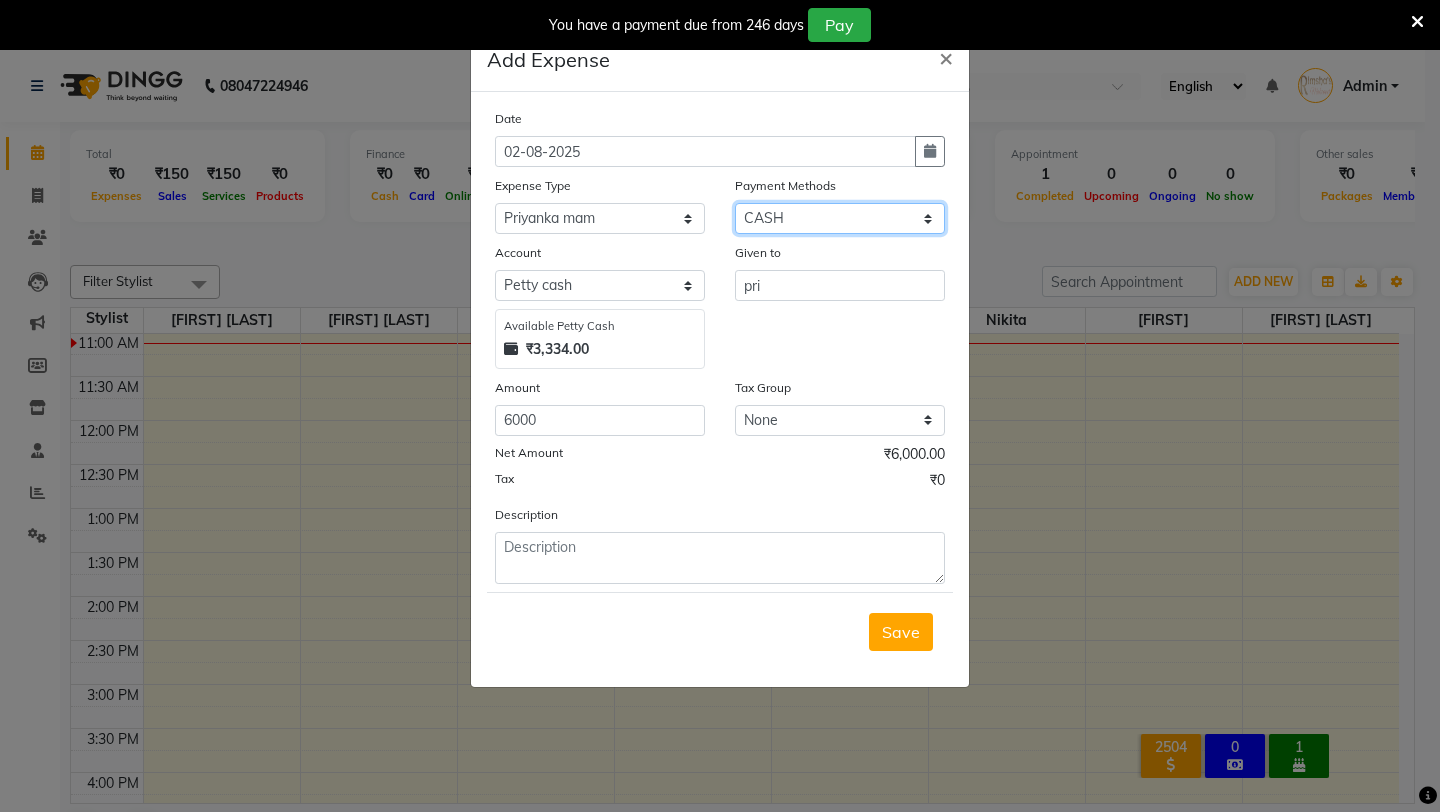 click on "Select CASH UPI Coupon PhonePe Points Gift Card Wallet CARD Prepaid Voucher Package" 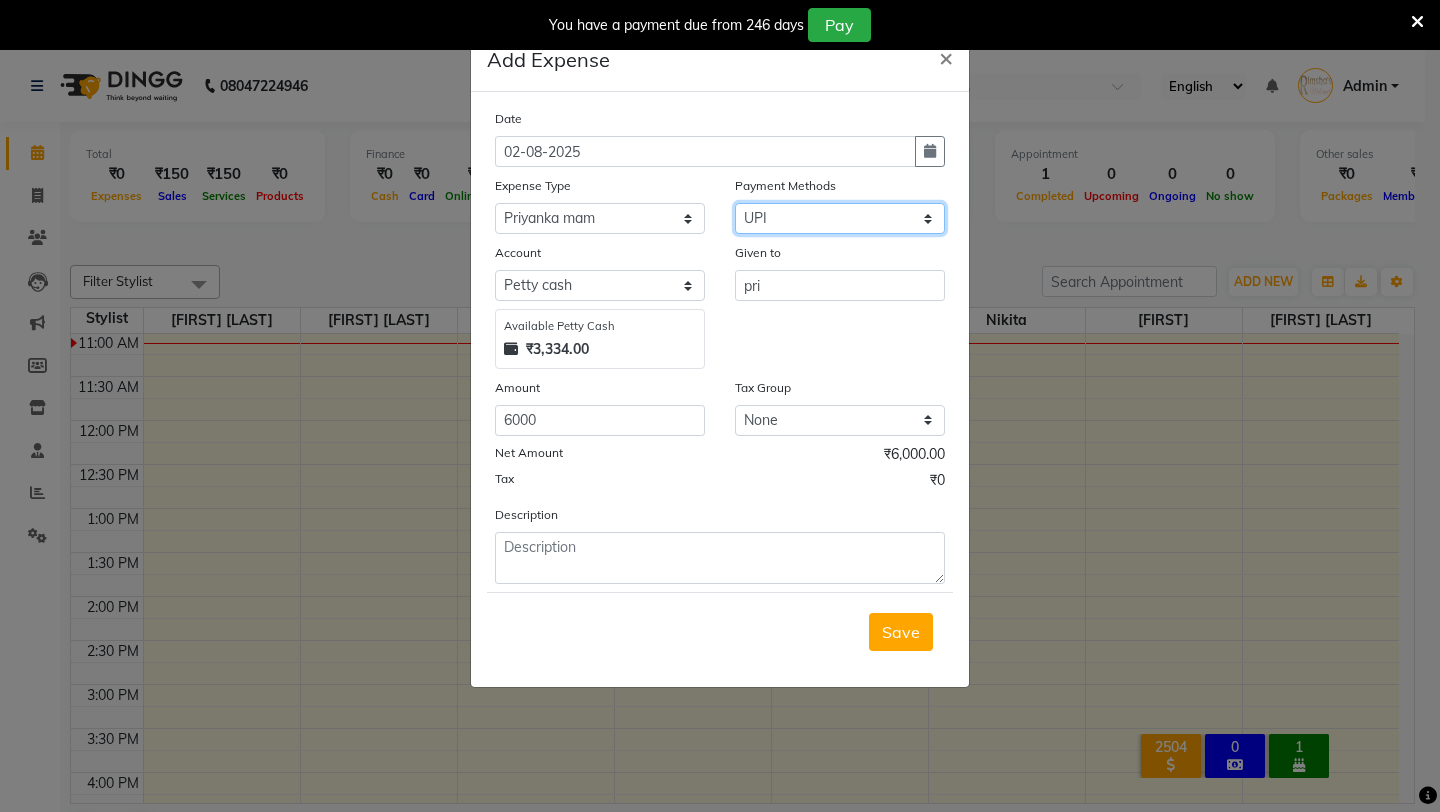 select on "6407" 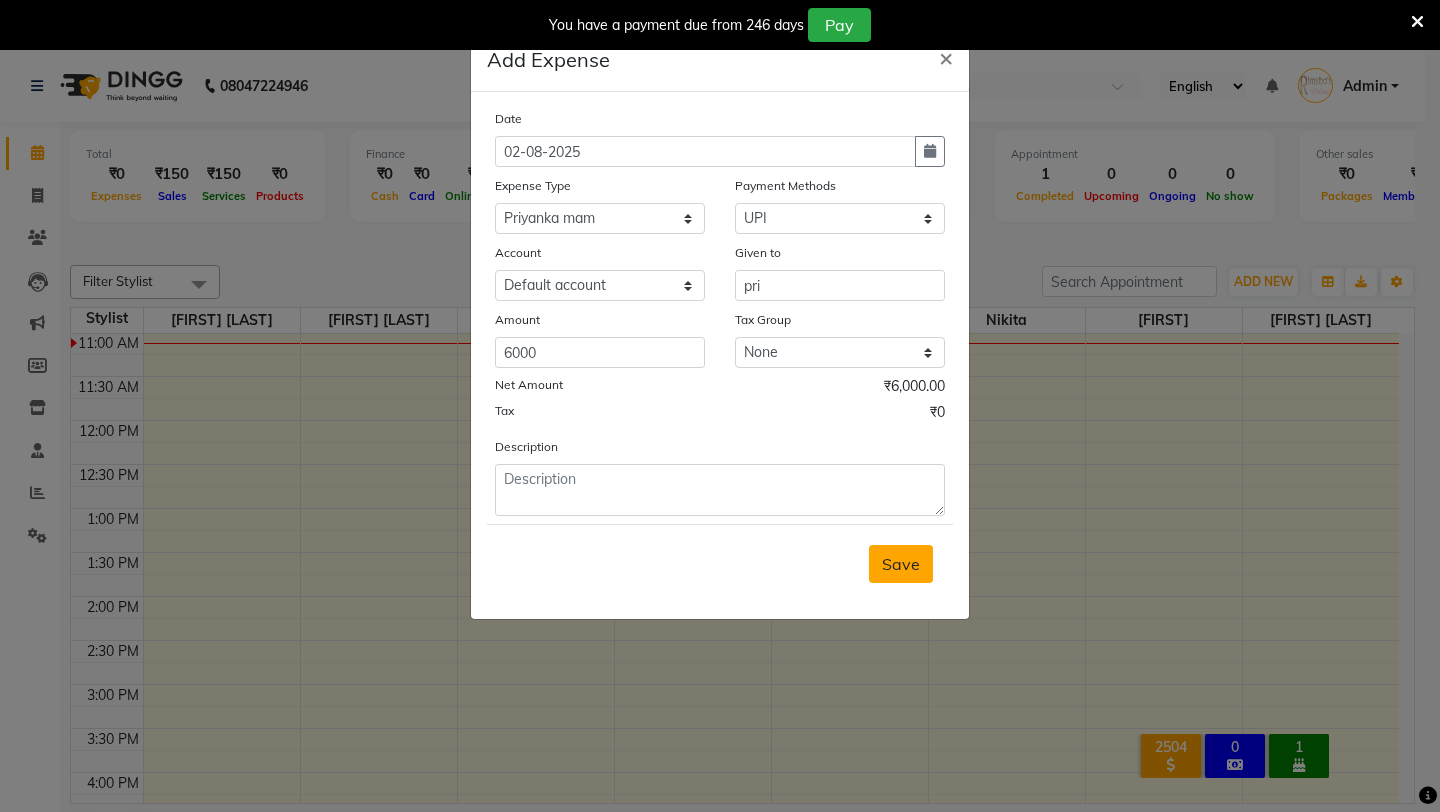 click on "Save" at bounding box center (901, 564) 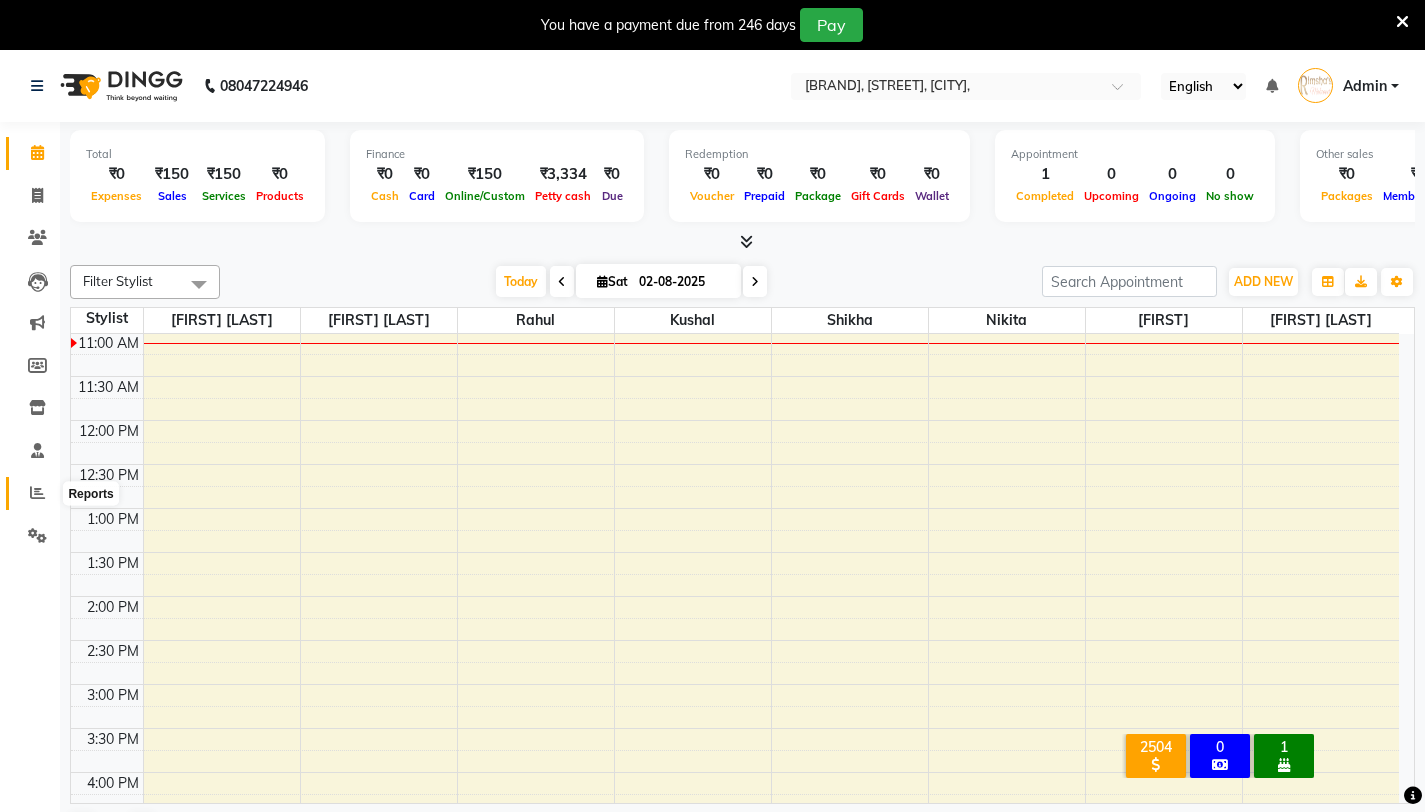 click 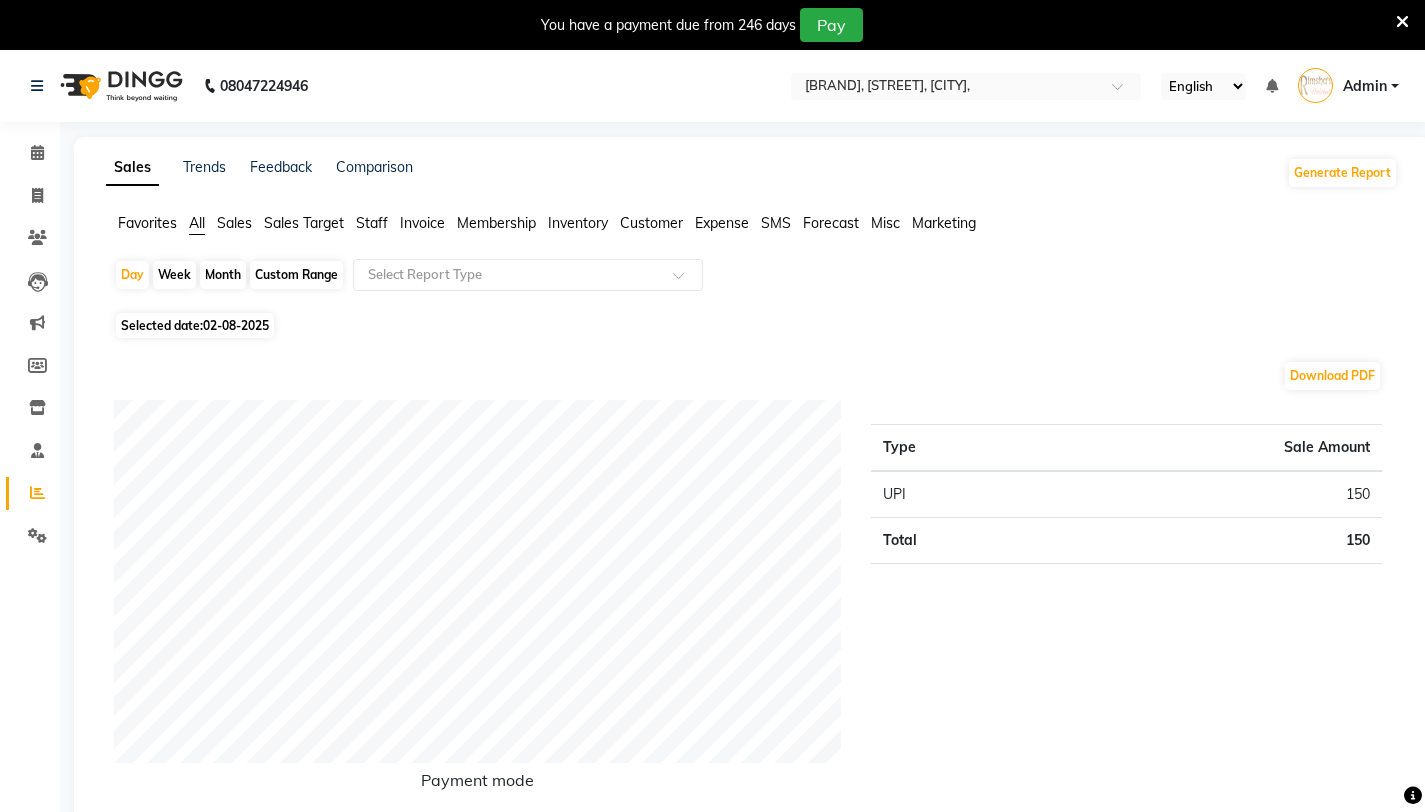 click on "Month" 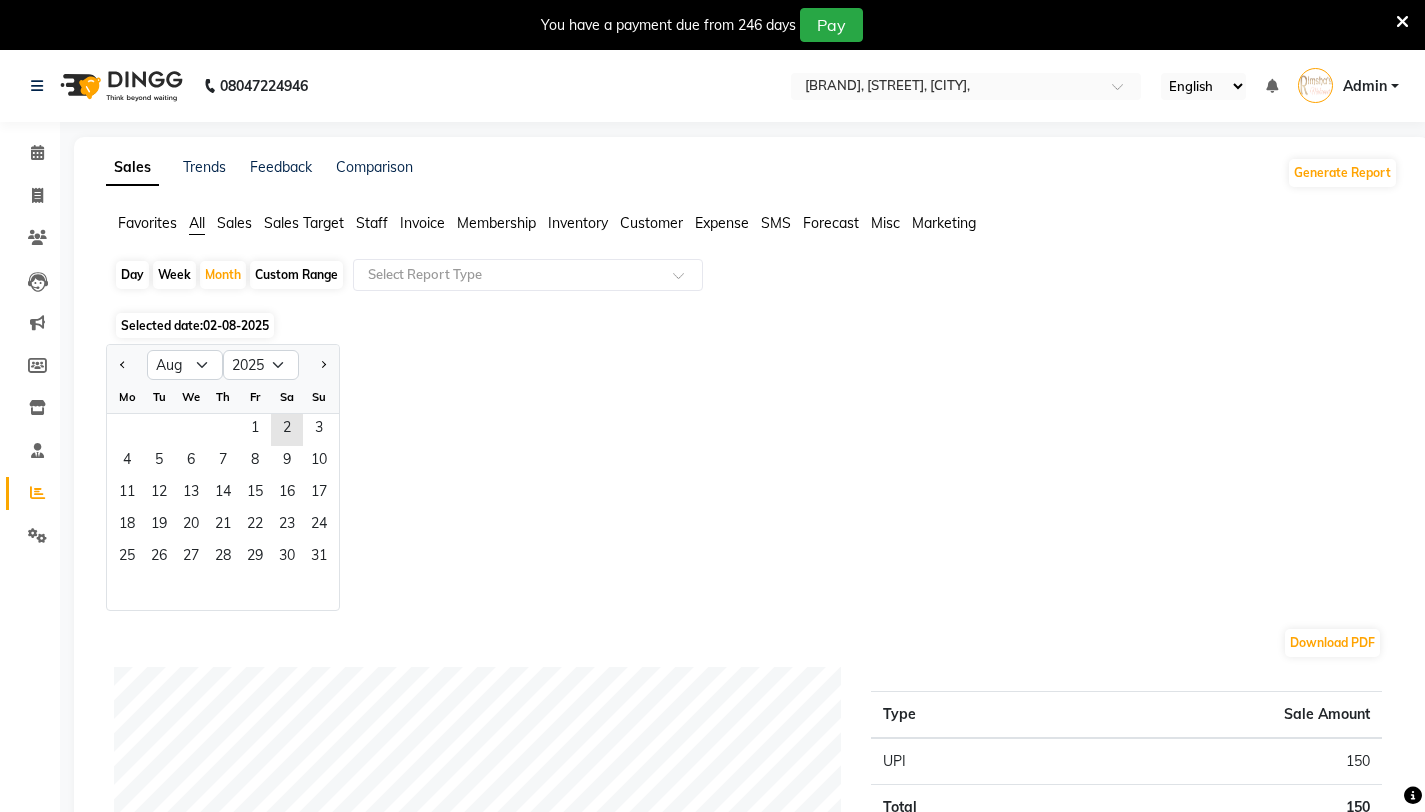 click on "02-08-2025" 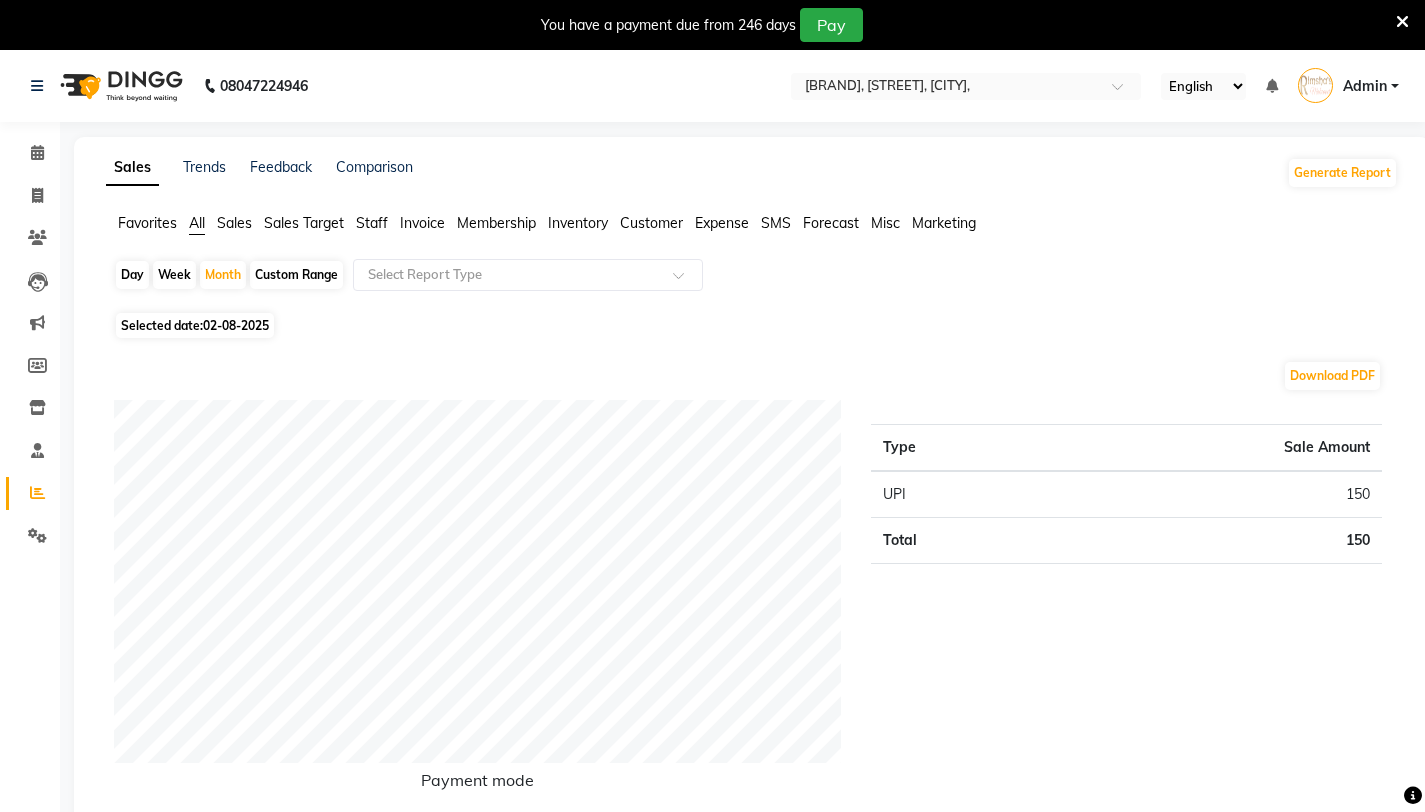 click on "Selected date:  02-08-2025" 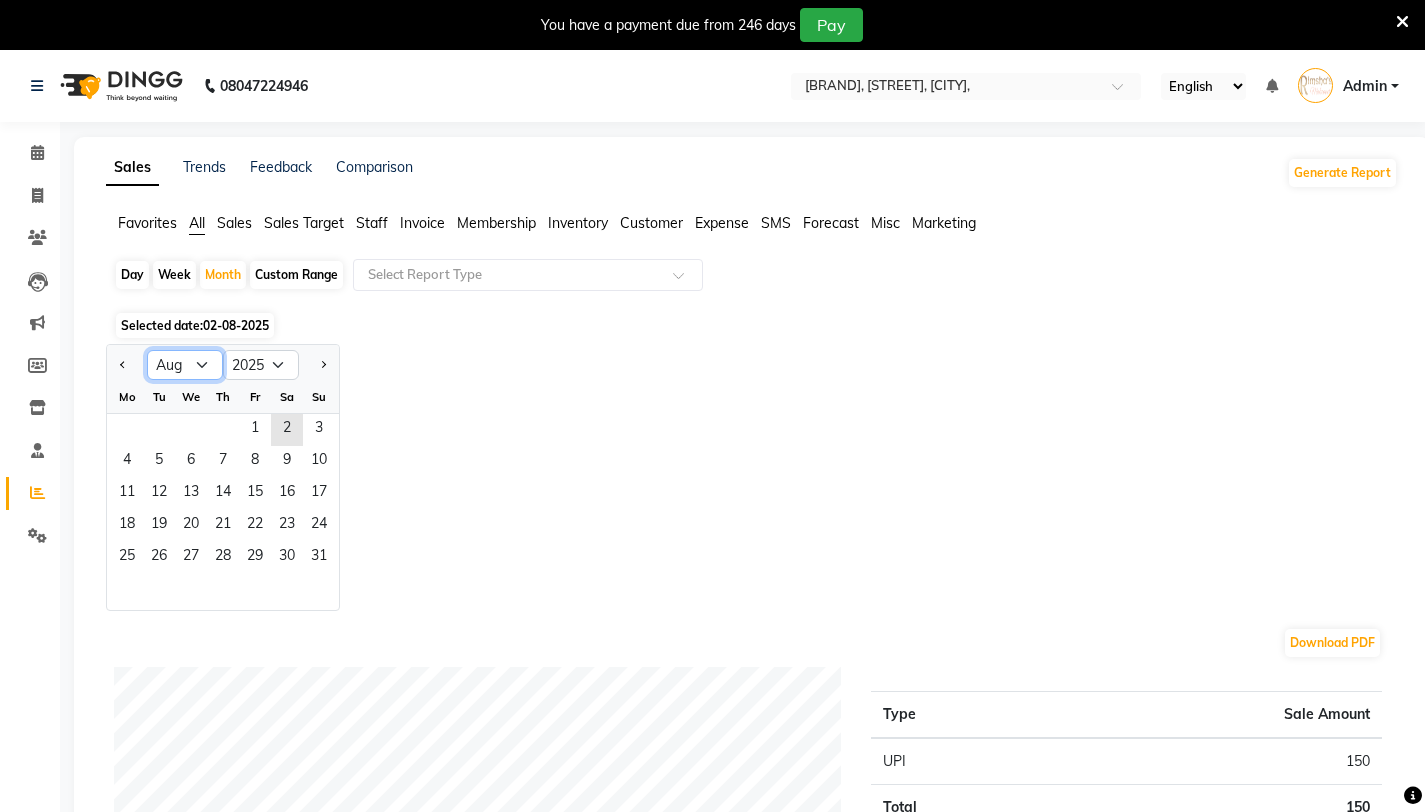 click on "Jan Feb Mar Apr May Jun Jul Aug Sep Oct Nov Dec" 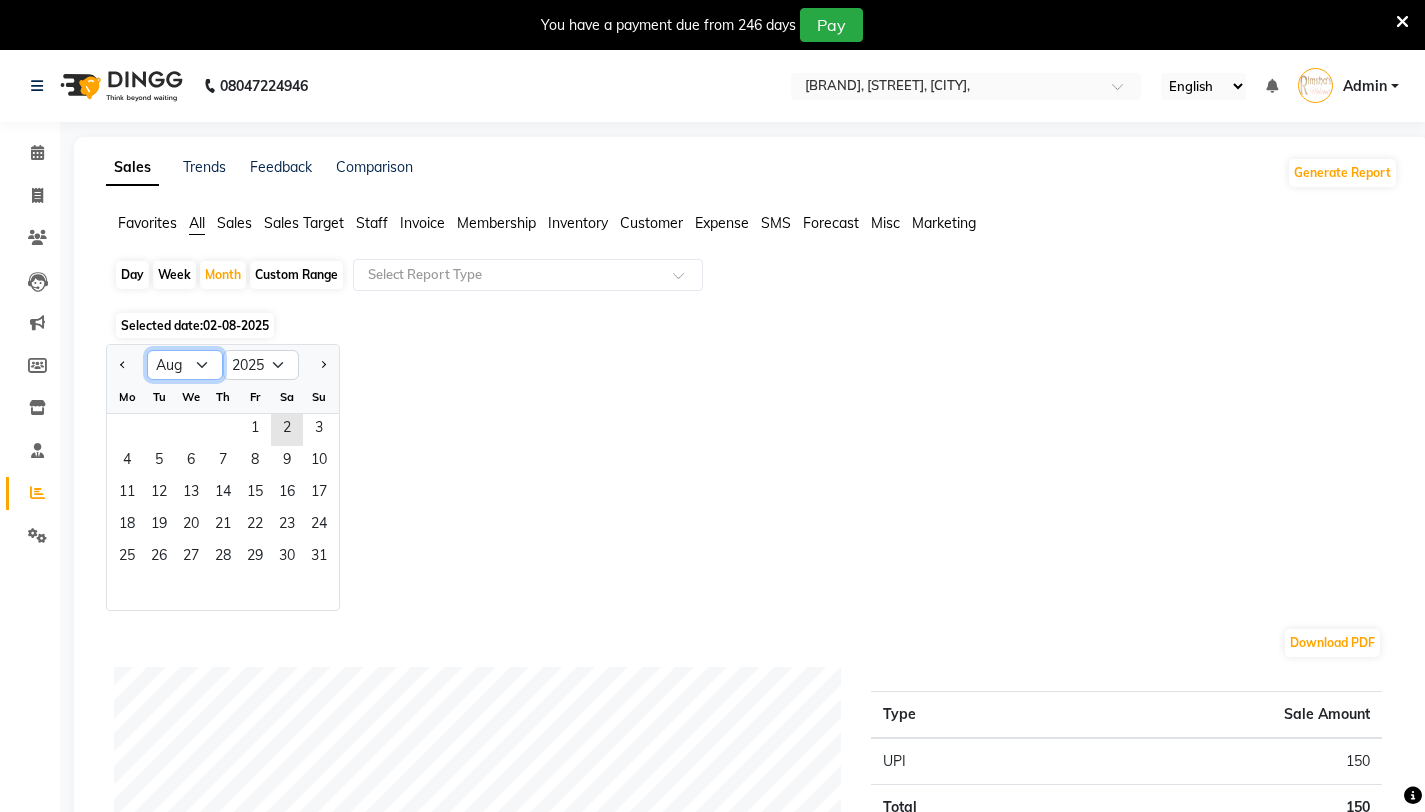 select on "7" 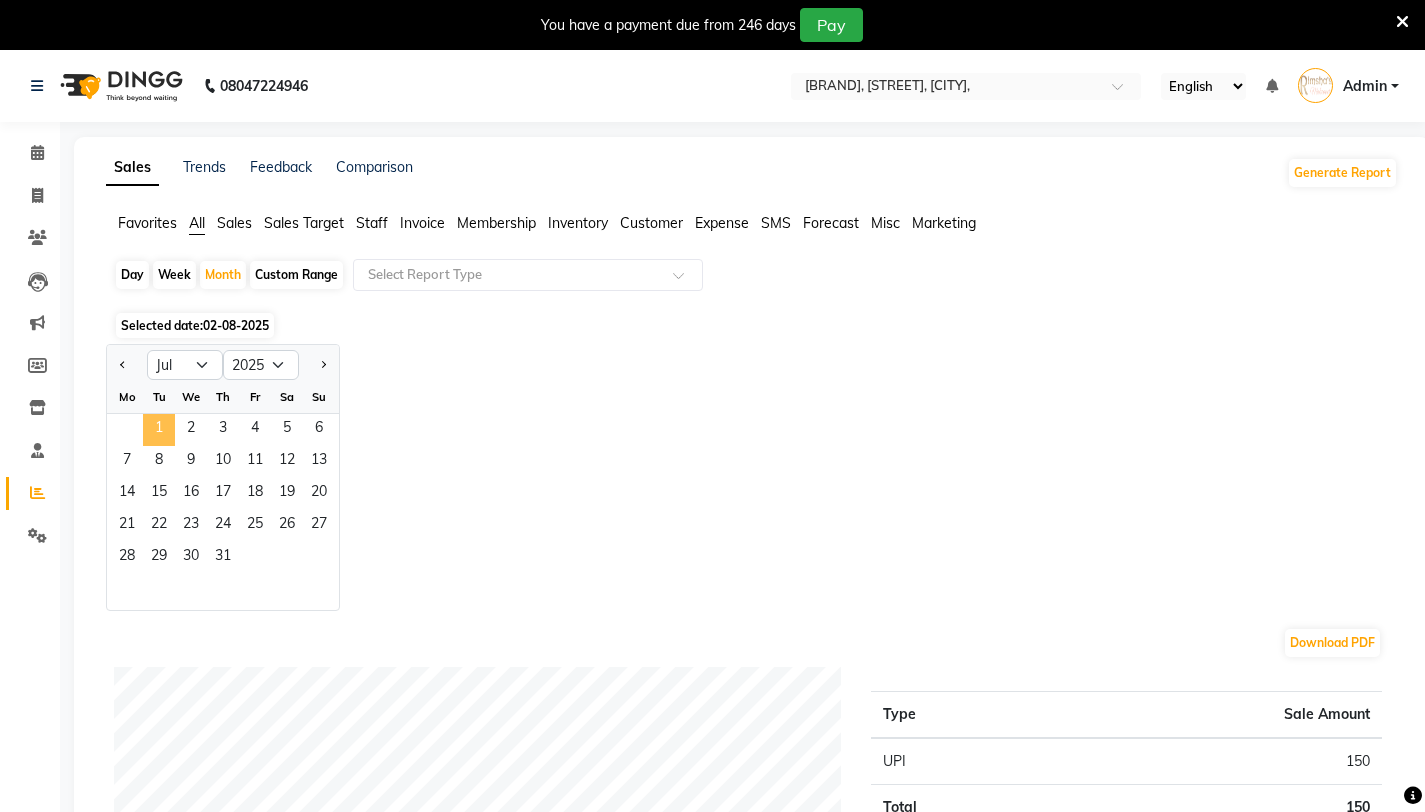 click on "1" 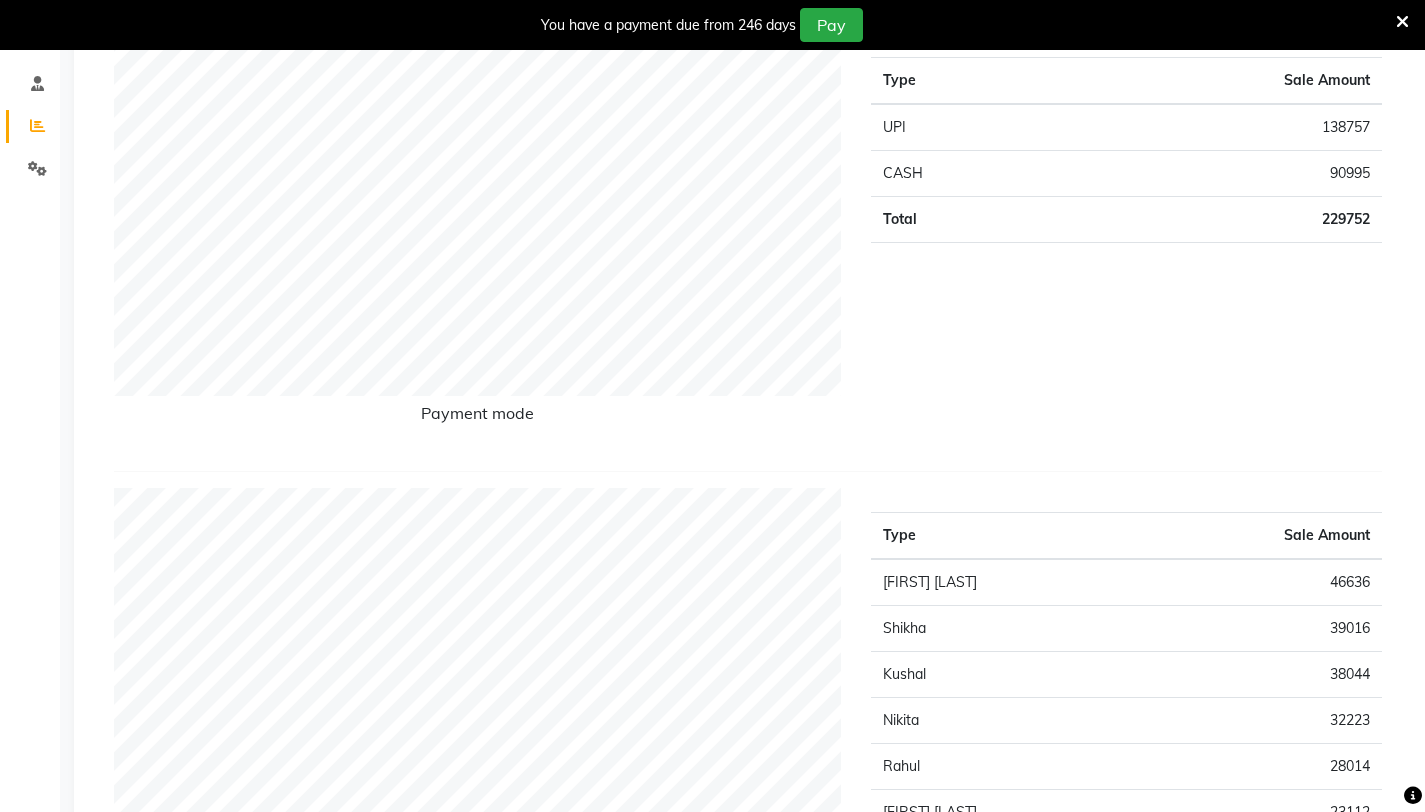scroll, scrollTop: 0, scrollLeft: 0, axis: both 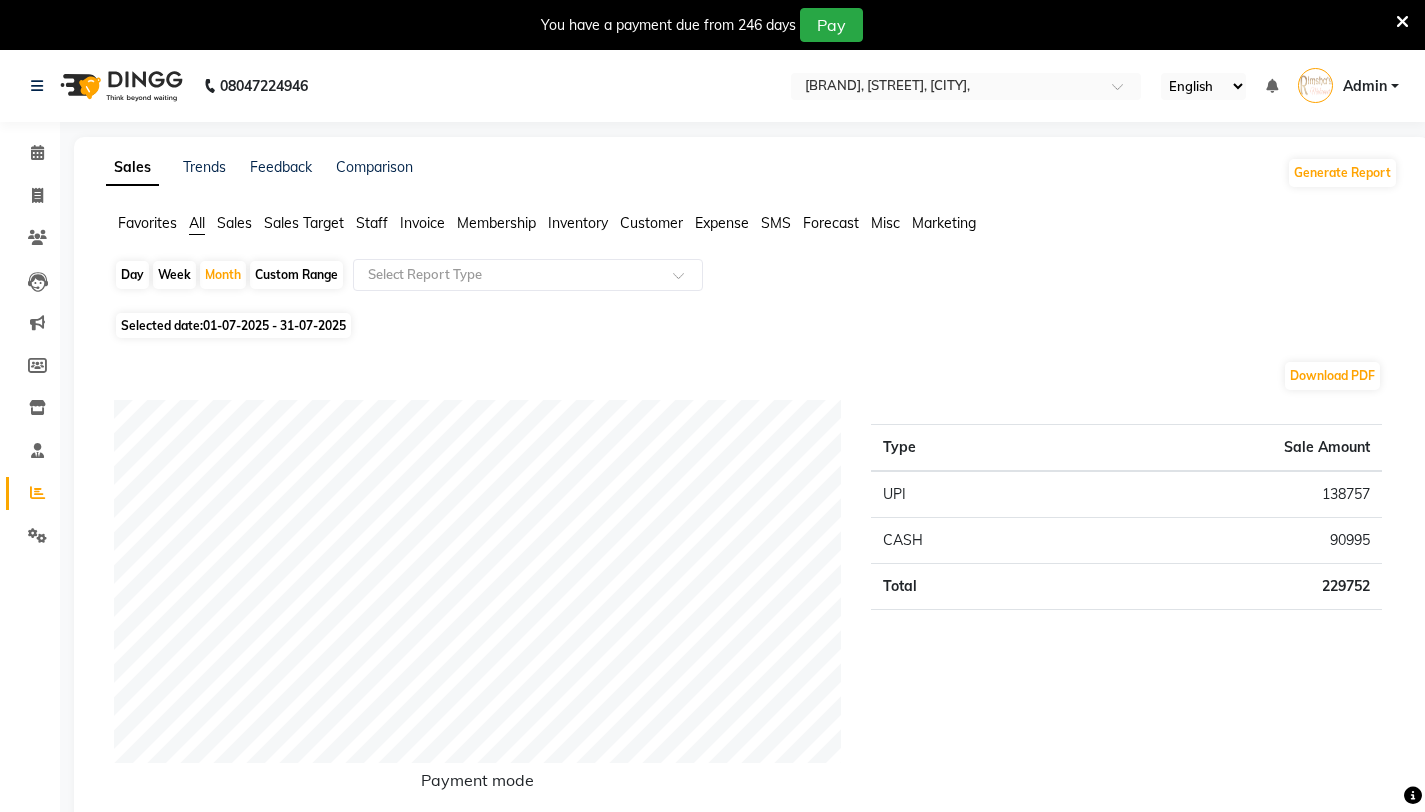 click on "Expense" 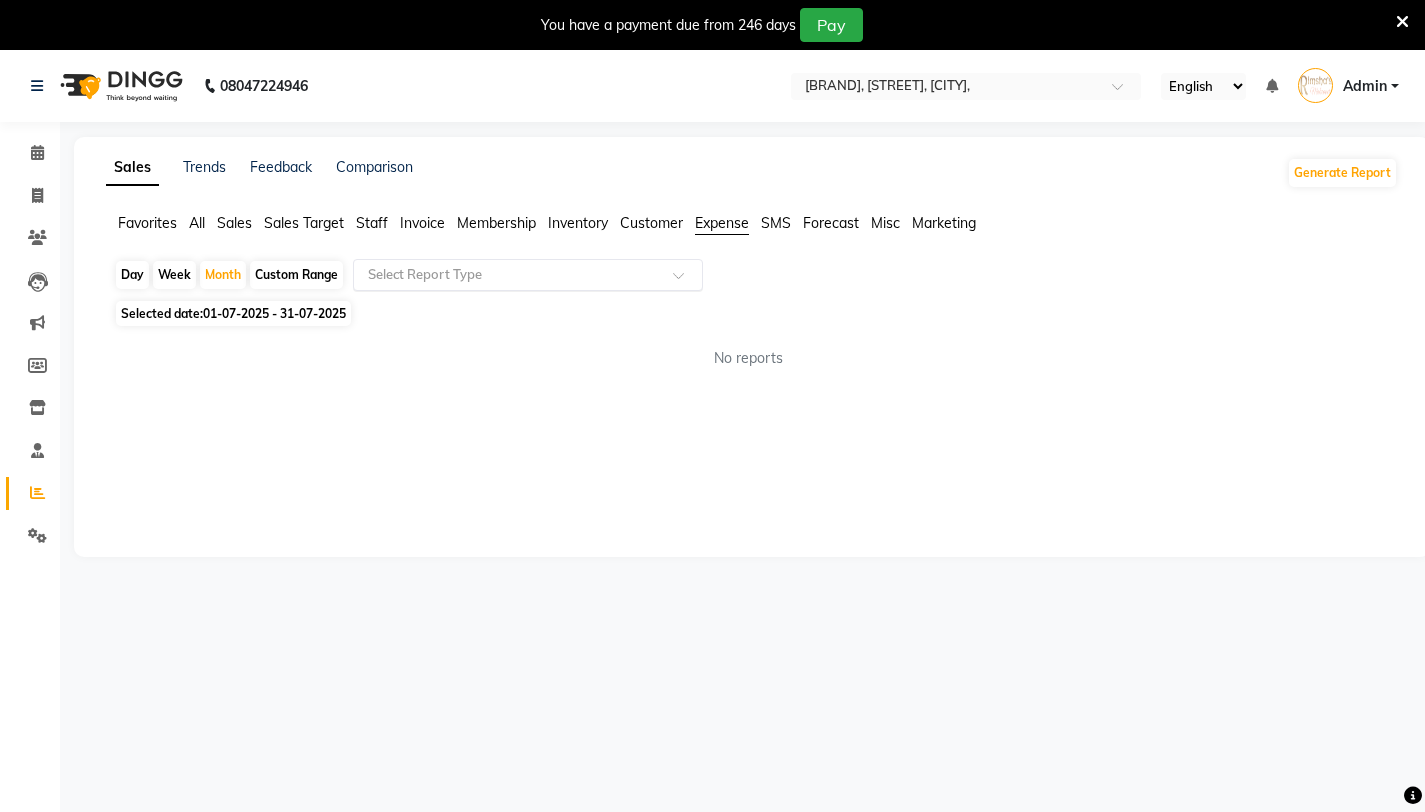 click 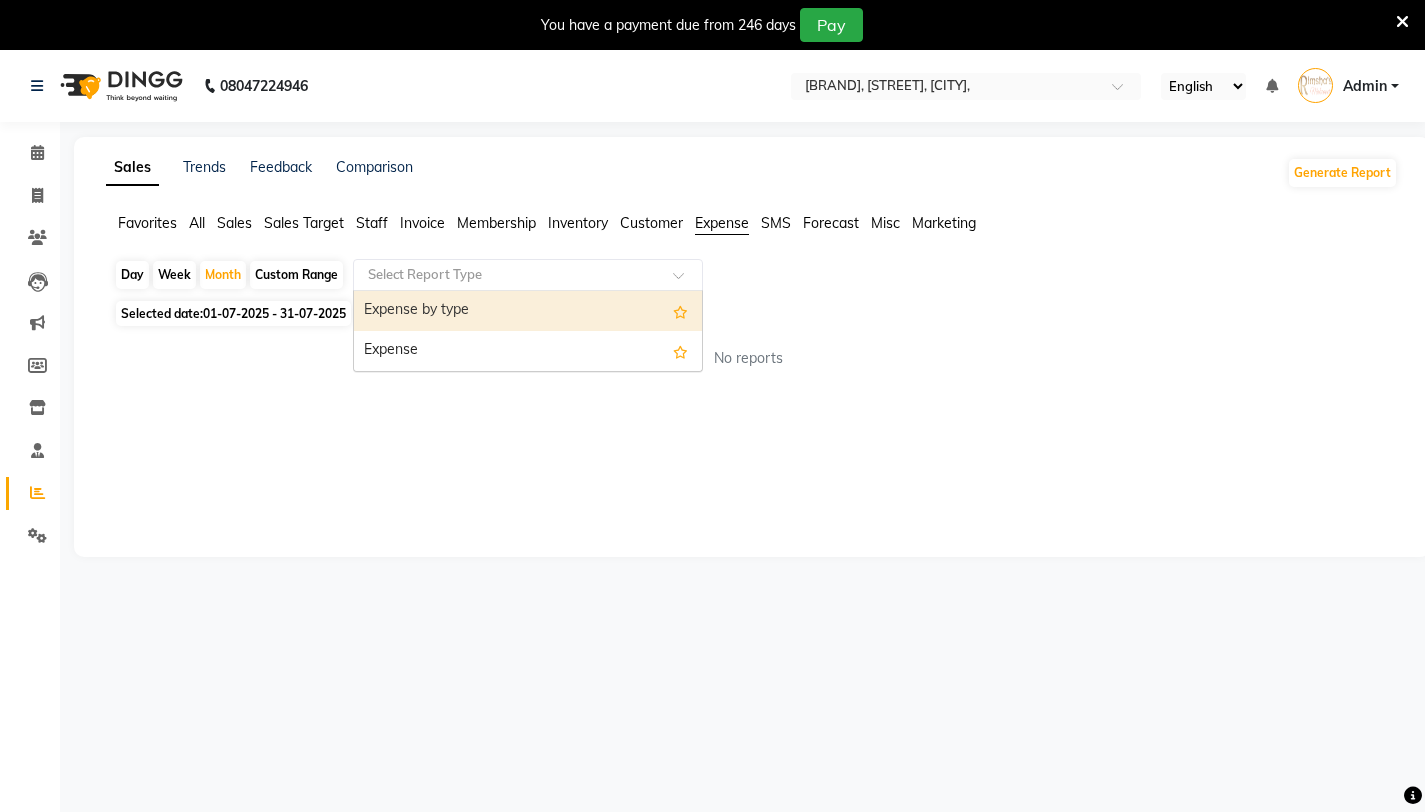 click on "Expense by type" at bounding box center [528, 311] 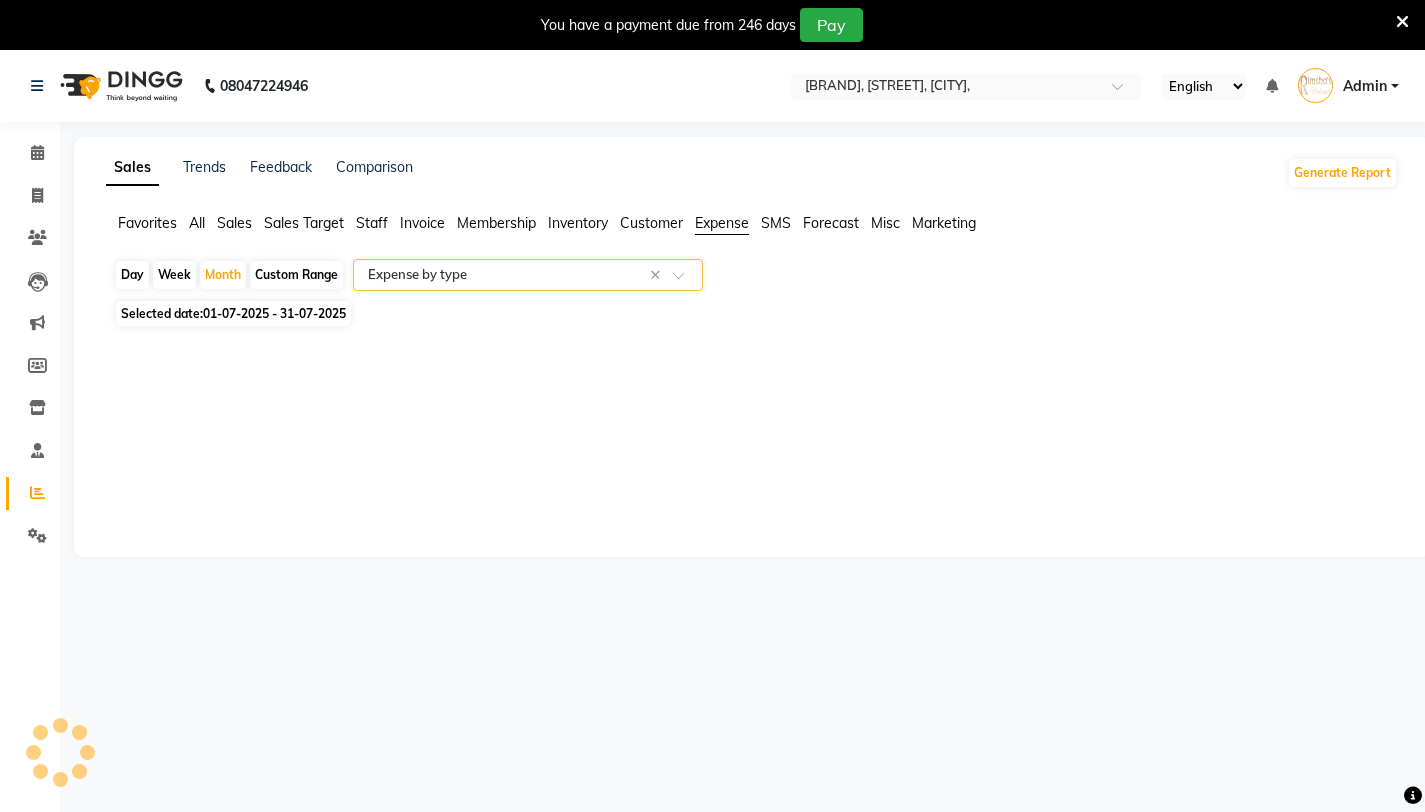 select on "filtered_report" 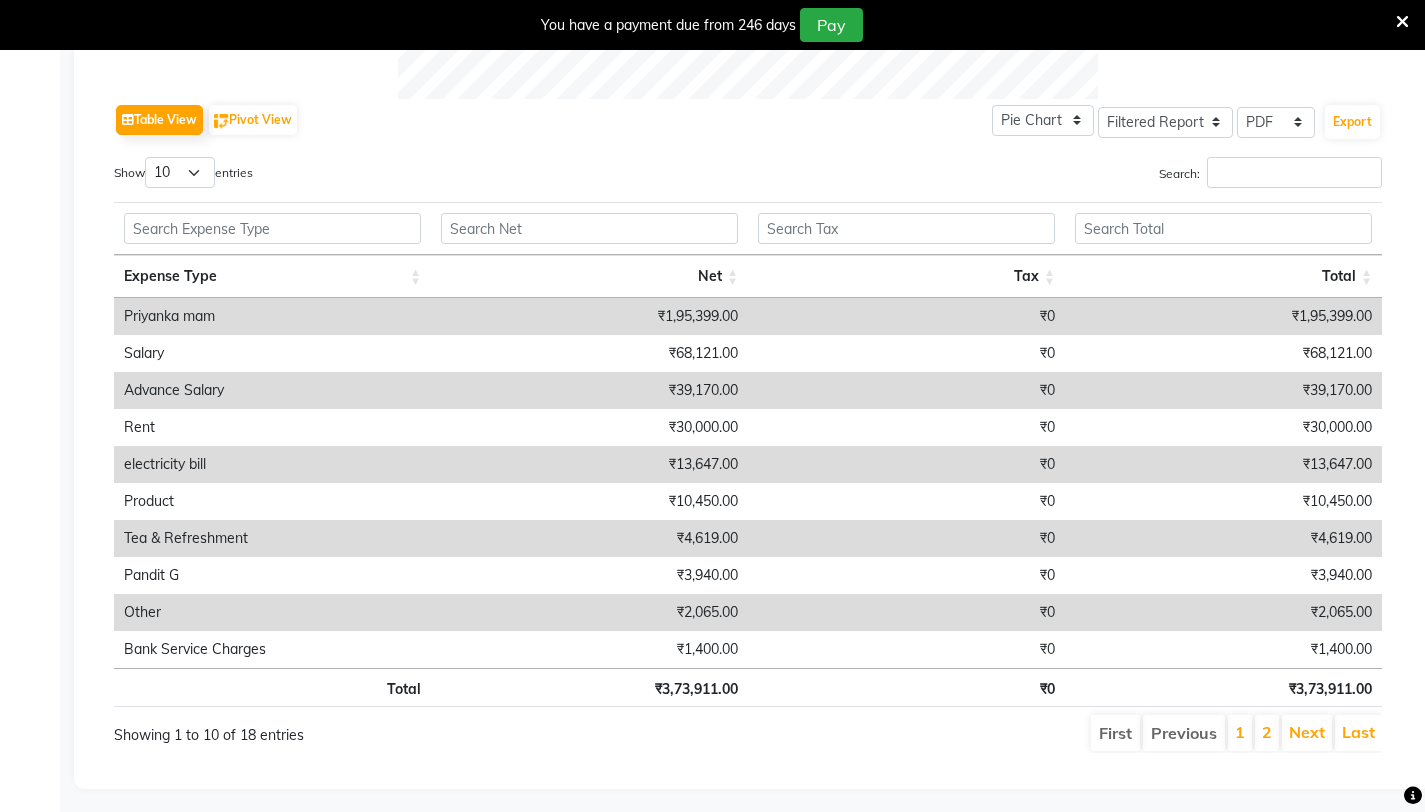 scroll, scrollTop: 978, scrollLeft: 0, axis: vertical 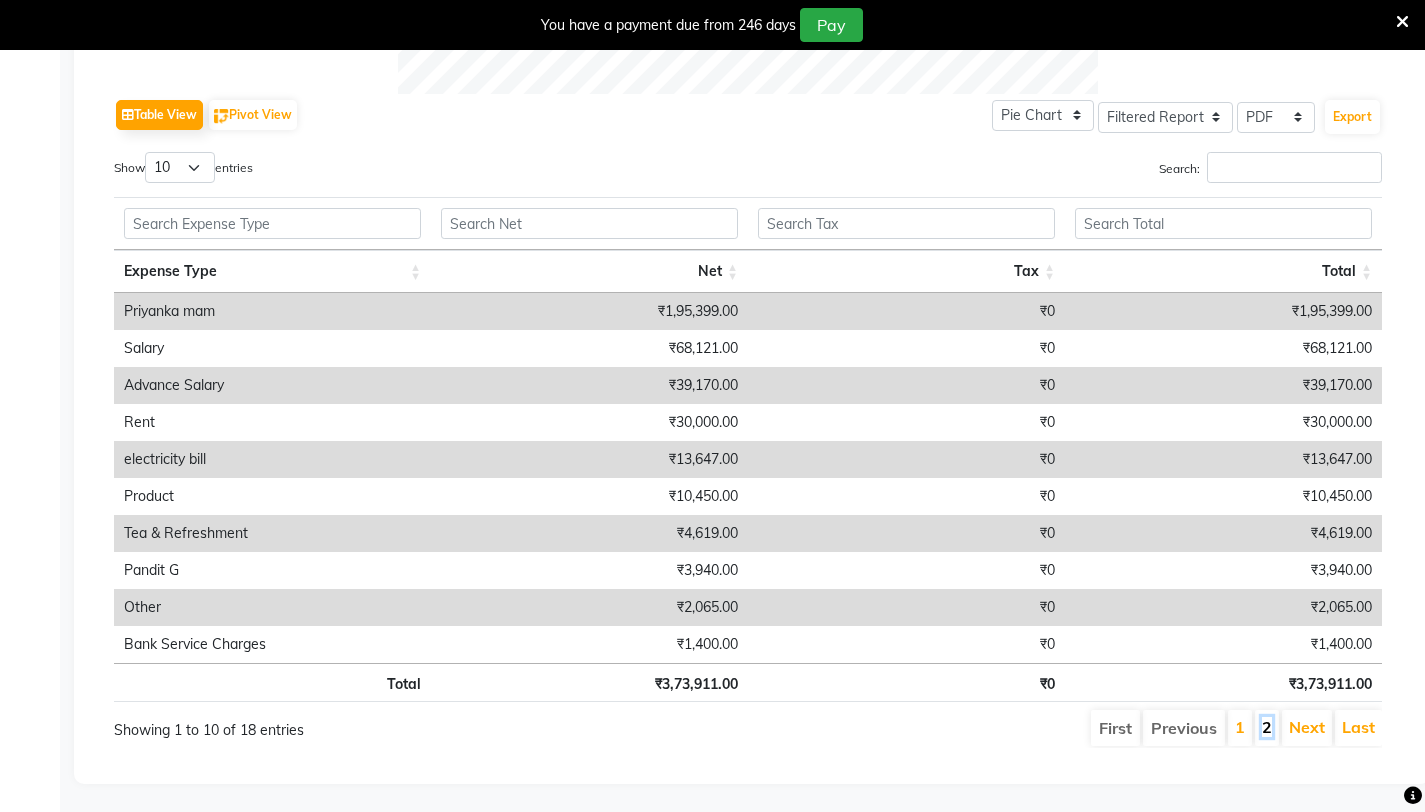 click on "2" at bounding box center (1267, 727) 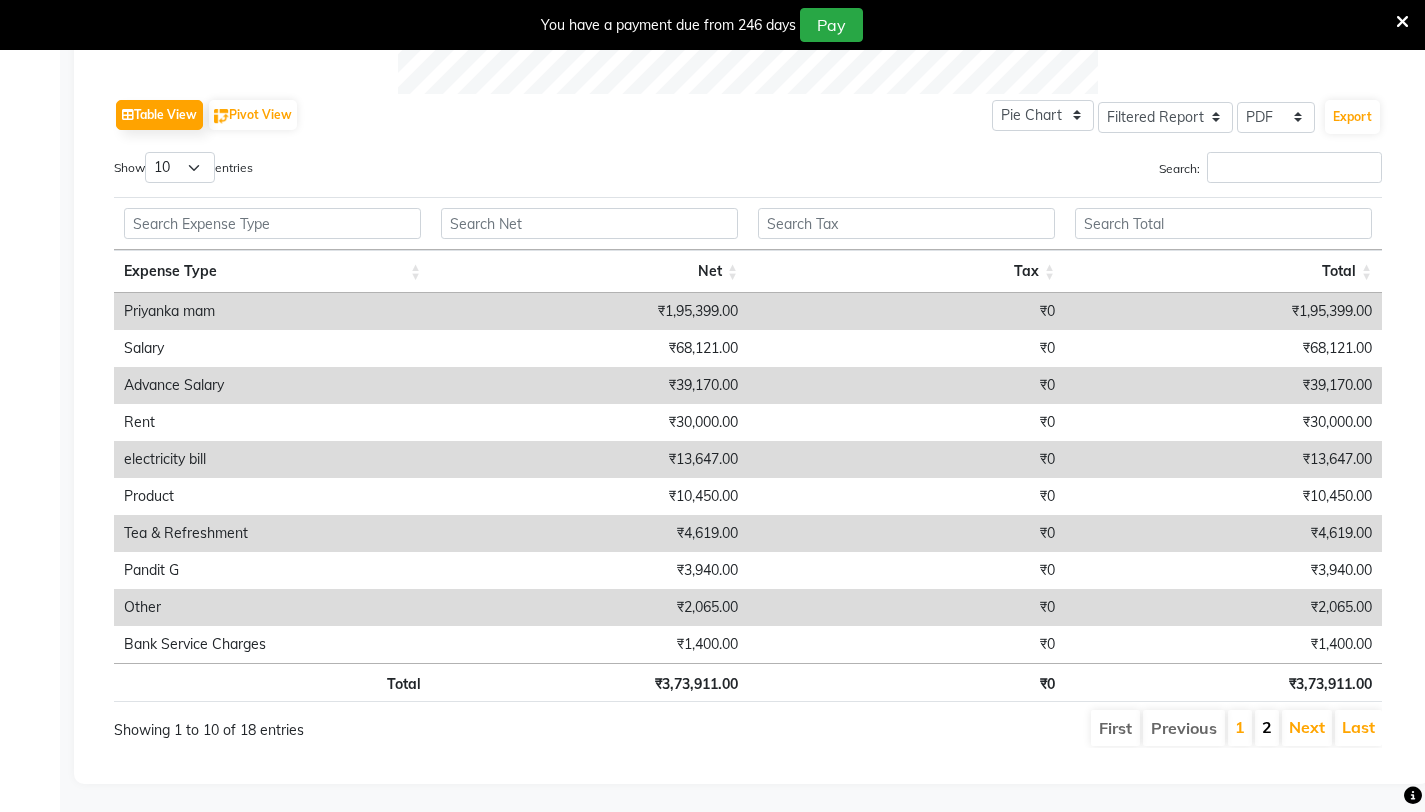 scroll, scrollTop: 922, scrollLeft: 0, axis: vertical 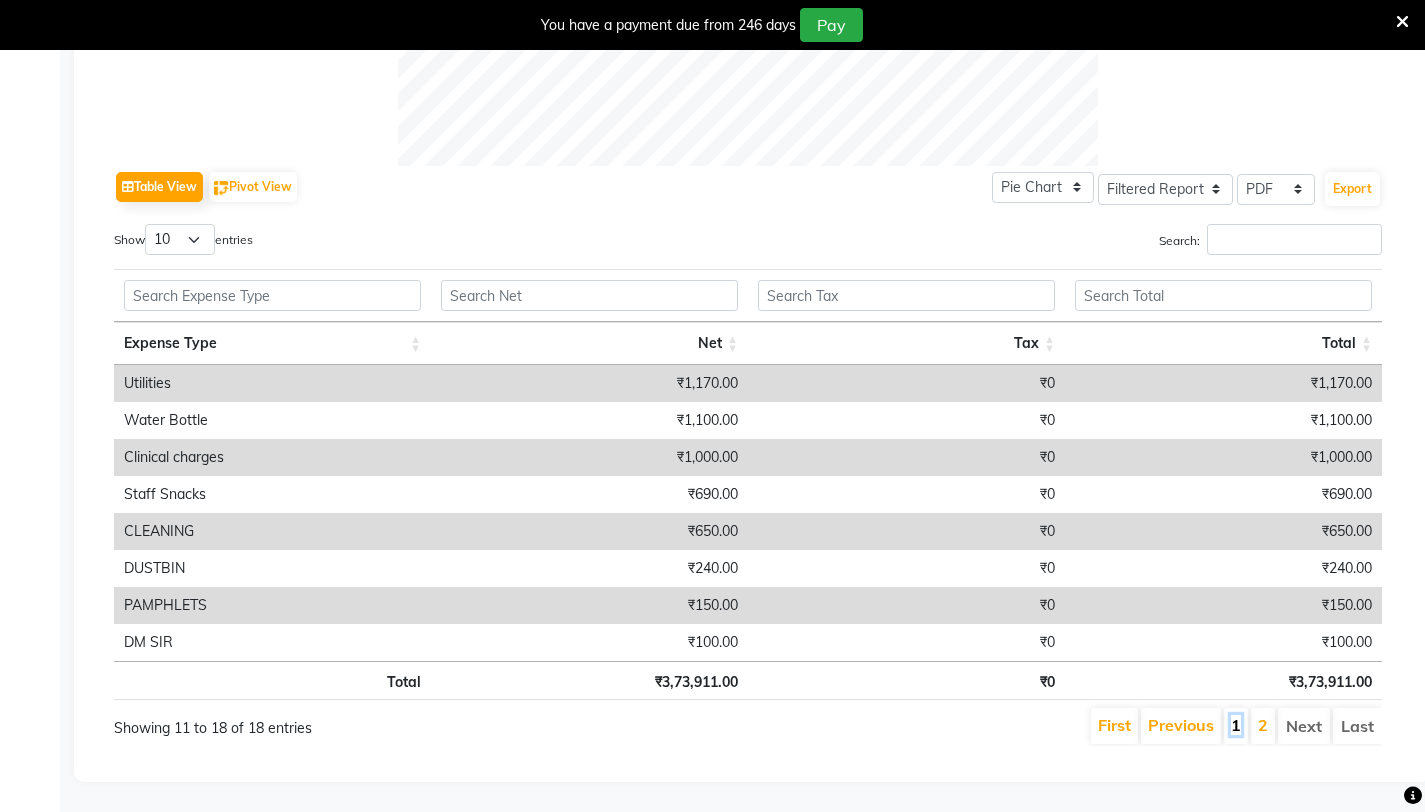 click on "1" at bounding box center (1236, 725) 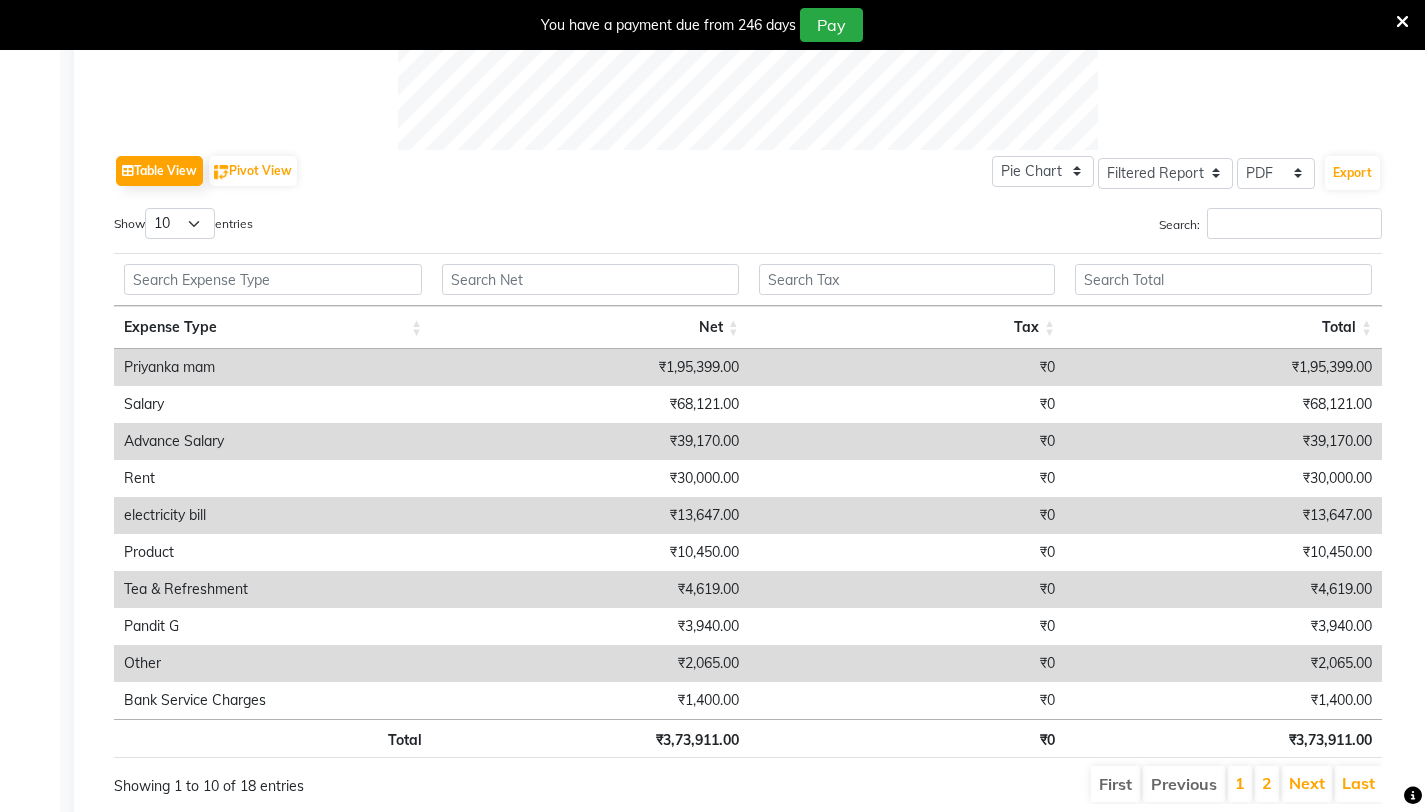 scroll, scrollTop: 996, scrollLeft: 0, axis: vertical 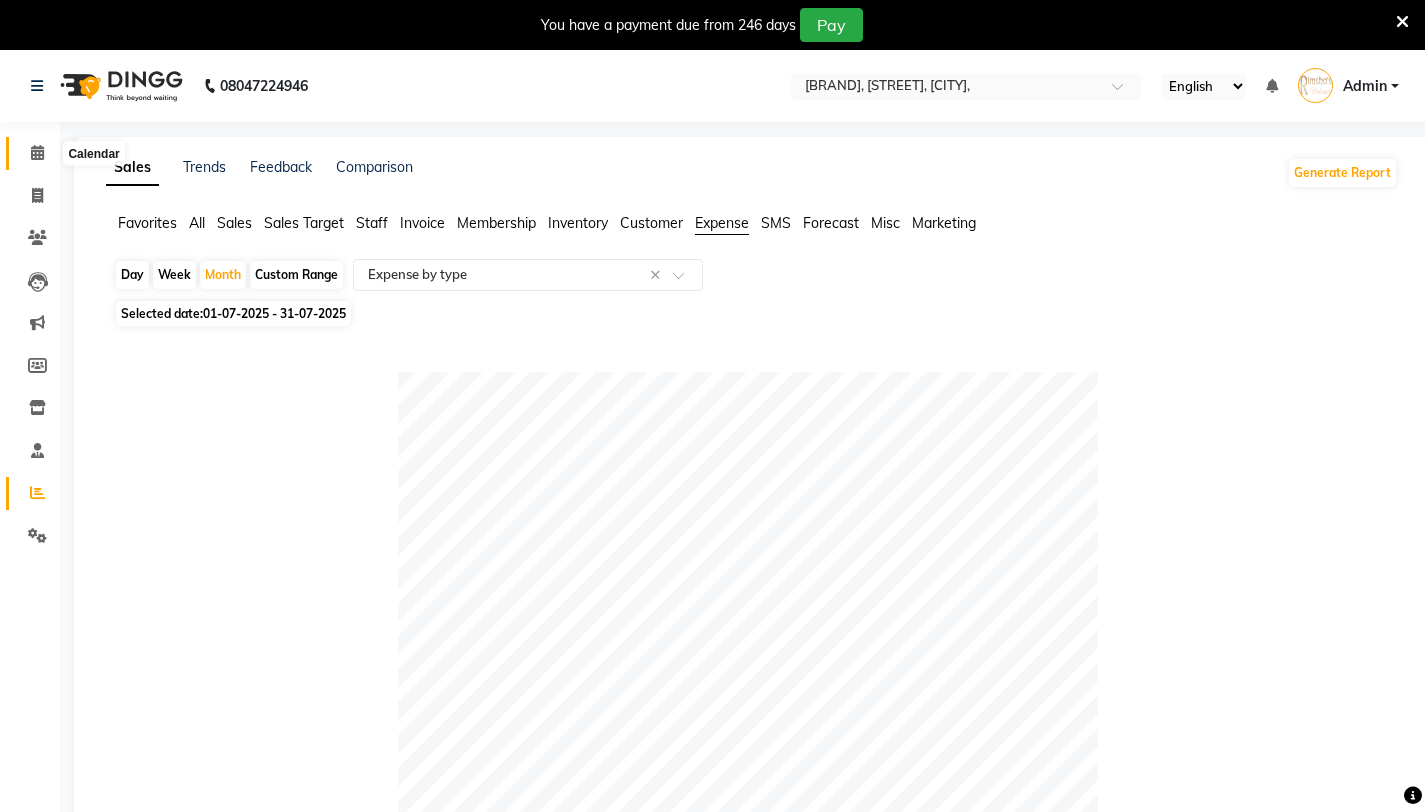 click 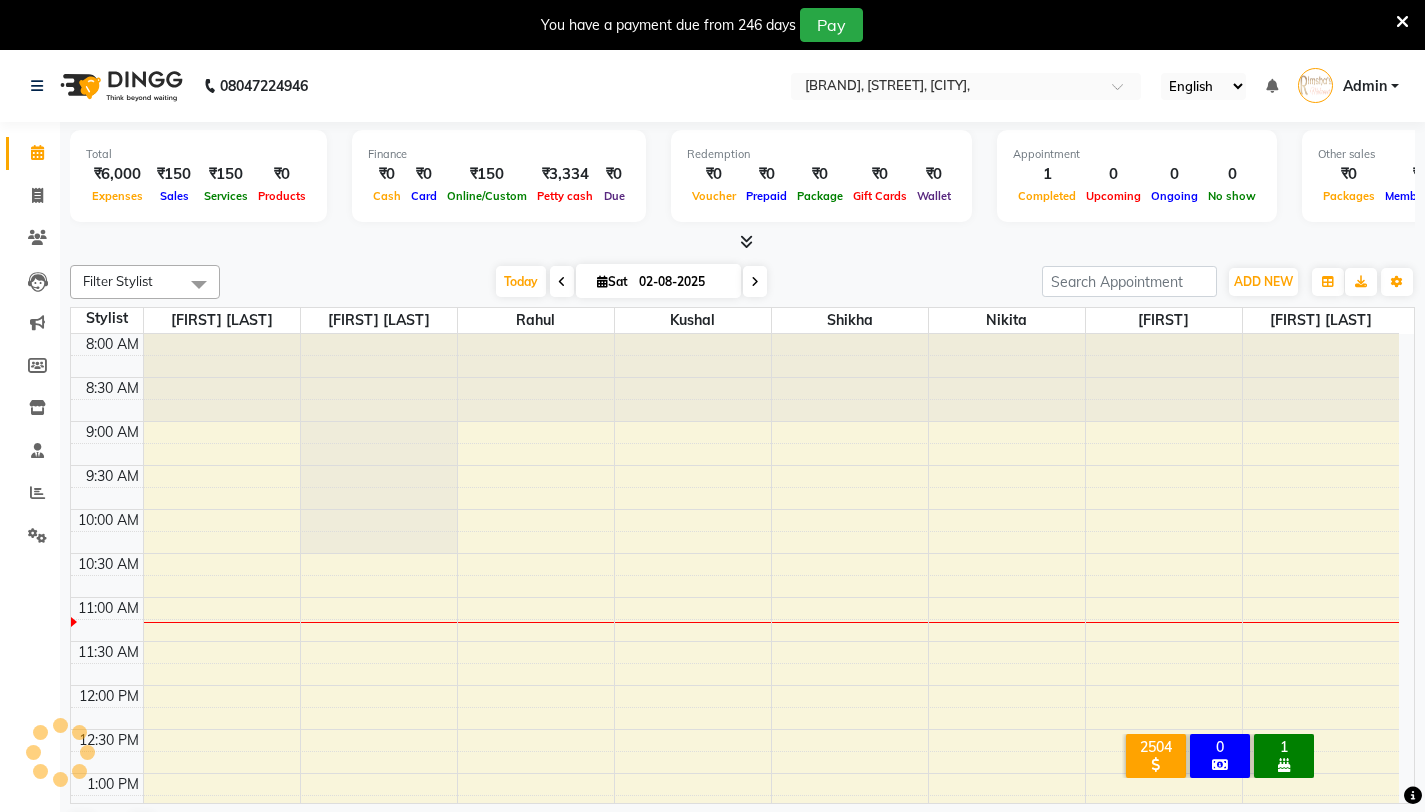 scroll, scrollTop: 265, scrollLeft: 0, axis: vertical 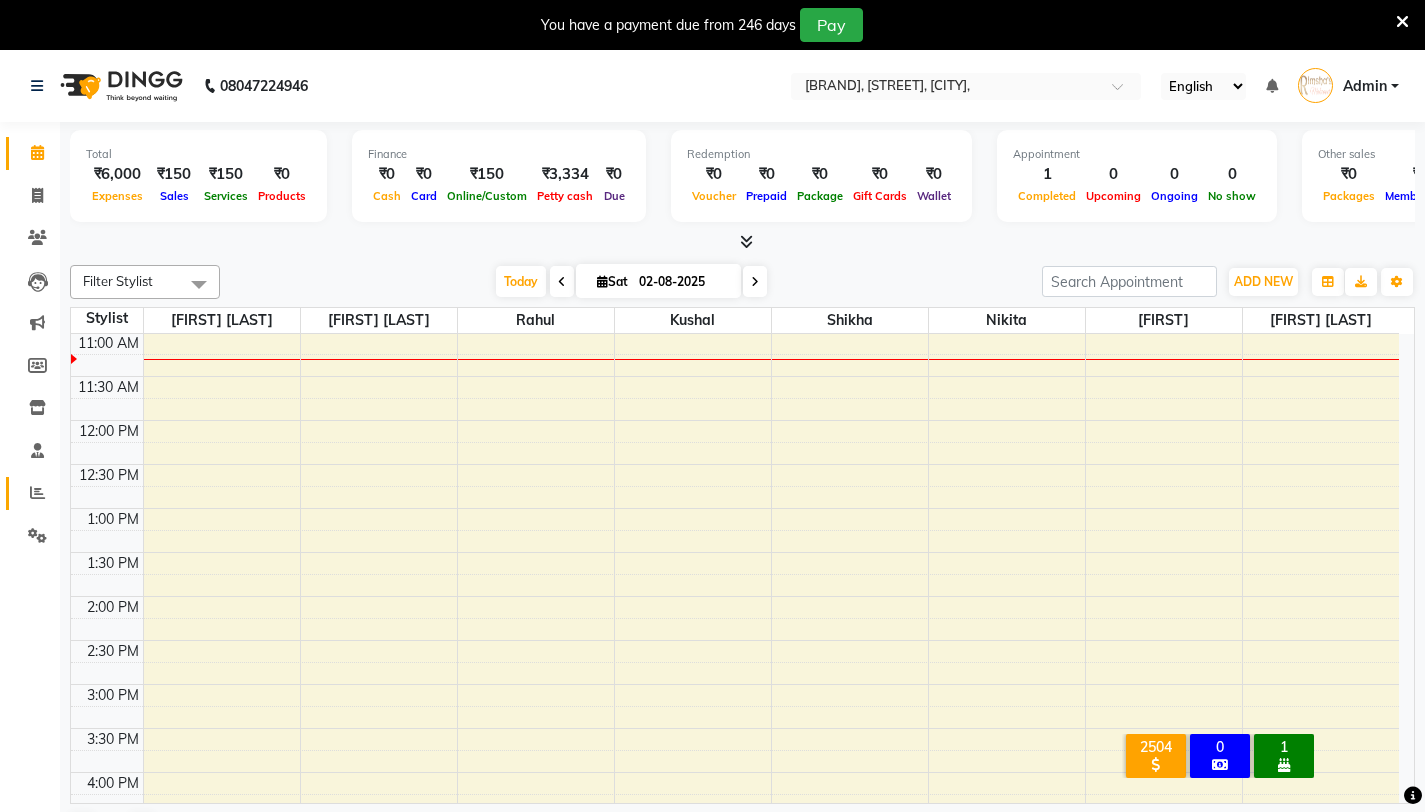 click on "Reports" 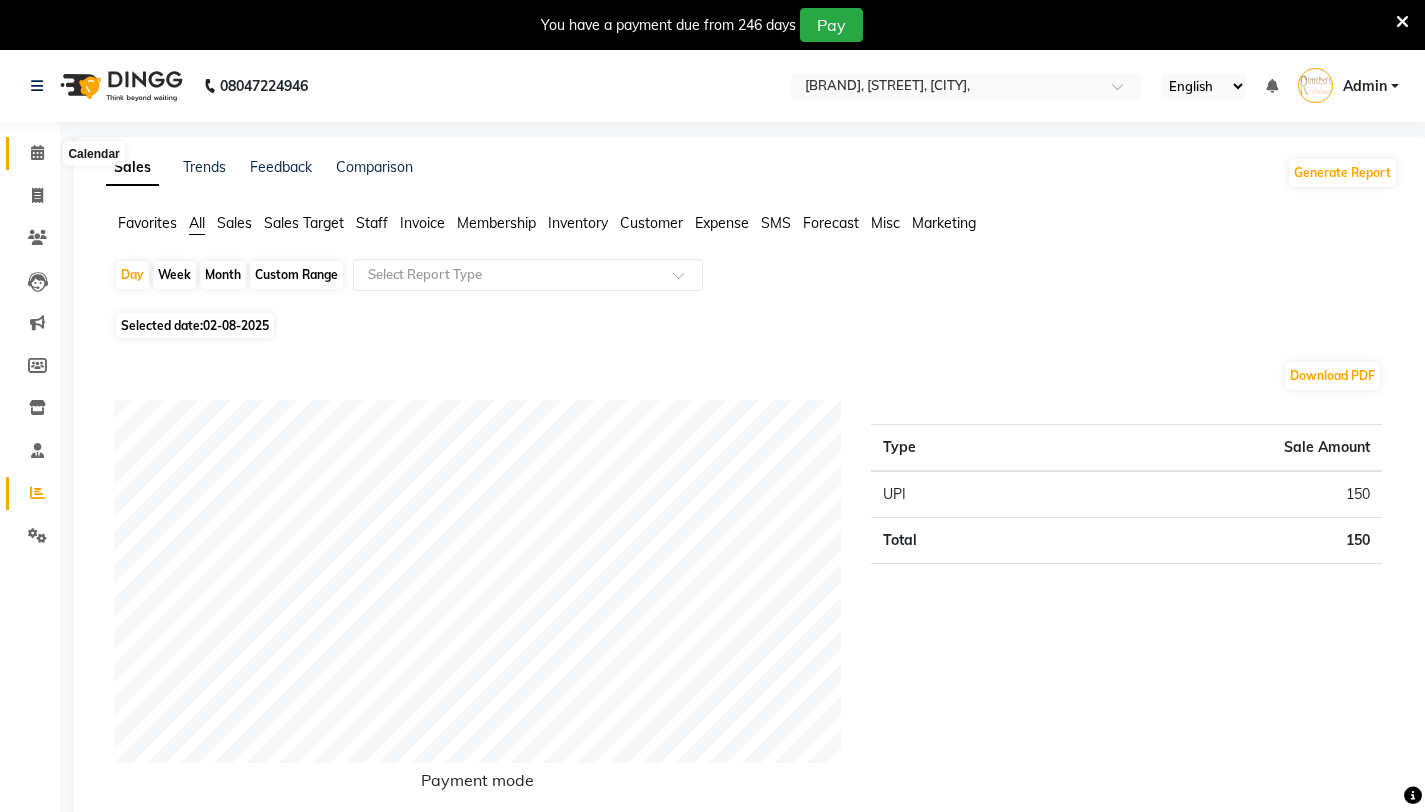 click 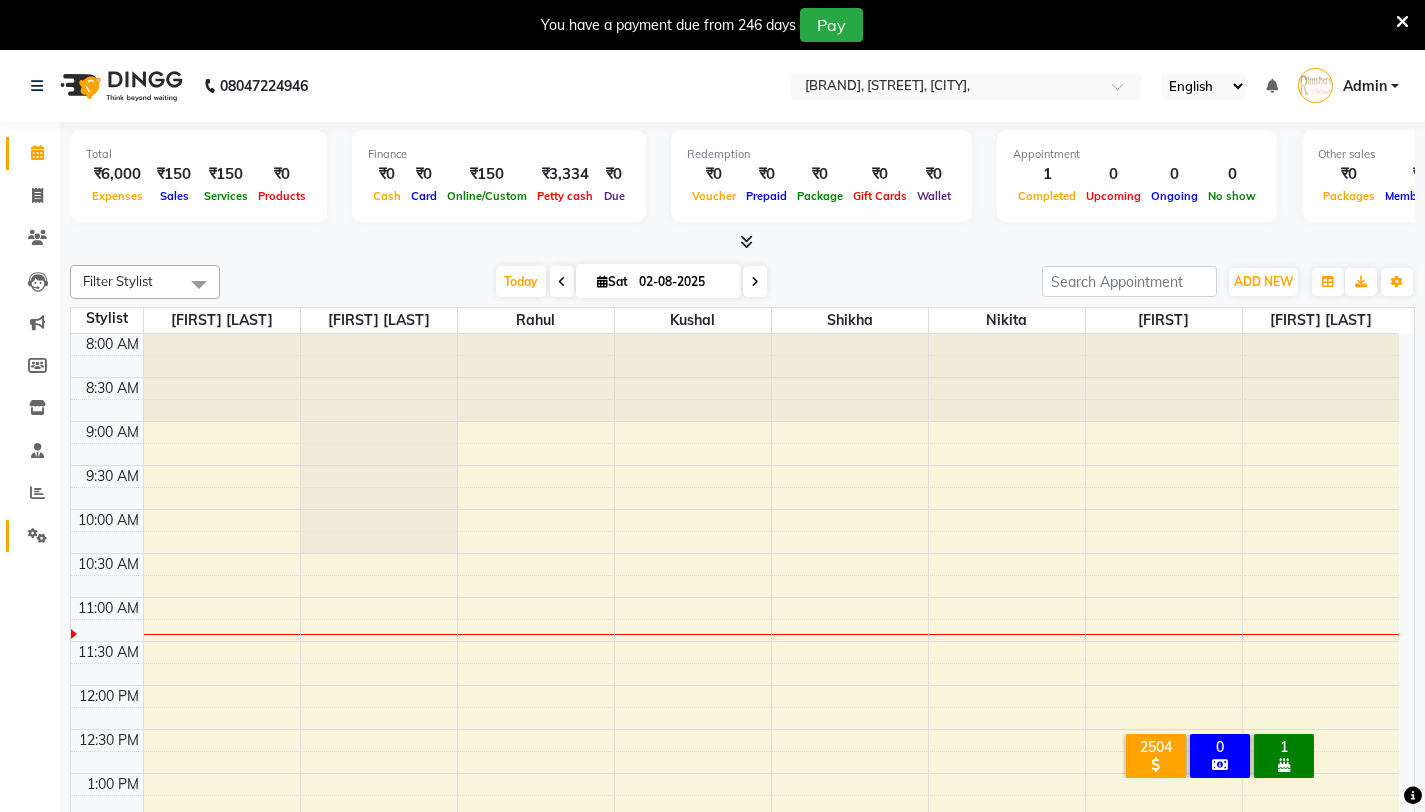 scroll, scrollTop: 0, scrollLeft: 0, axis: both 